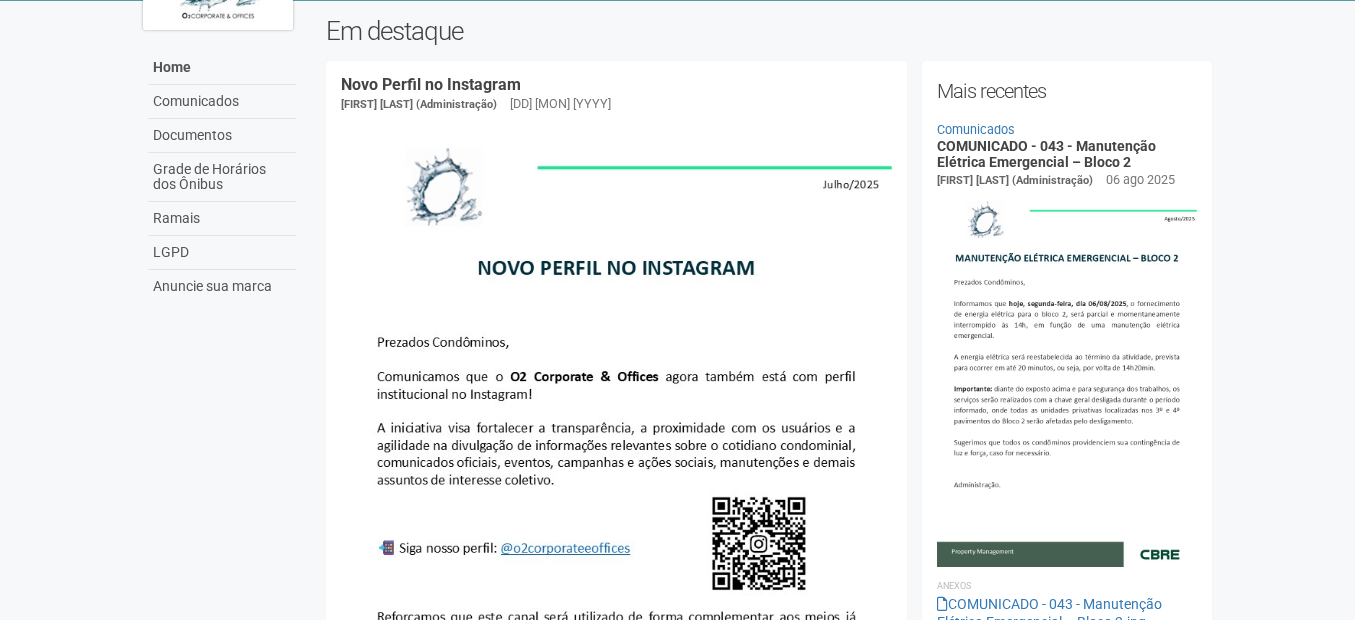 scroll, scrollTop: 0, scrollLeft: 0, axis: both 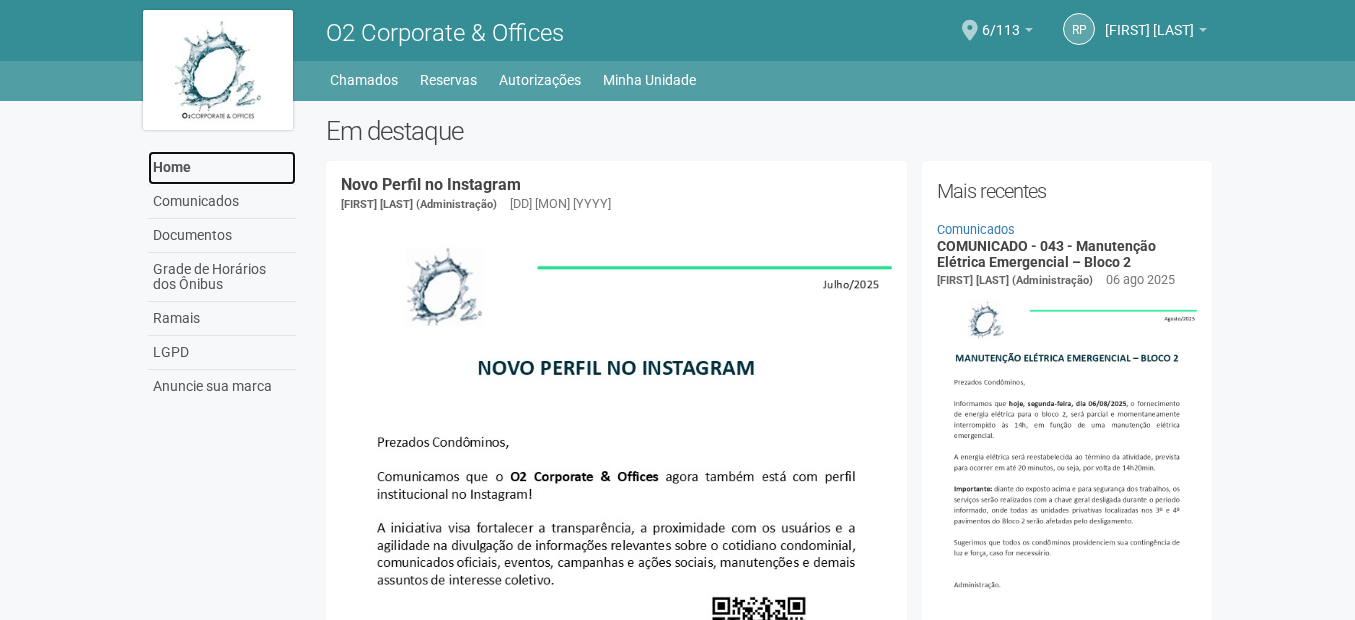 click on "Home" at bounding box center (222, 168) 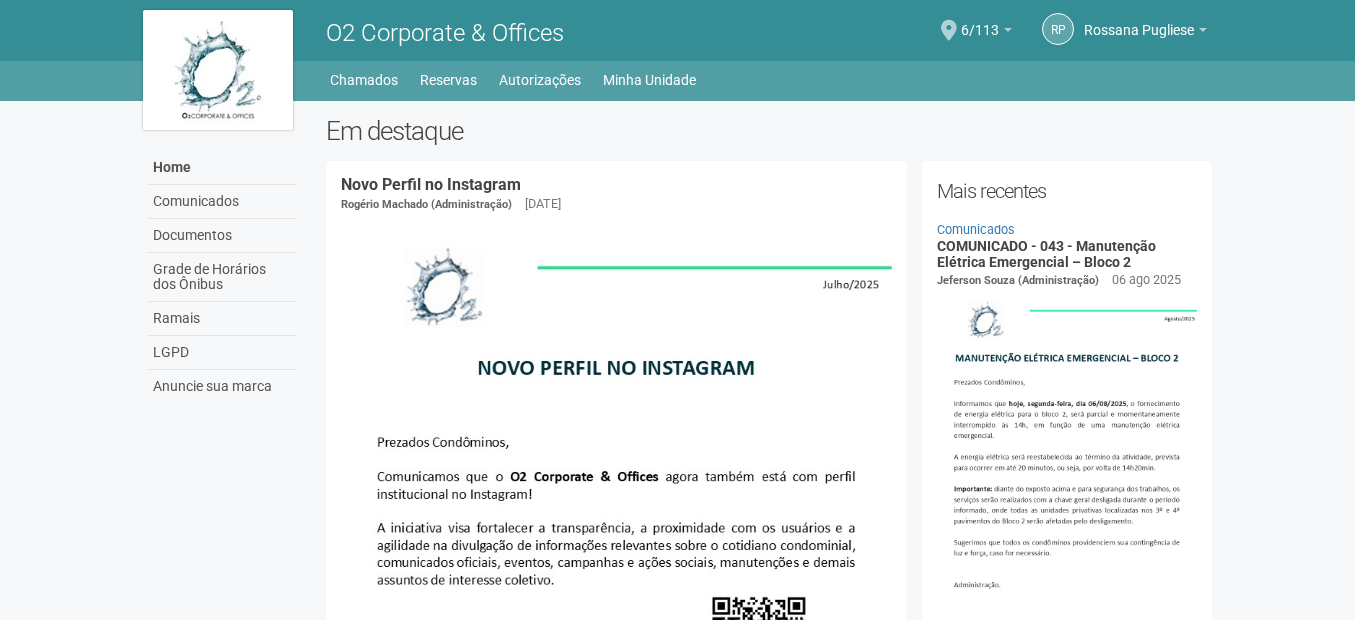 scroll, scrollTop: 0, scrollLeft: 0, axis: both 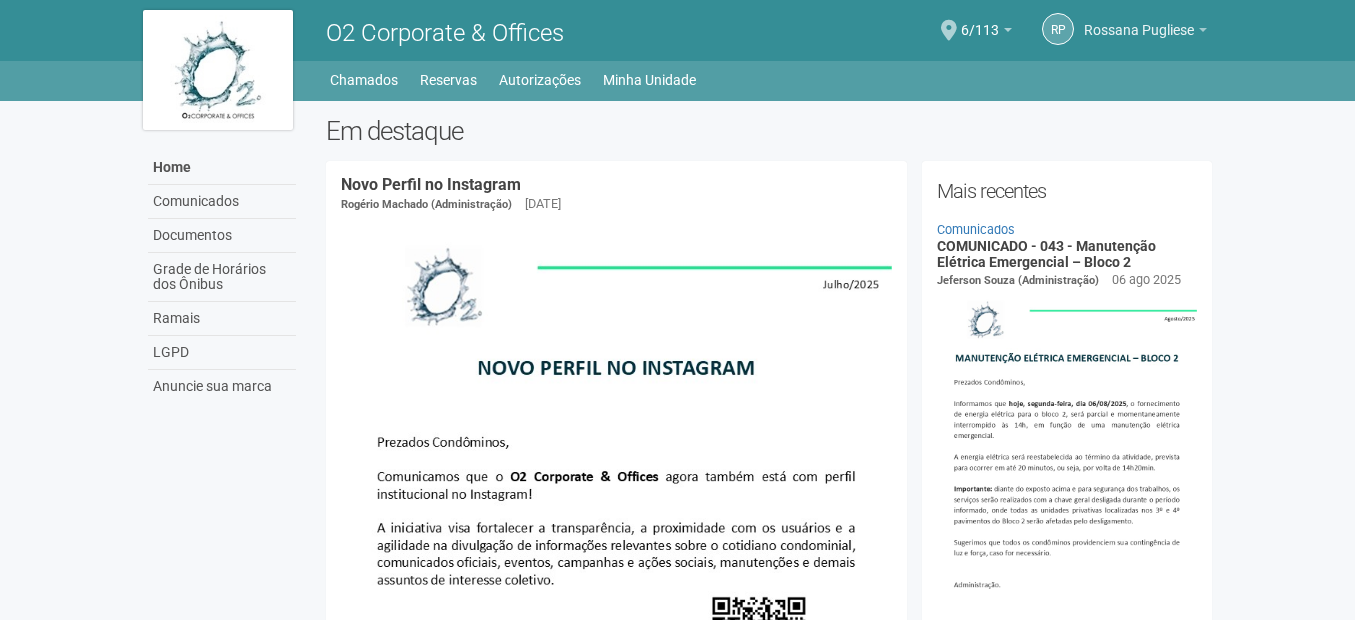 click on "Rossana Pugliese" at bounding box center (1139, 20) 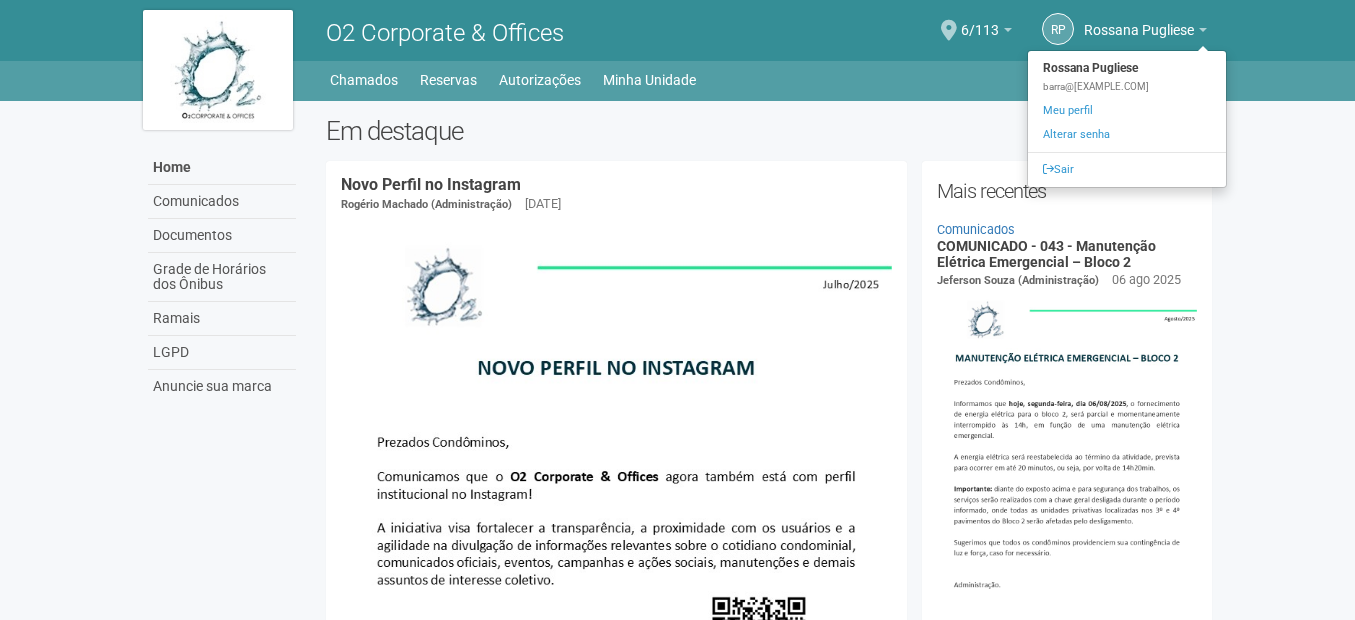 click on "Home
Comunicados
Documentos
Grade de Horários dos Ônibus
Ramais
LGPD
Anuncie sua marca
Em destaque
Novo Perfil no Instagram
Rogério Machado (Administração)
[DATE]
Anexos
COMUNICADO - 2025.024 - Novo Perfil no Instagram.jpg
COMUNICADO - 2025.024 - Novo Perfil no Instagram.pdf
Comunicado - Controle de acesso do condomínio
Gabriela Souza (Administração)" at bounding box center (678, 2252) 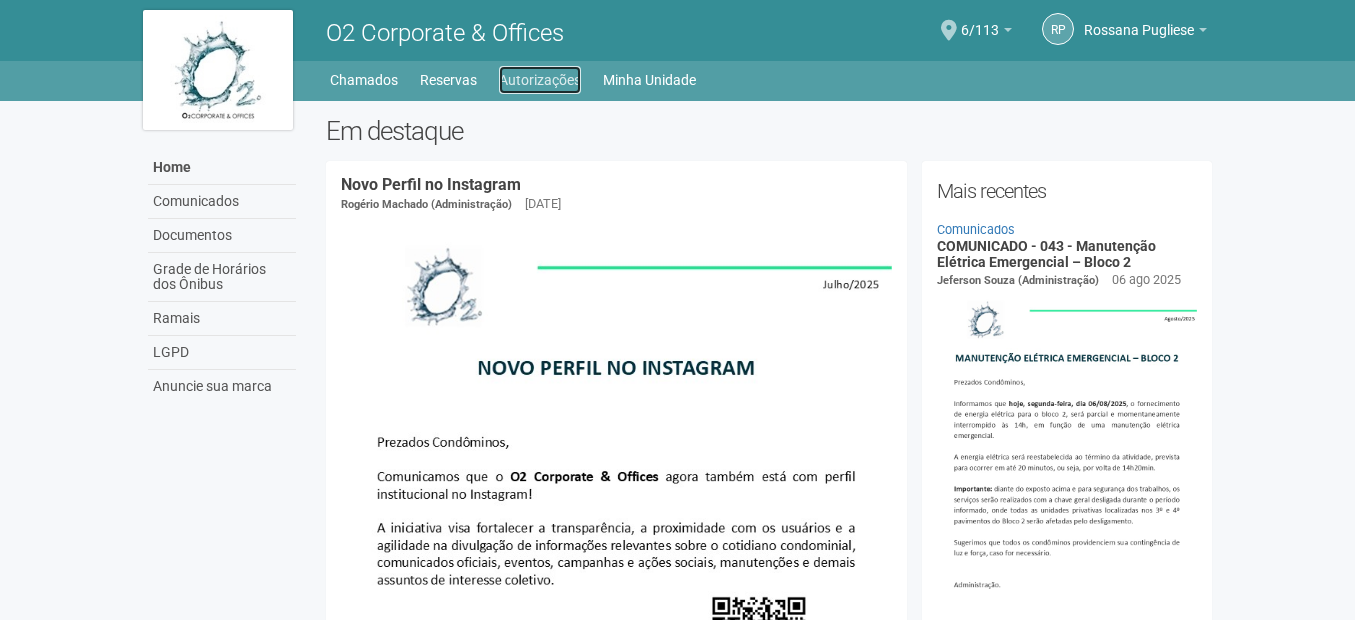 click on "Autorizações" at bounding box center (540, 80) 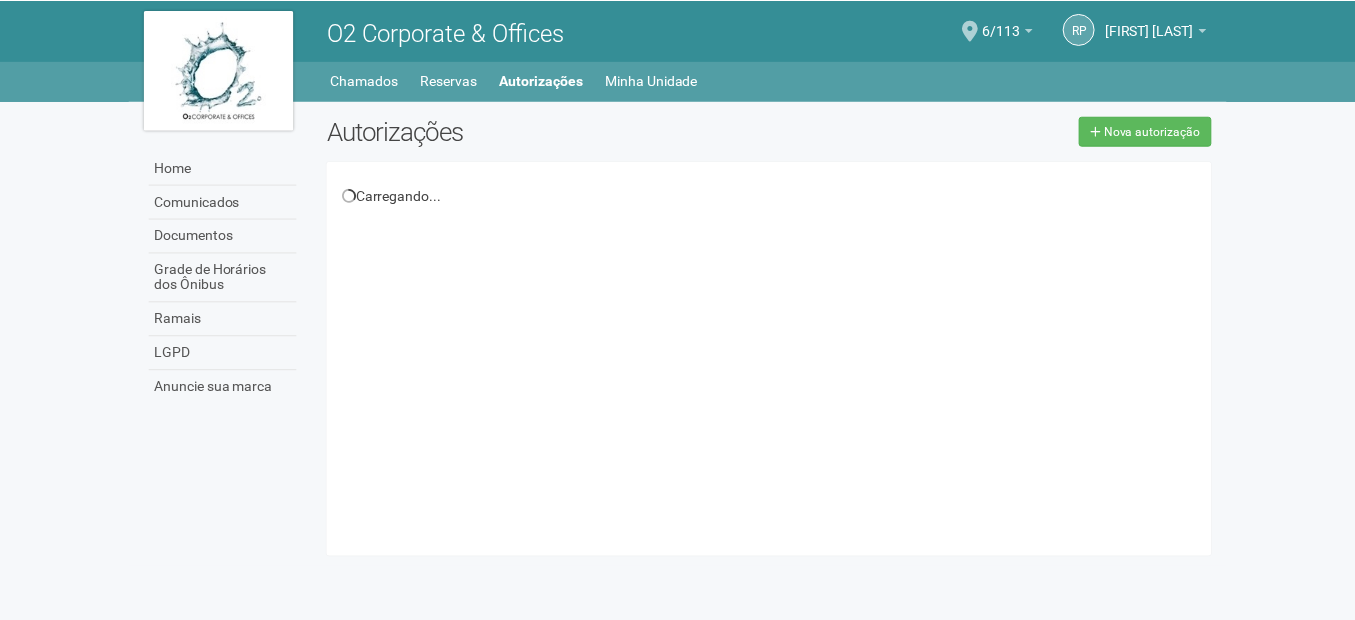 scroll, scrollTop: 0, scrollLeft: 0, axis: both 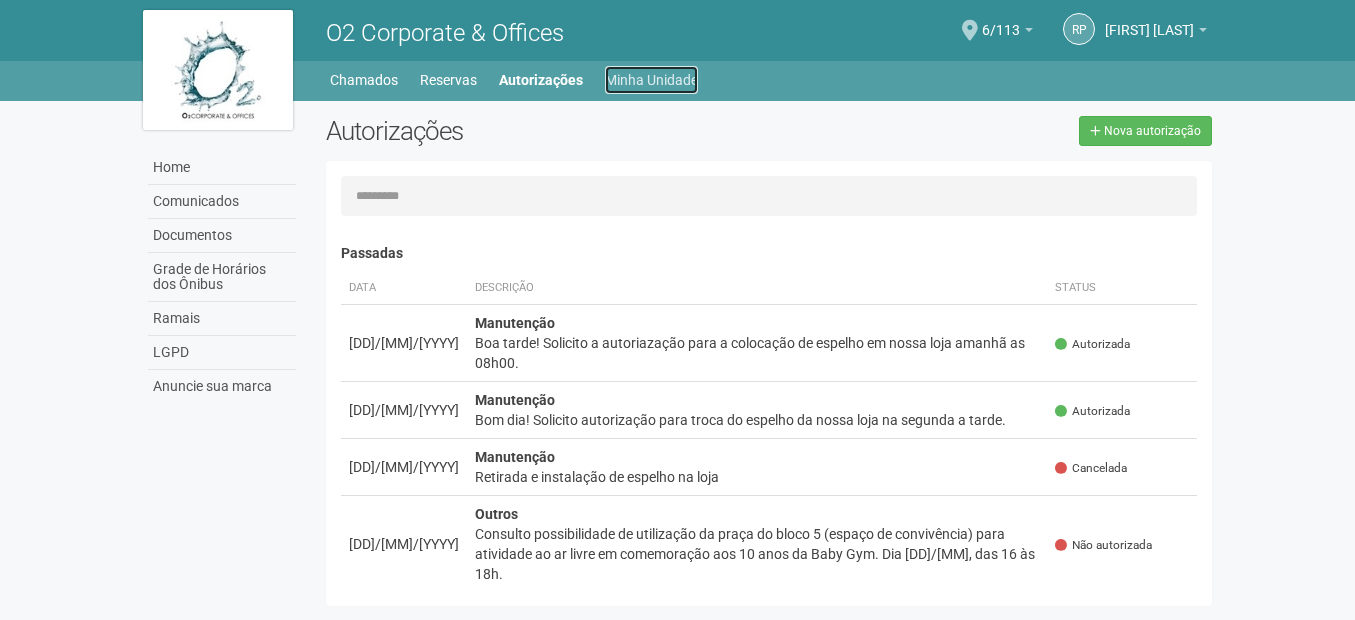 click on "Minha Unidade" at bounding box center (651, 80) 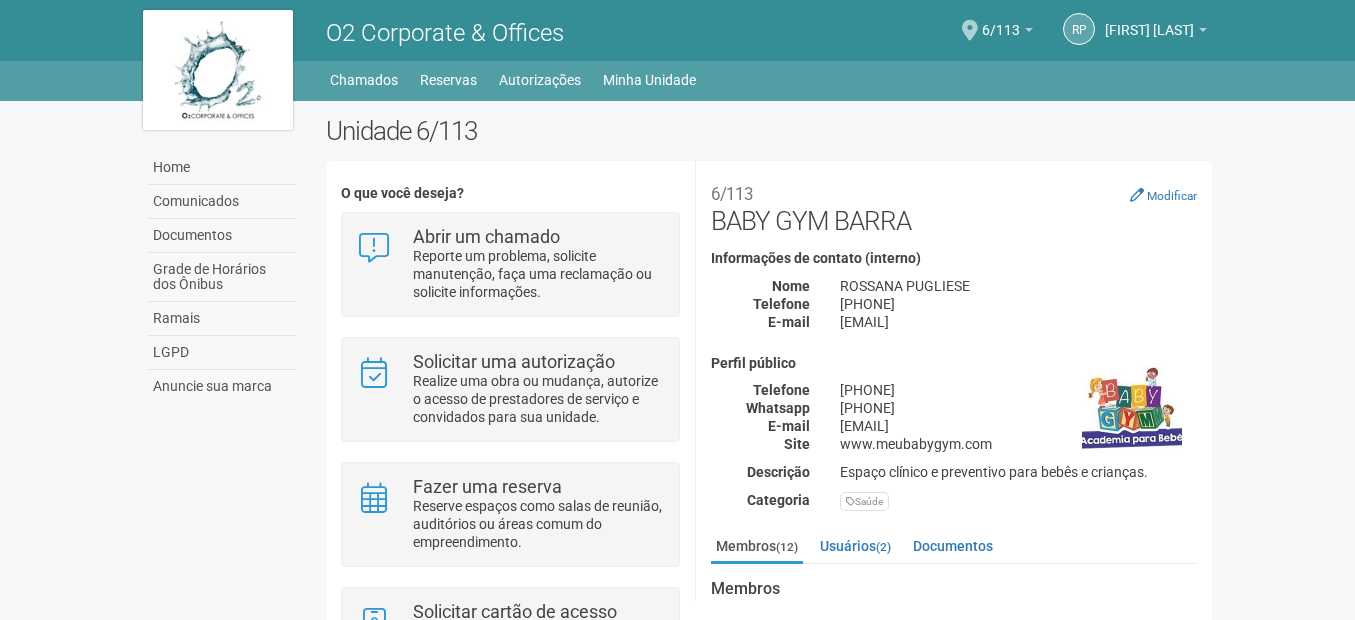 scroll, scrollTop: 0, scrollLeft: 0, axis: both 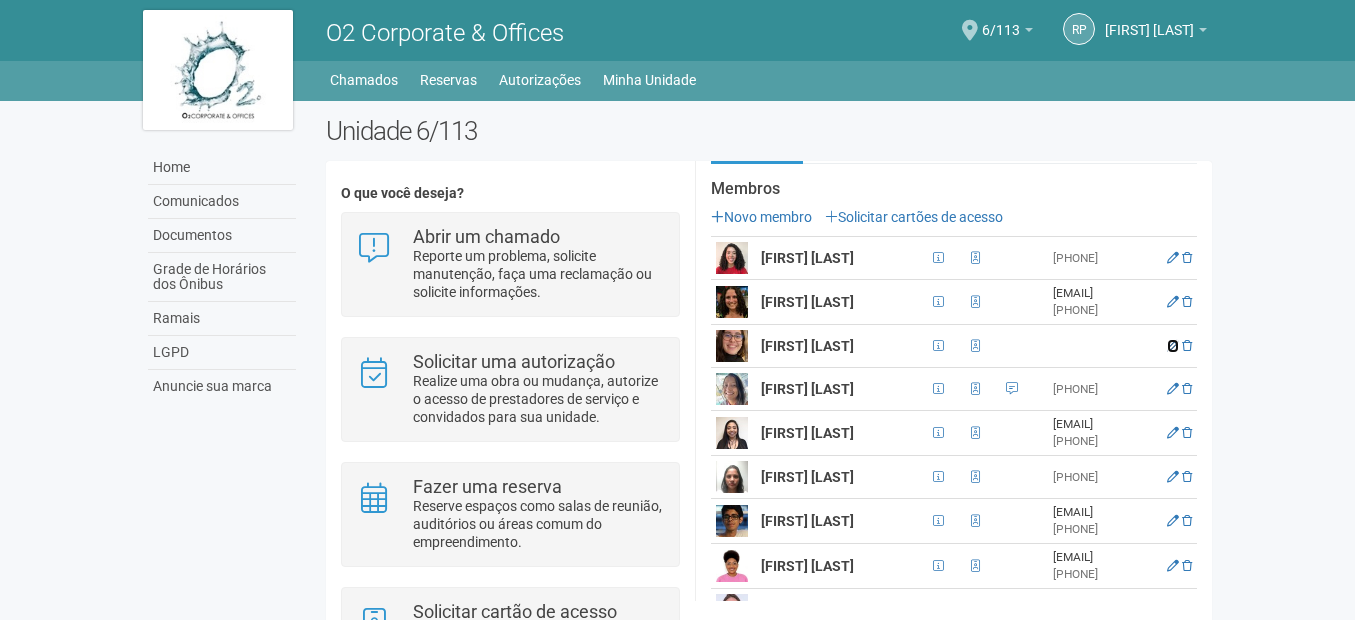 click at bounding box center [1173, 346] 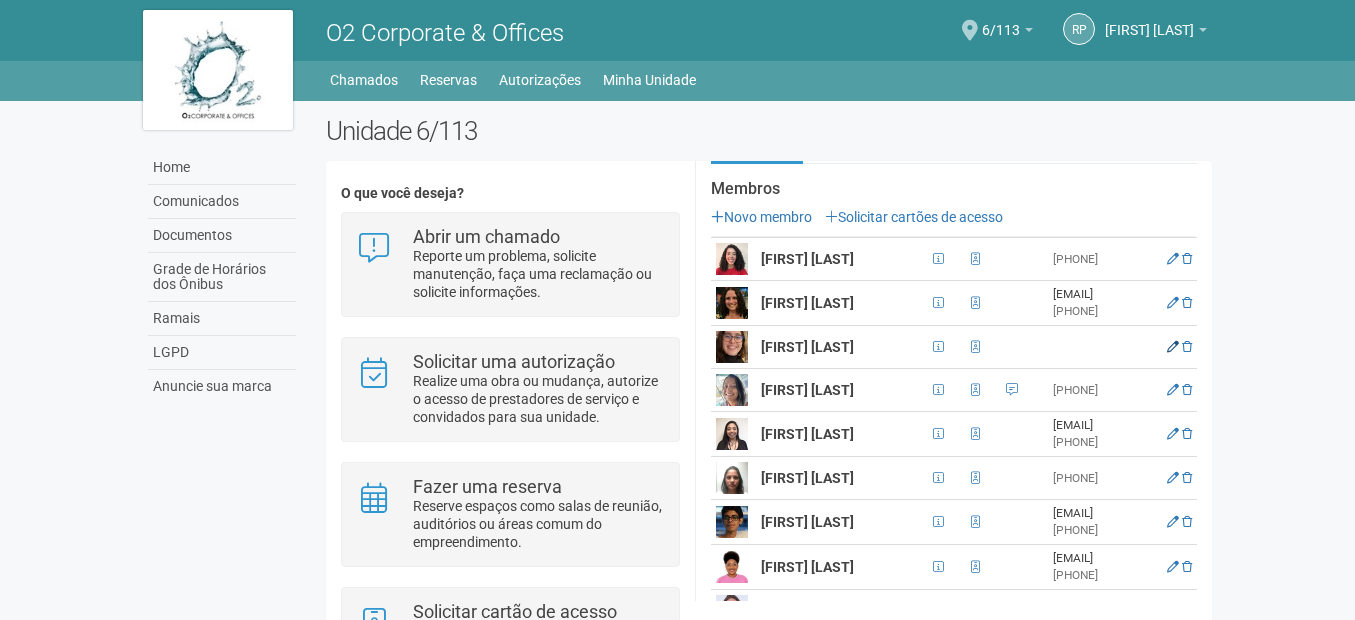 scroll, scrollTop: 1, scrollLeft: 0, axis: vertical 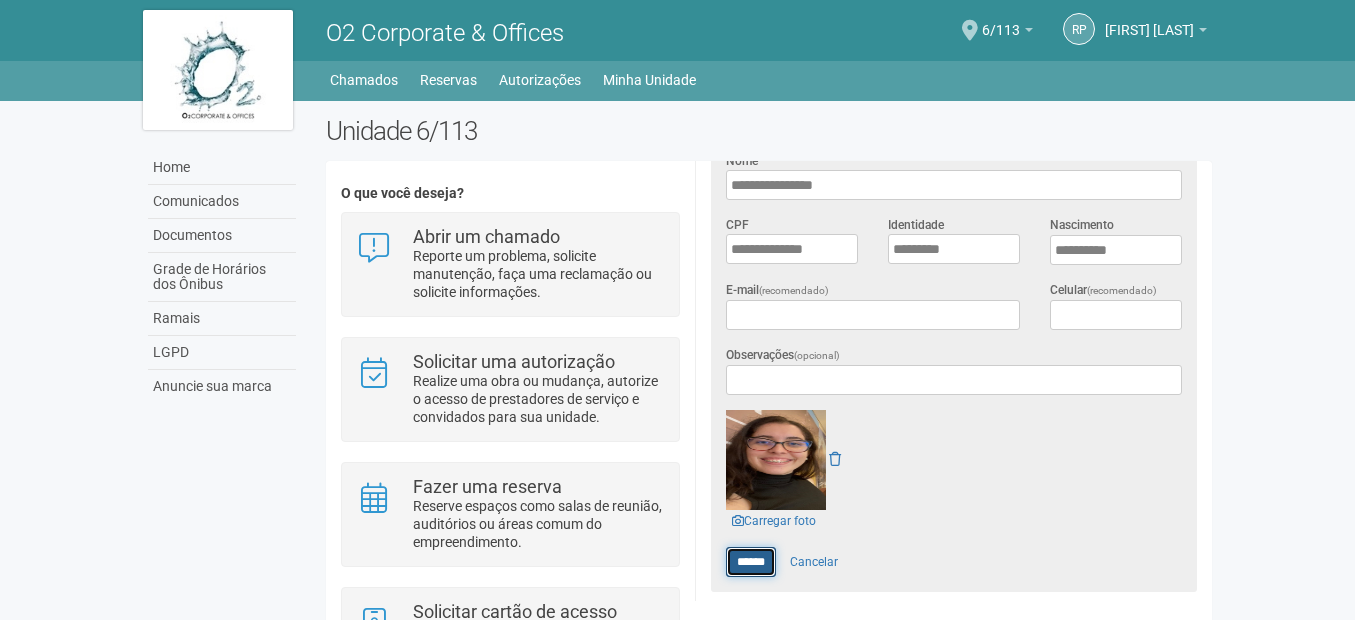 click on "******" at bounding box center [751, 562] 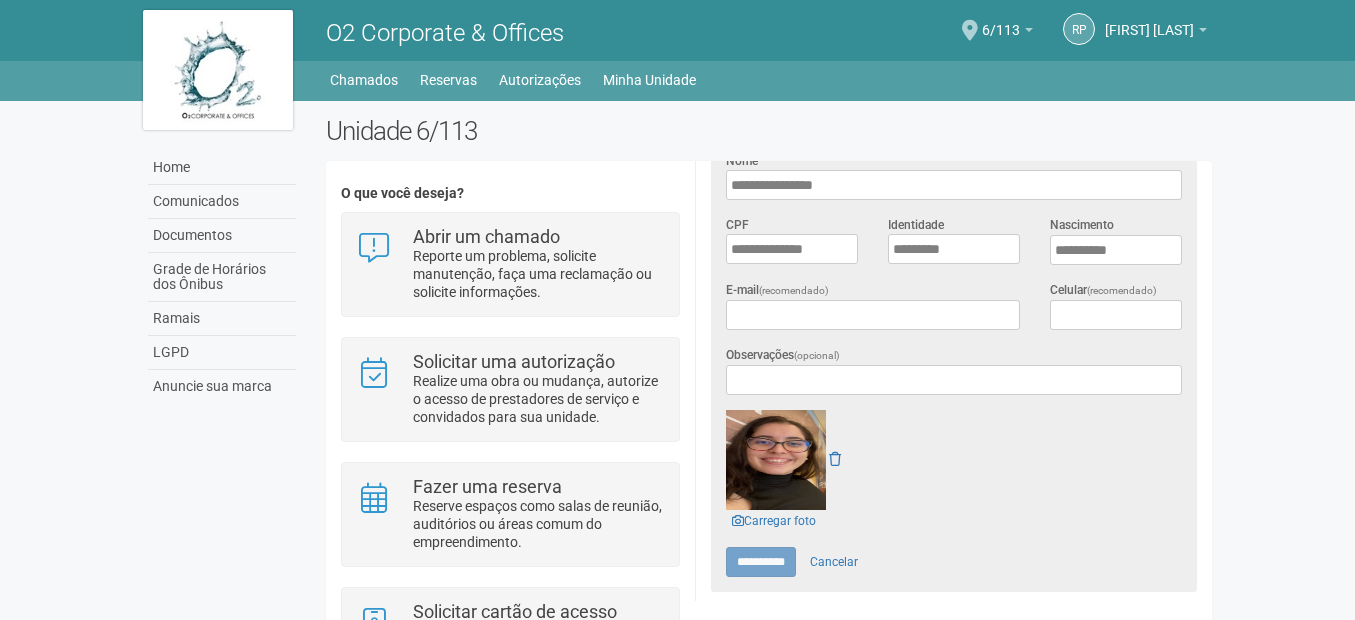 type on "******" 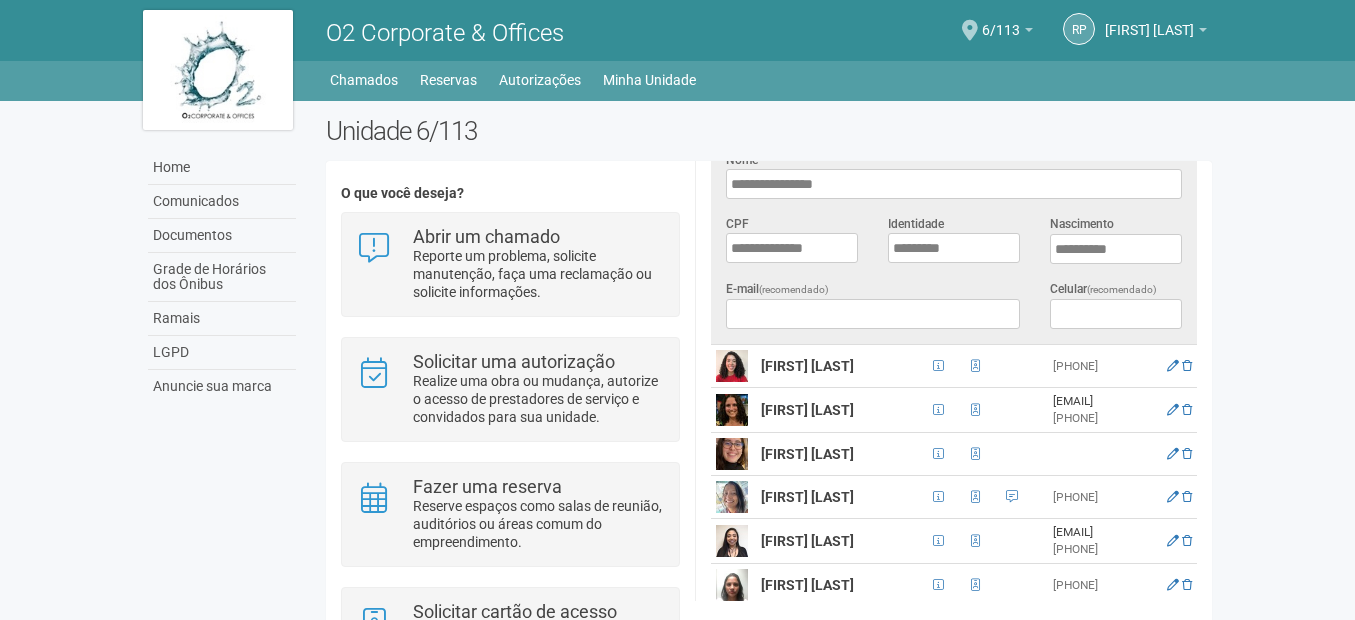 scroll, scrollTop: 0, scrollLeft: 0, axis: both 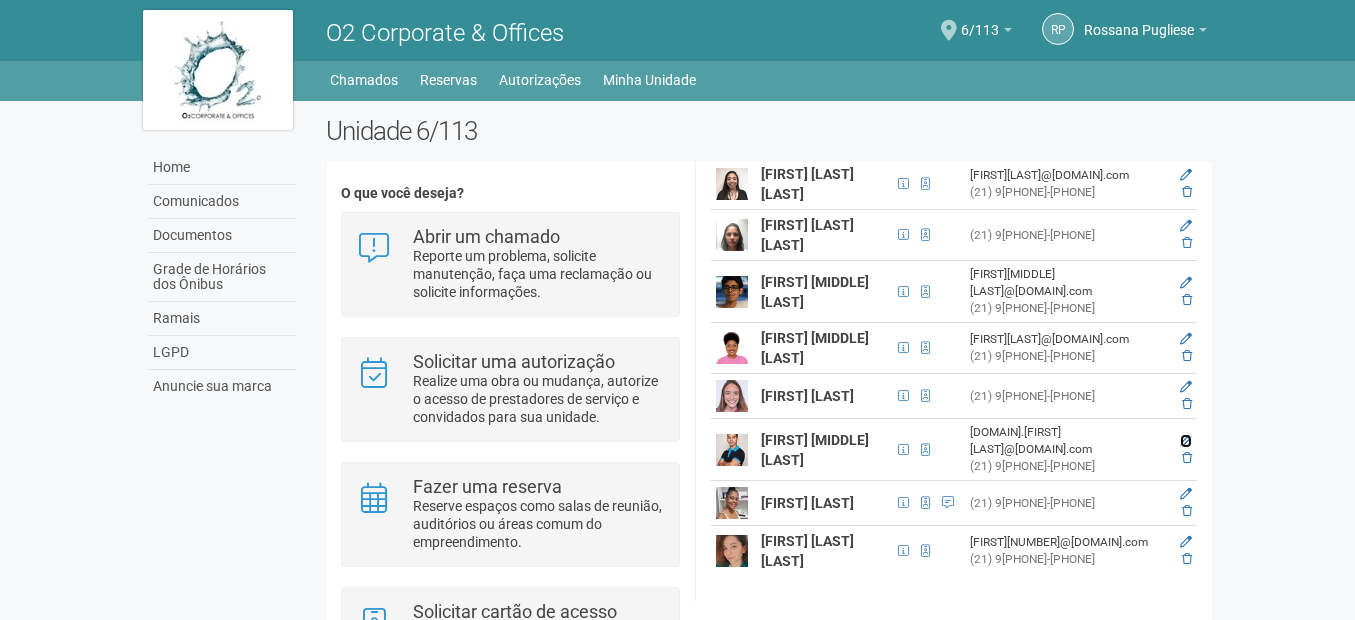 click at bounding box center [1186, 441] 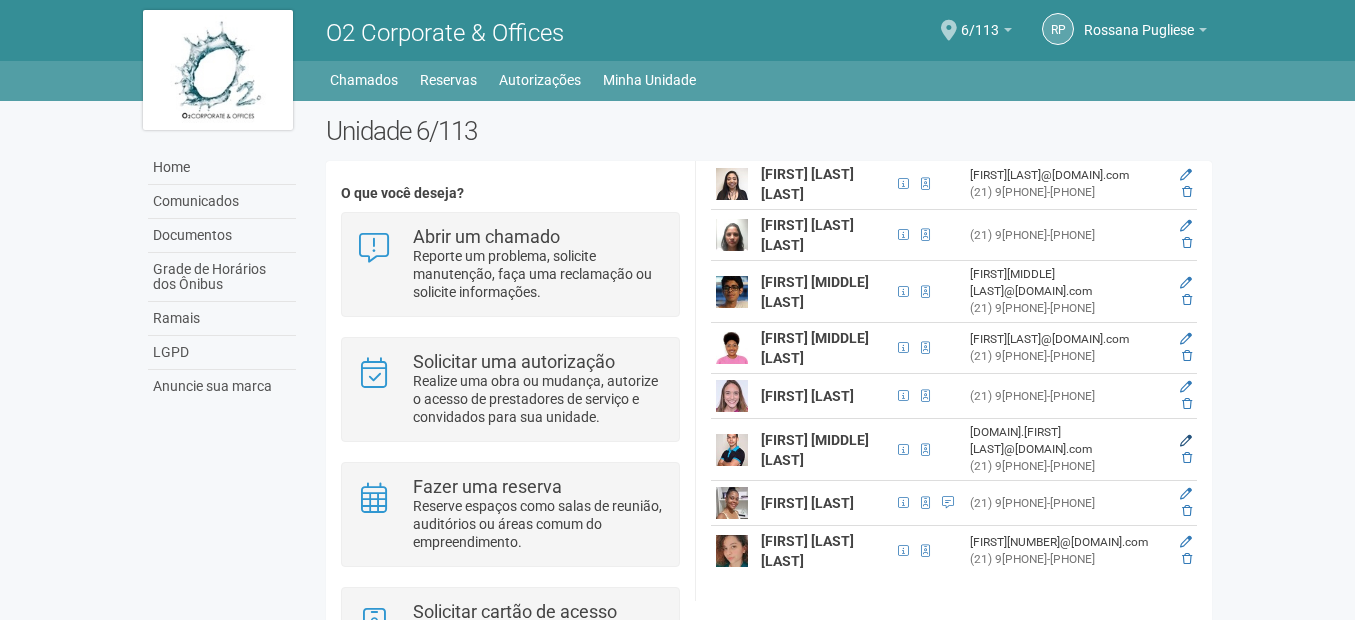 scroll, scrollTop: 48, scrollLeft: 0, axis: vertical 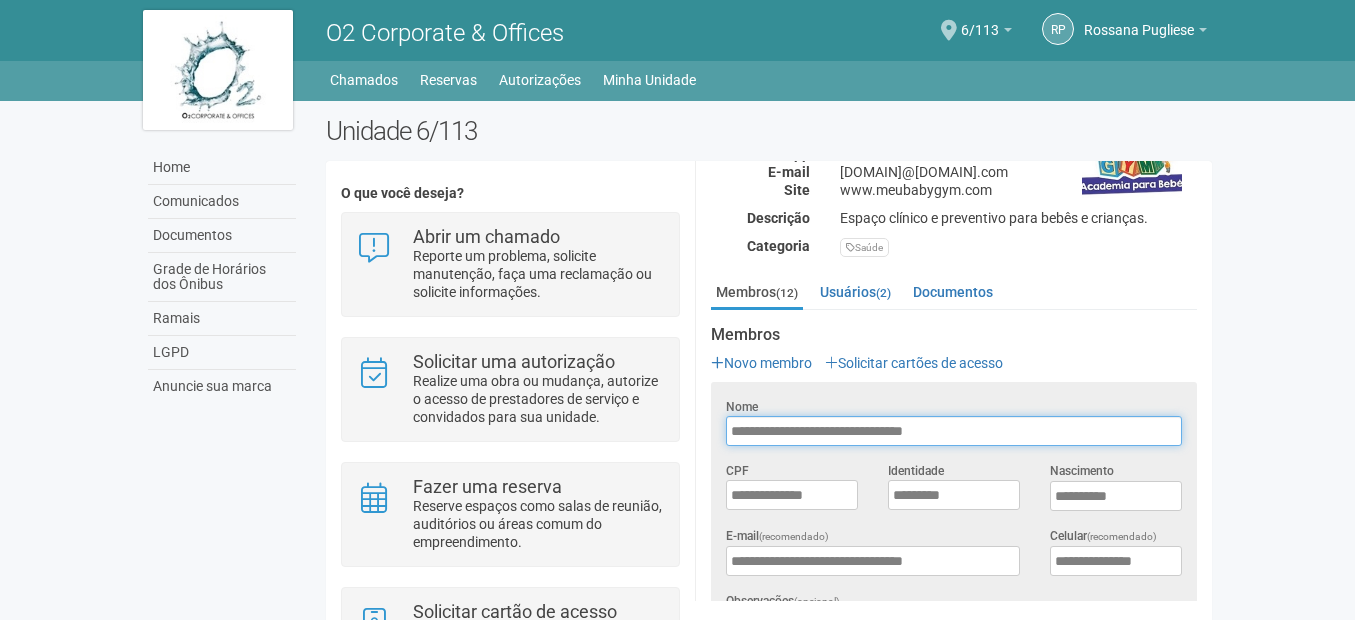 drag, startPoint x: 970, startPoint y: 433, endPoint x: 697, endPoint y: 426, distance: 273.08972 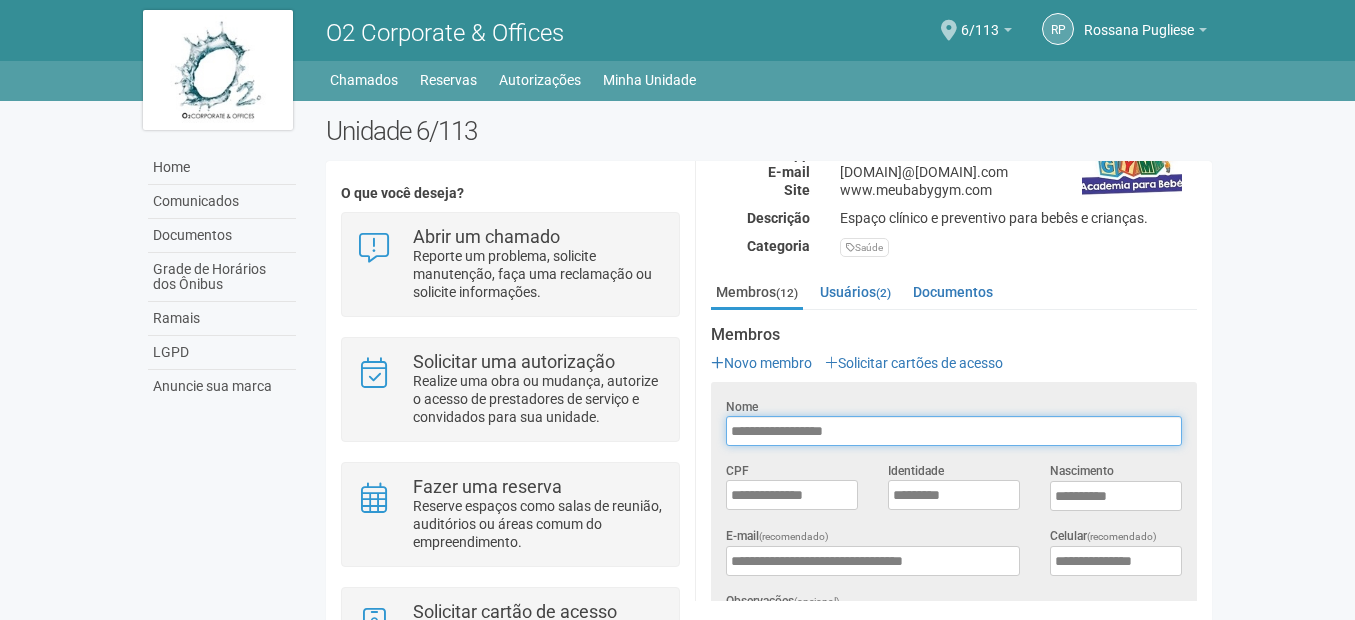 type on "**********" 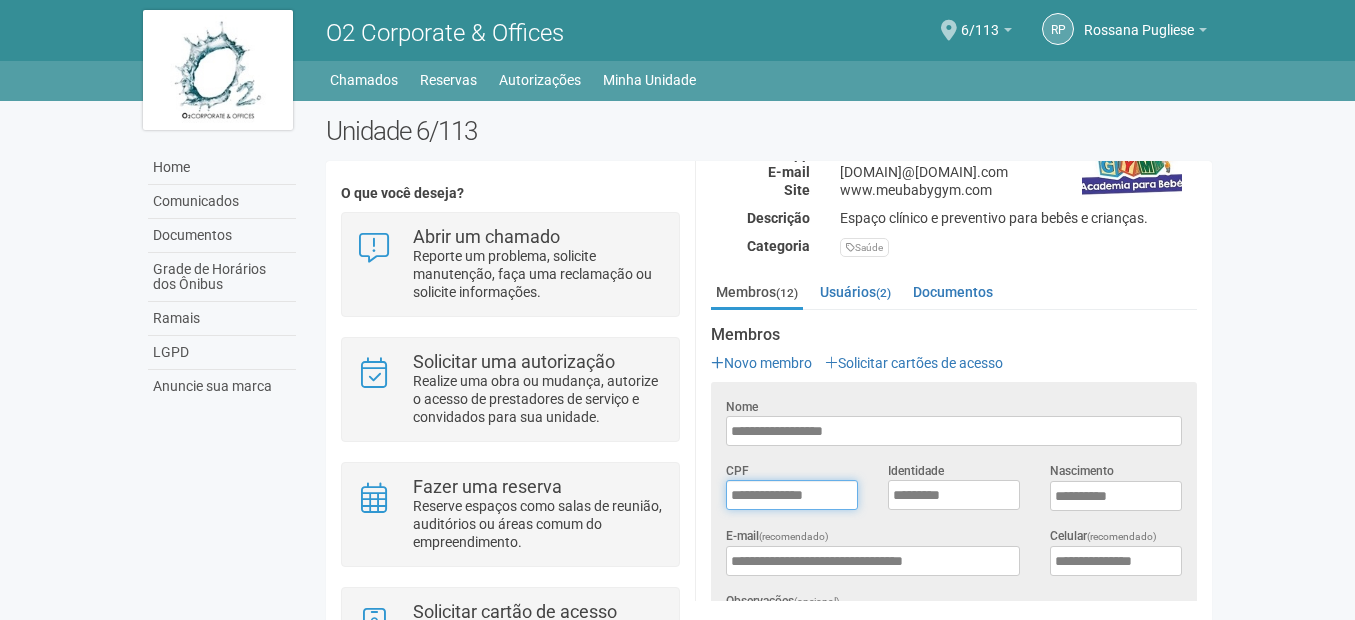 click on "**********" at bounding box center (792, 495) 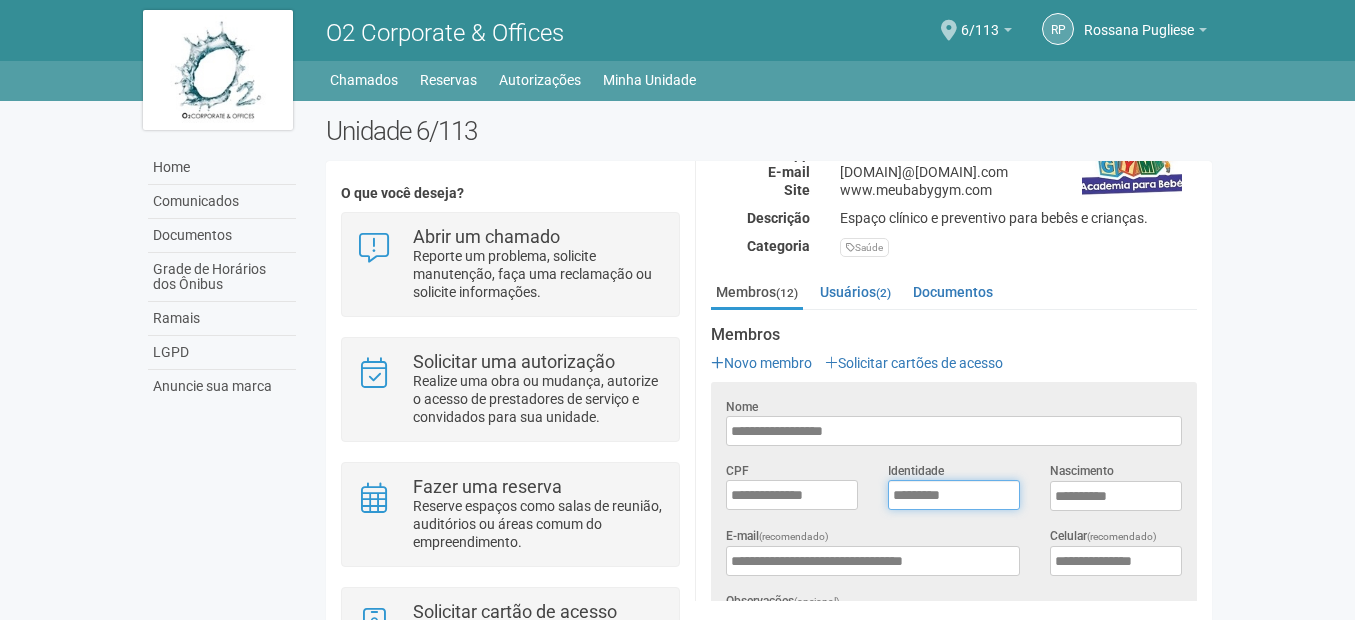 type 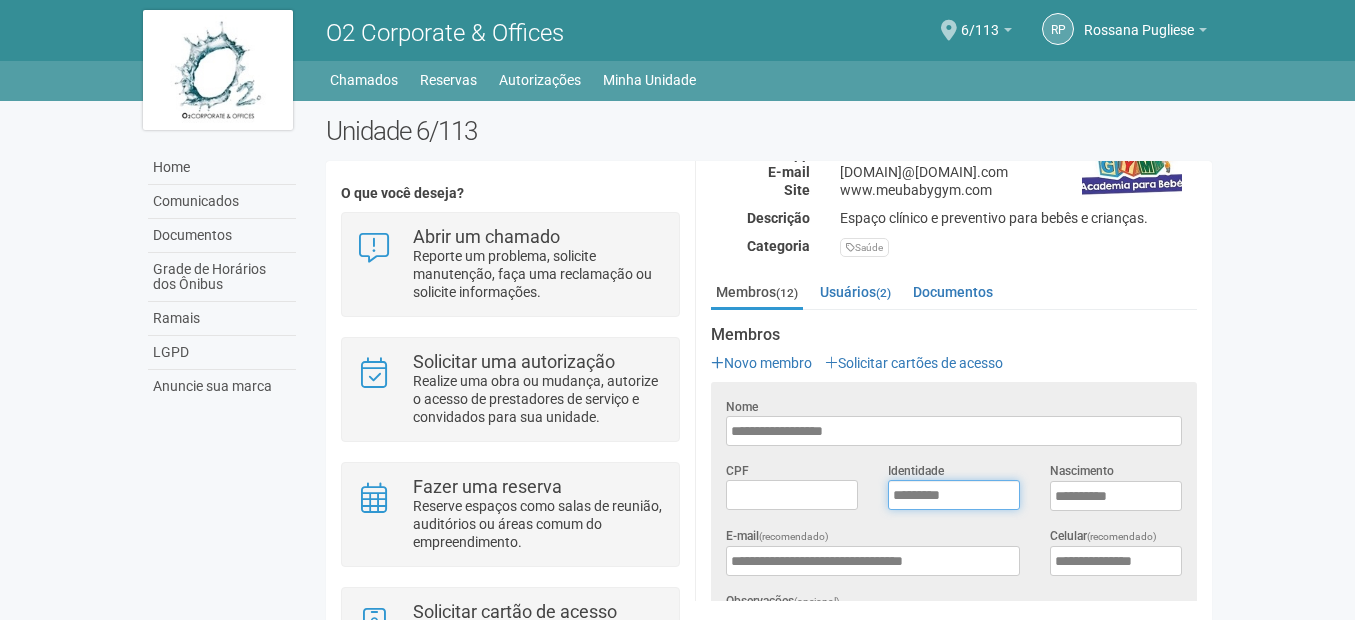 click on "*********" at bounding box center (954, 495) 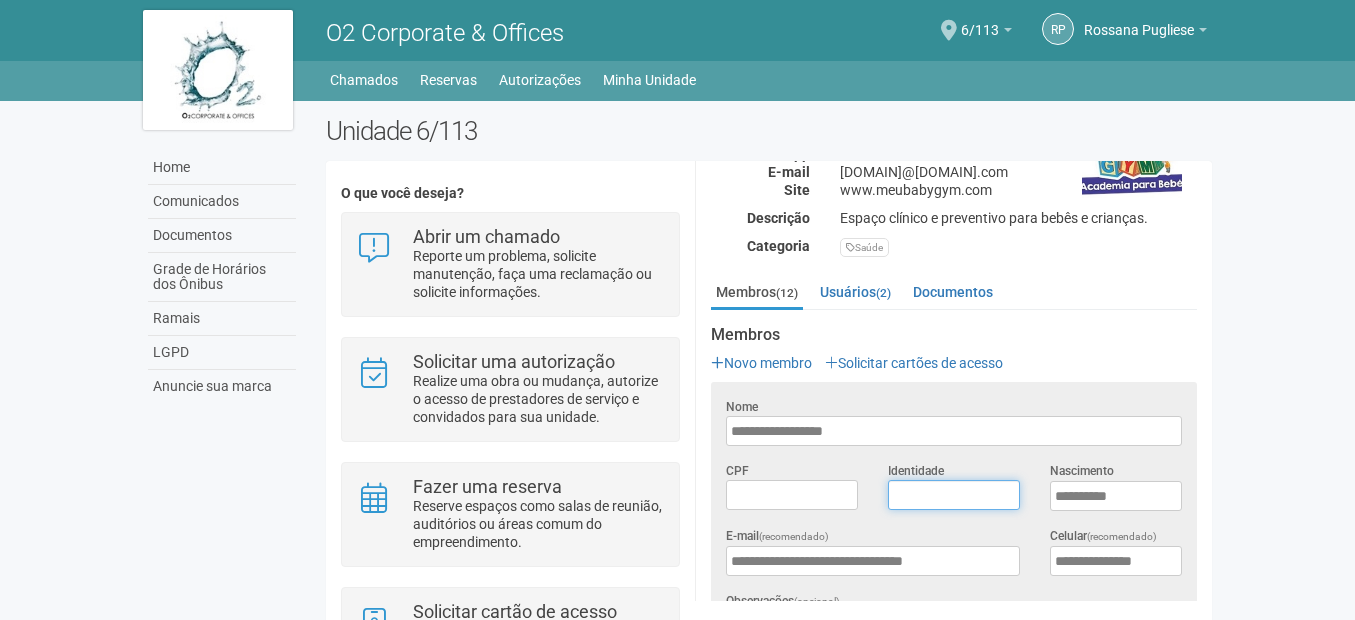 type 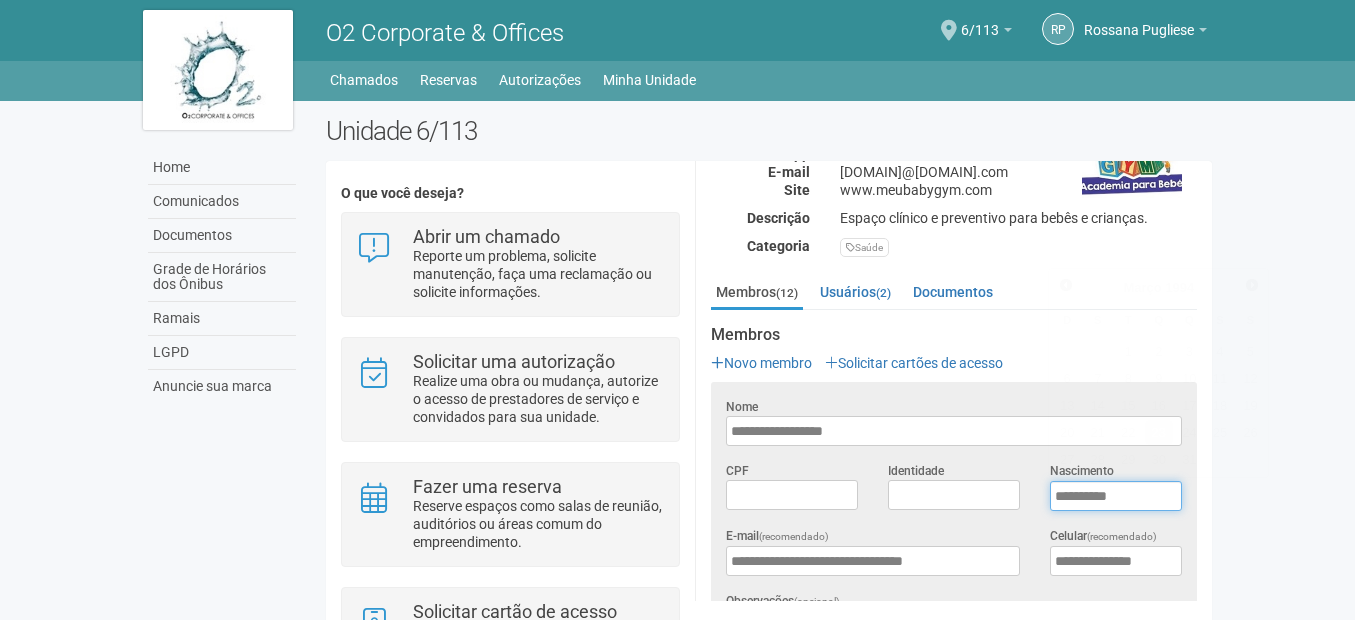 click on "**********" at bounding box center [1116, 496] 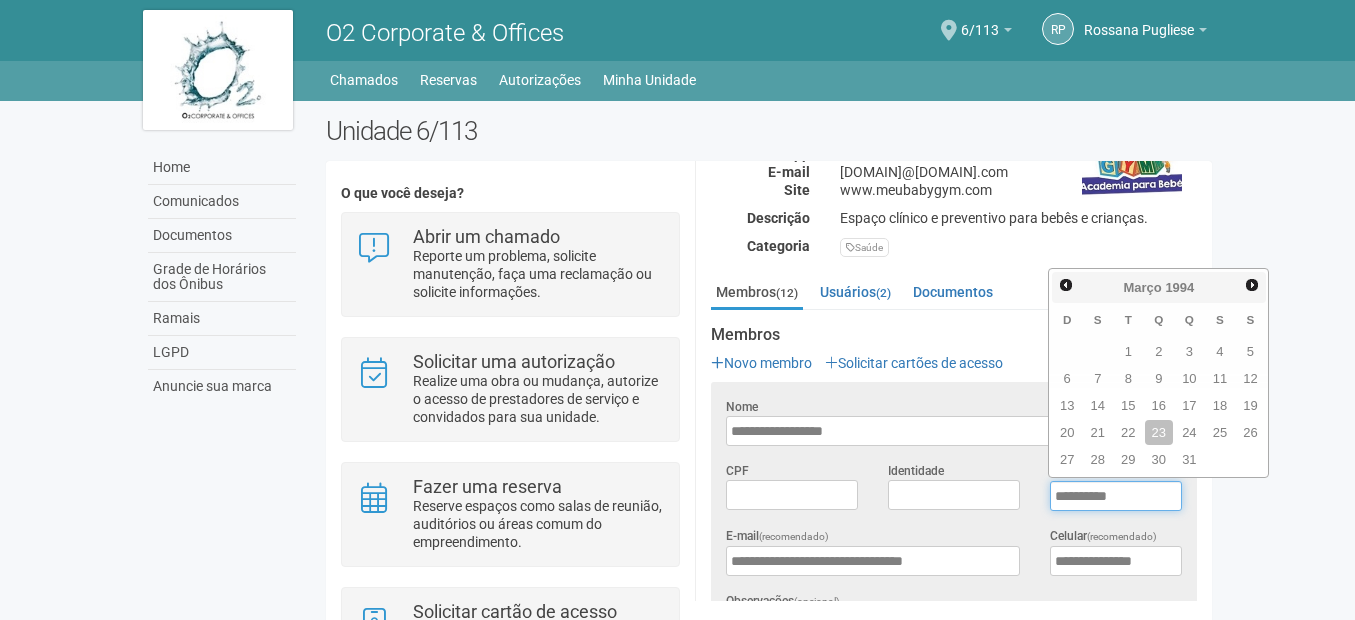 click on "**********" at bounding box center [1116, 496] 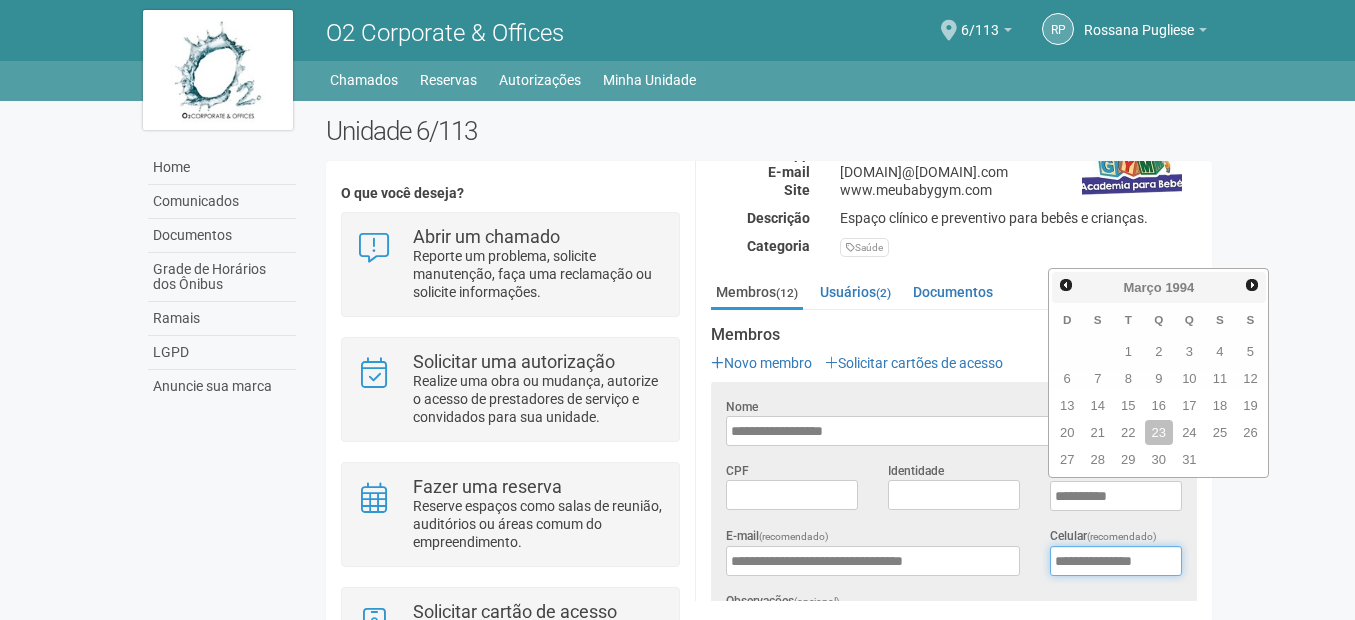 type 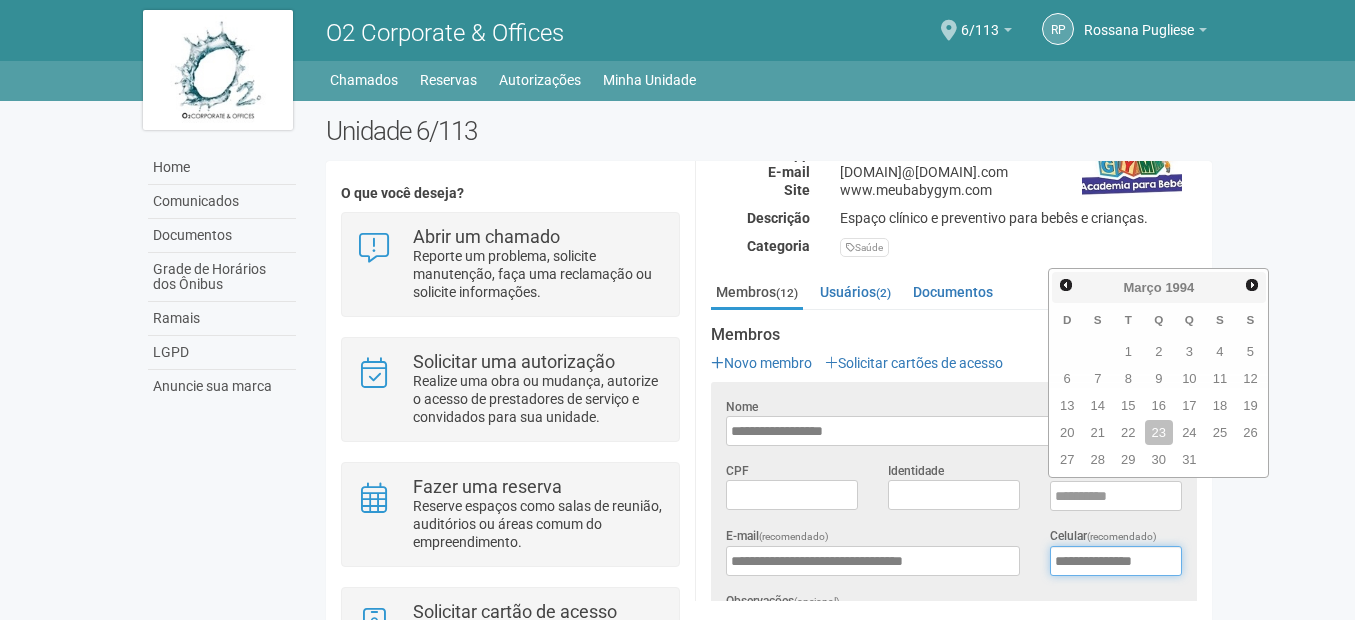click on "**********" at bounding box center (1116, 561) 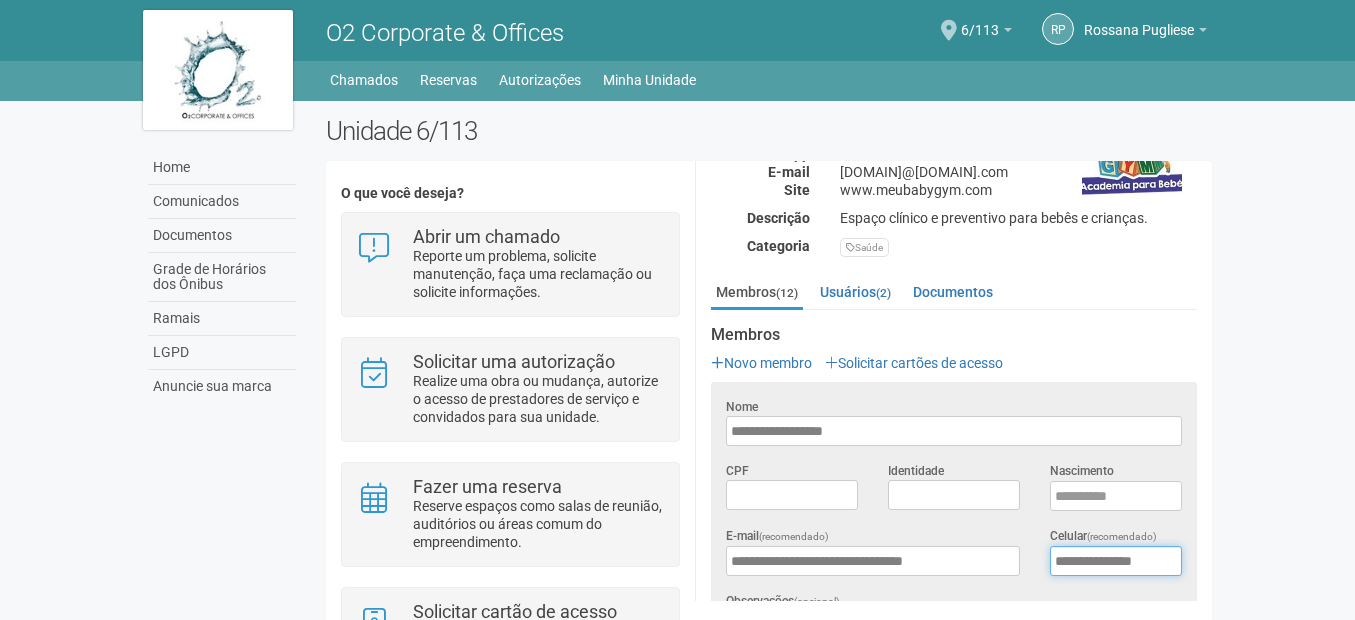 click on "**********" at bounding box center (1116, 561) 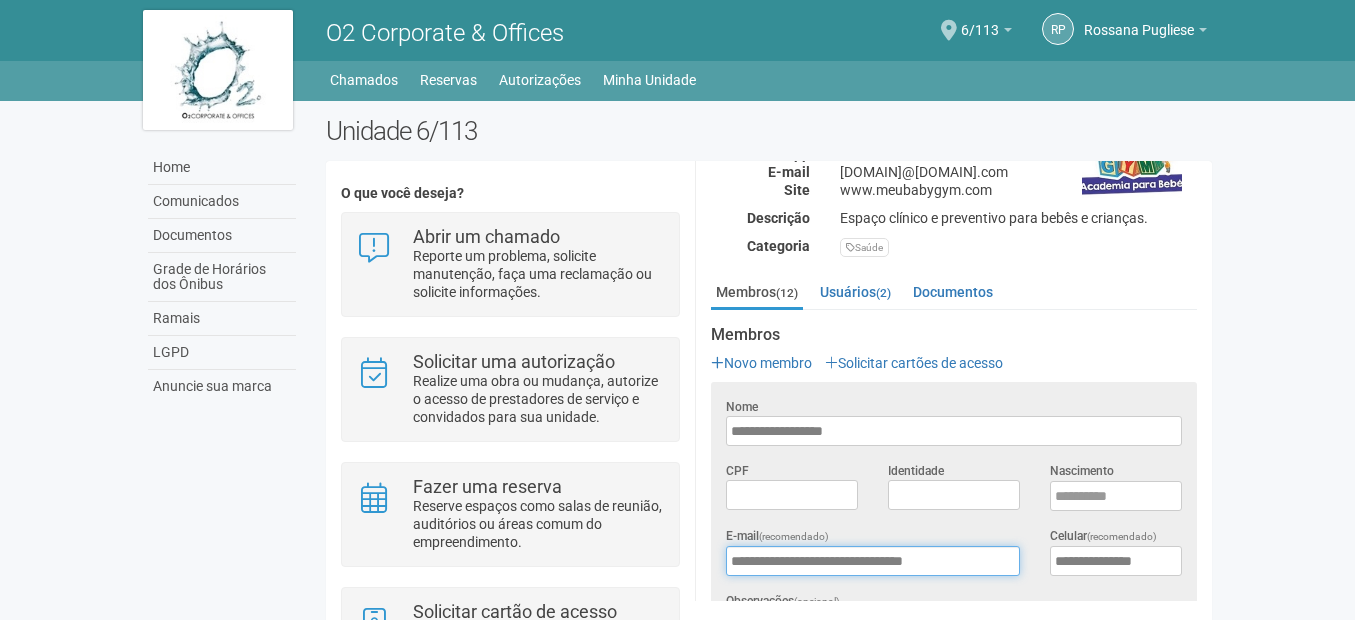 type 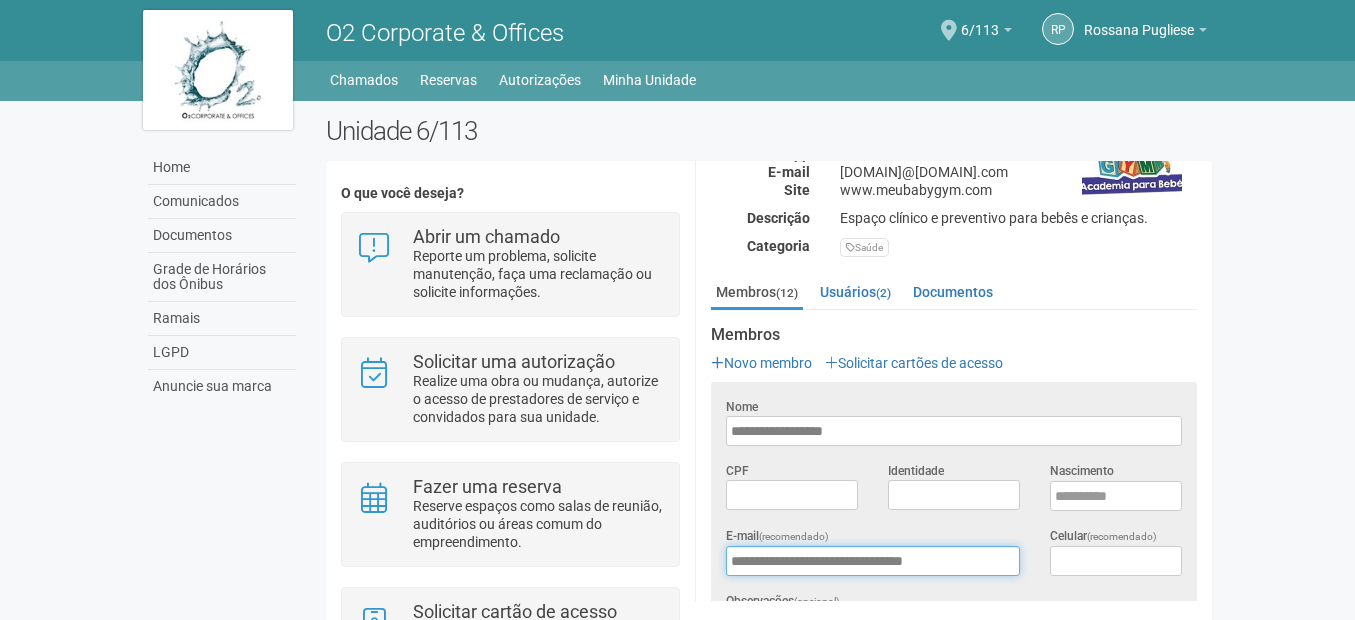 click on "**********" at bounding box center [873, 561] 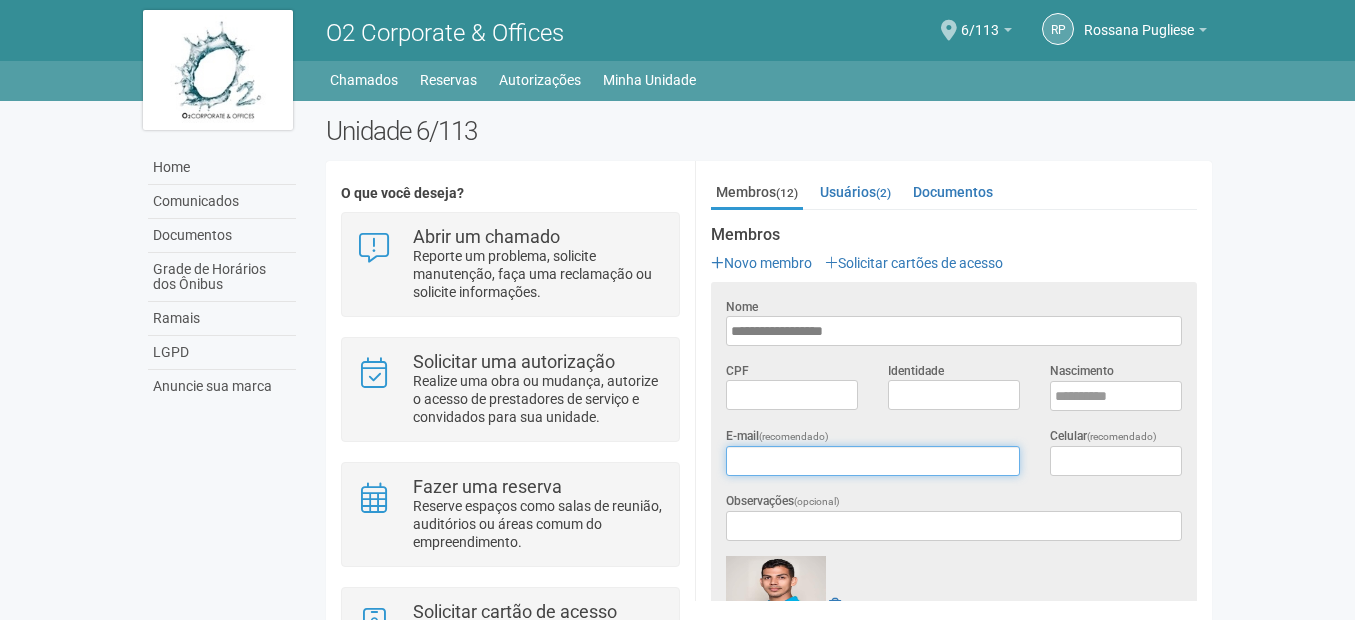 scroll, scrollTop: 454, scrollLeft: 0, axis: vertical 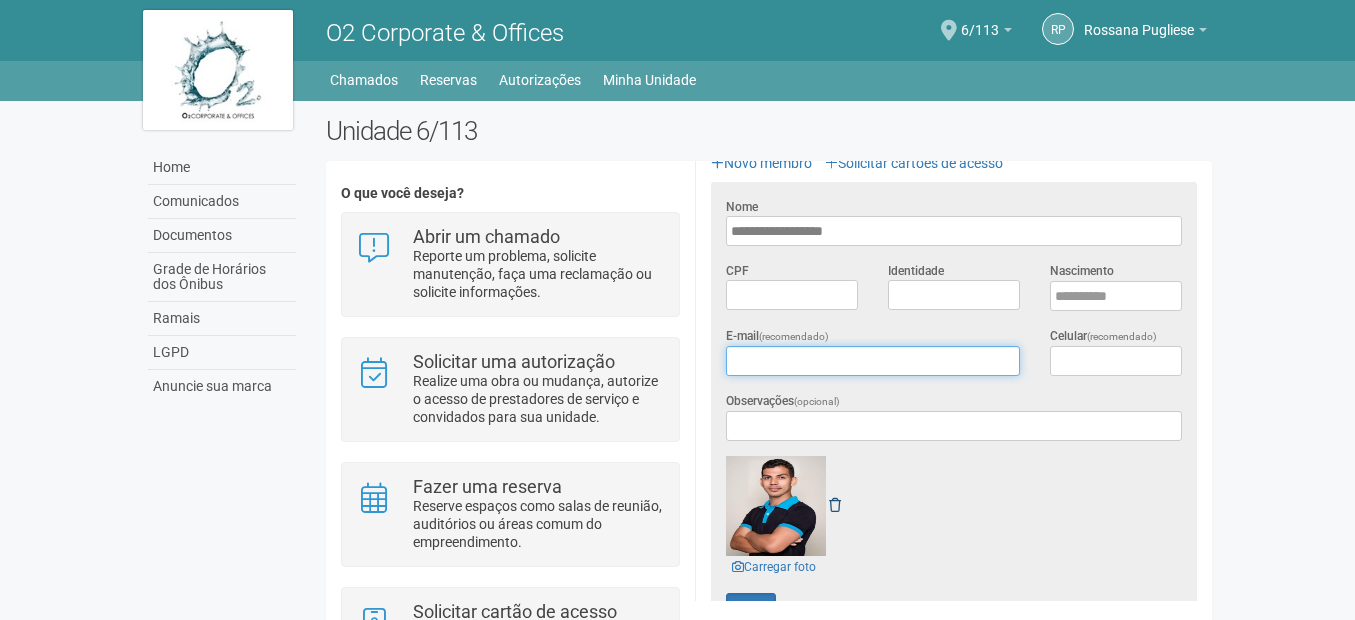 type 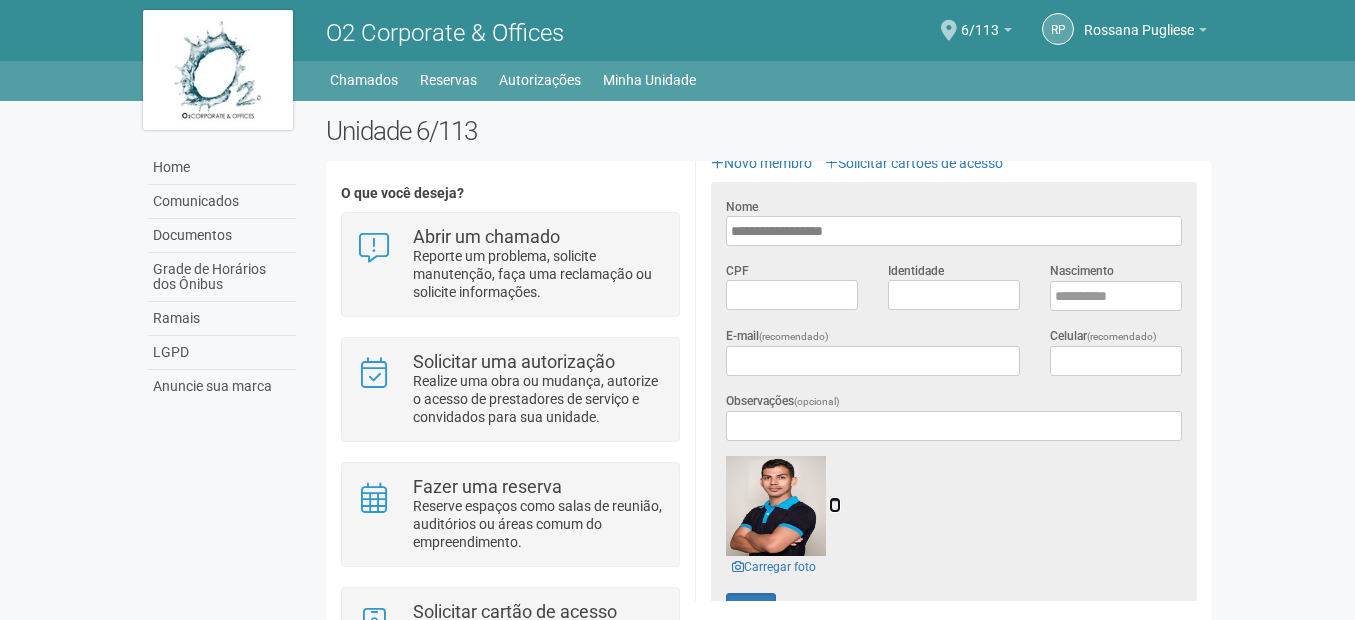 click at bounding box center (835, 505) 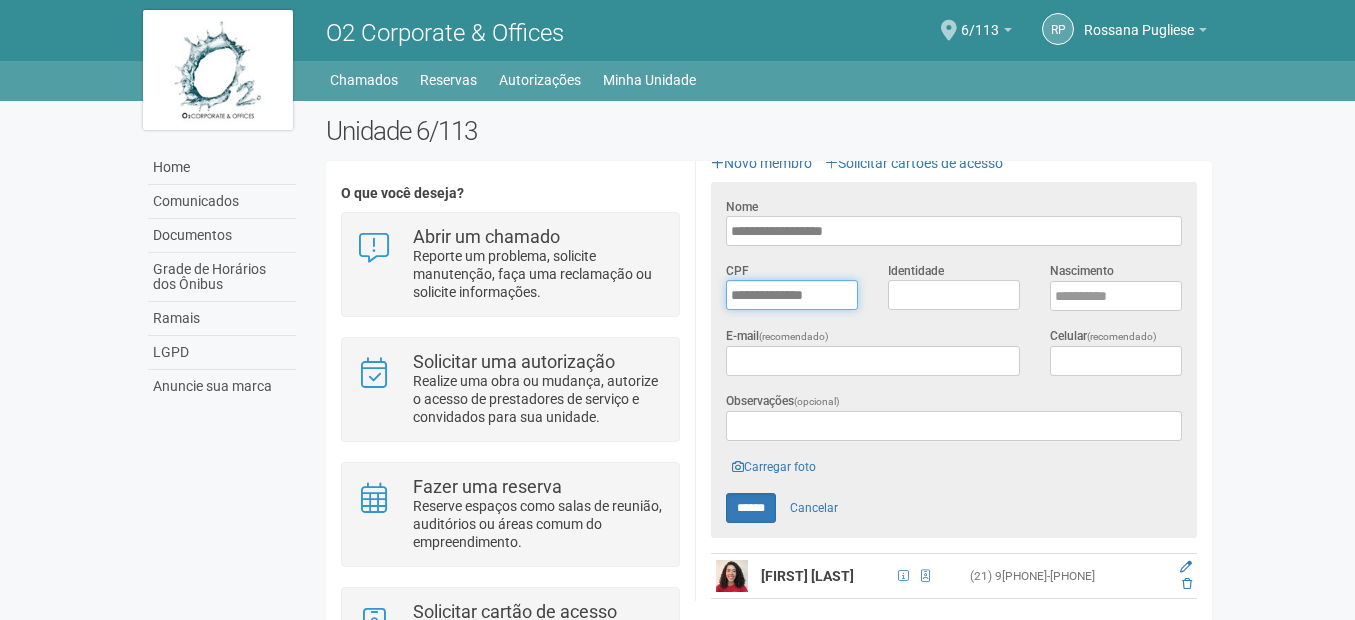 click on "*********" at bounding box center [792, 295] 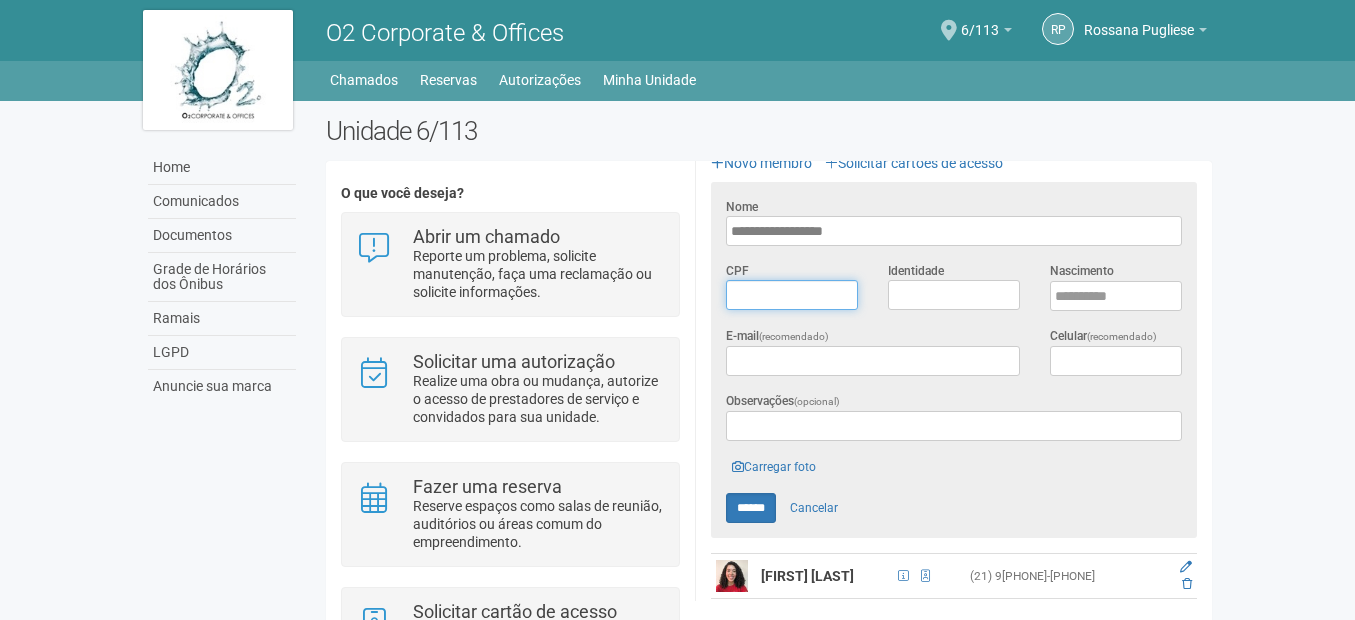 type on "*********" 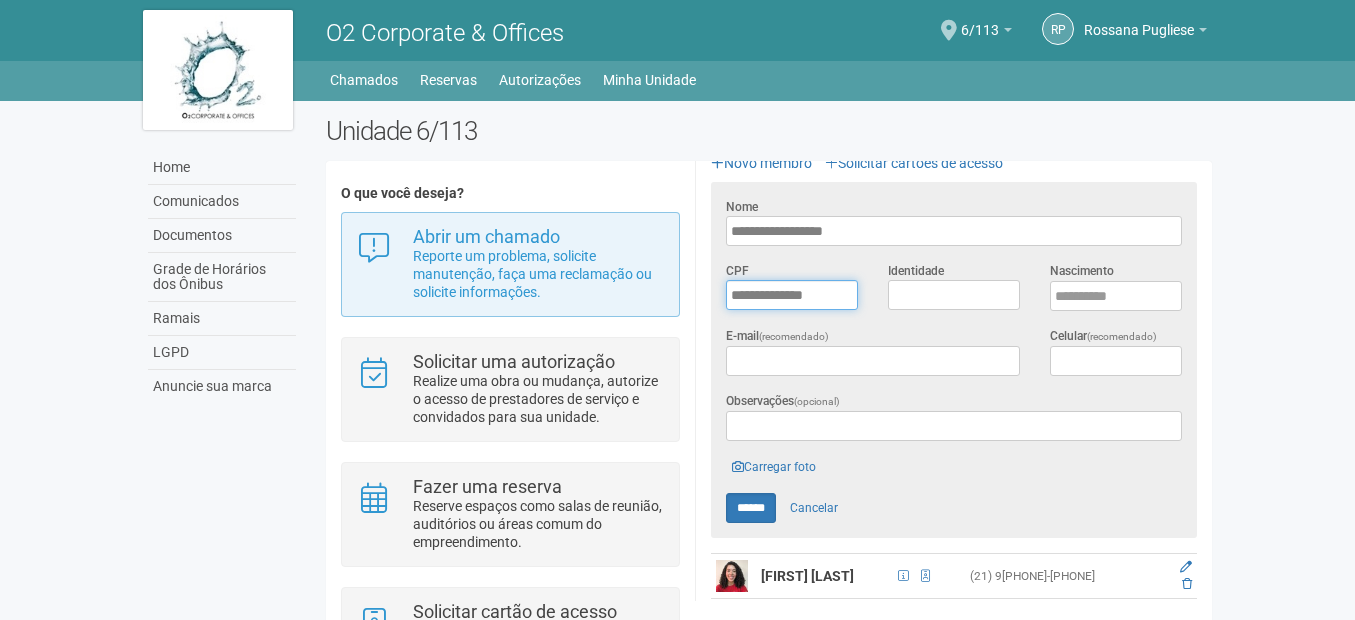 drag, startPoint x: 780, startPoint y: 293, endPoint x: 658, endPoint y: 290, distance: 122.03688 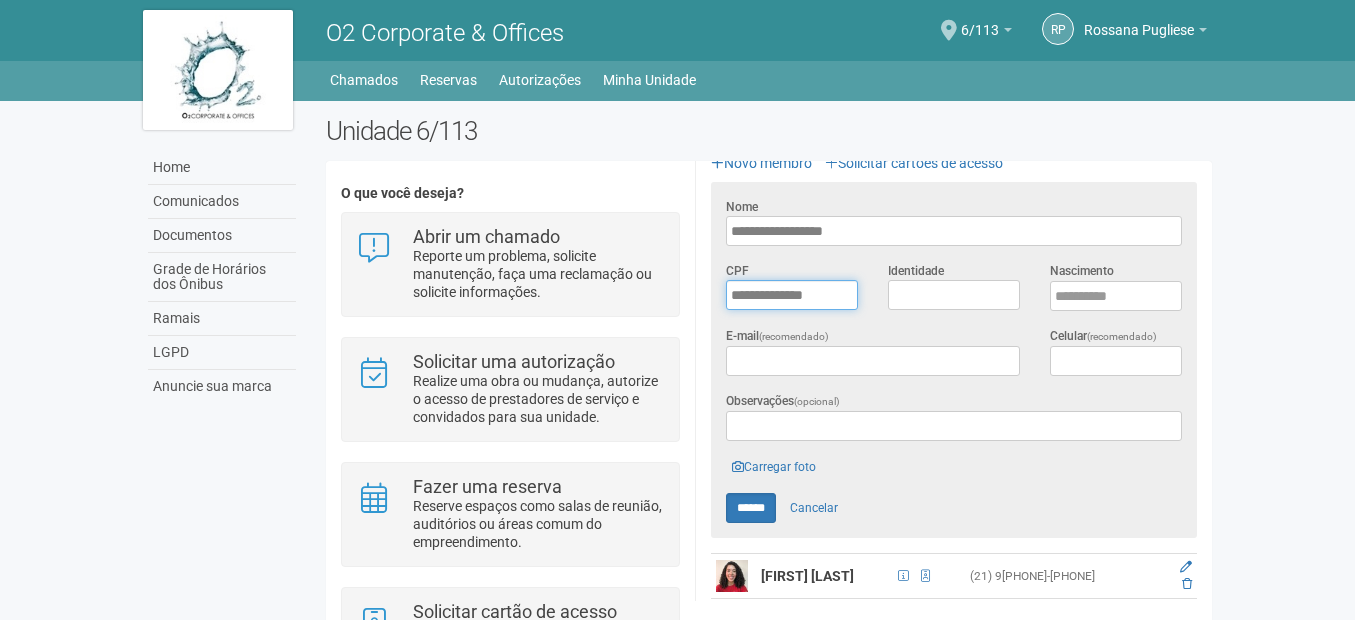 click on "*********" at bounding box center (792, 295) 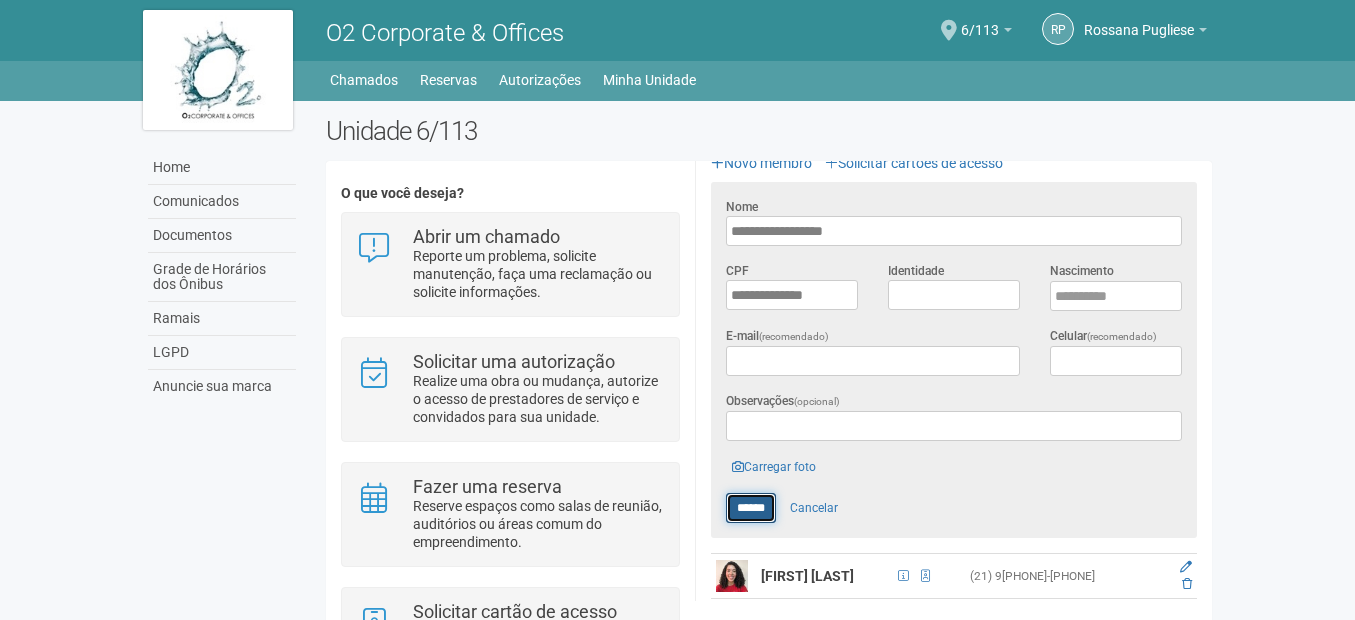 click on "******" at bounding box center (751, 508) 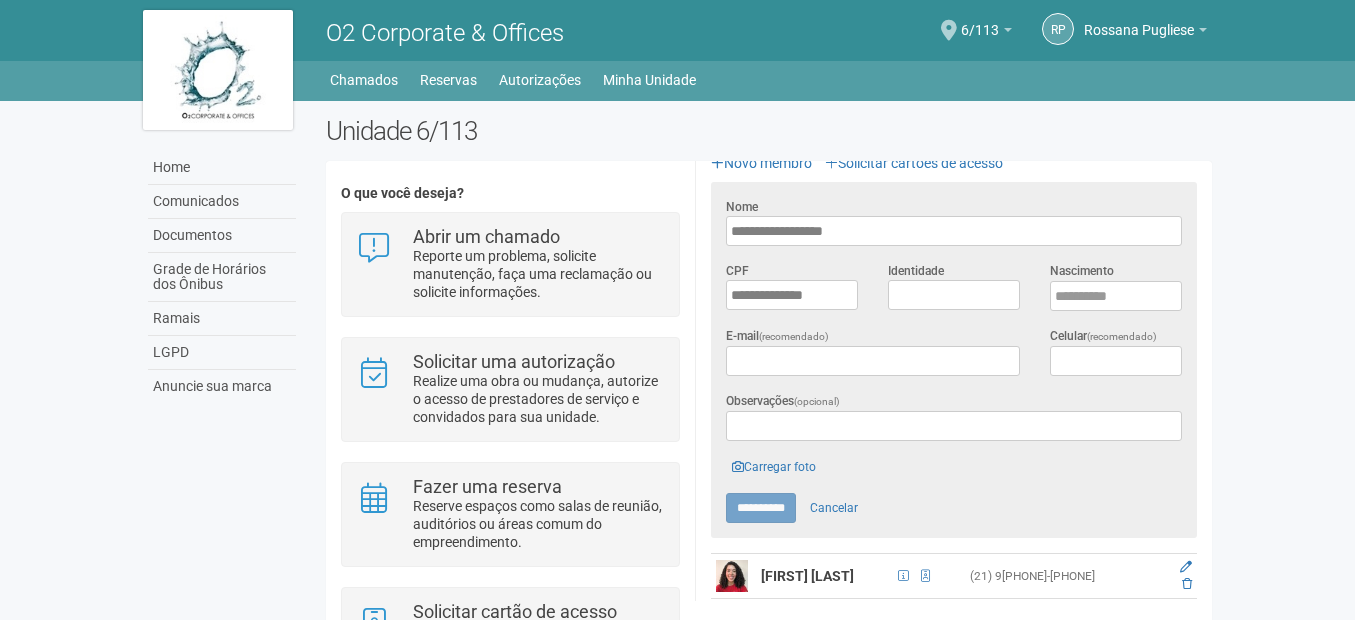 type on "******" 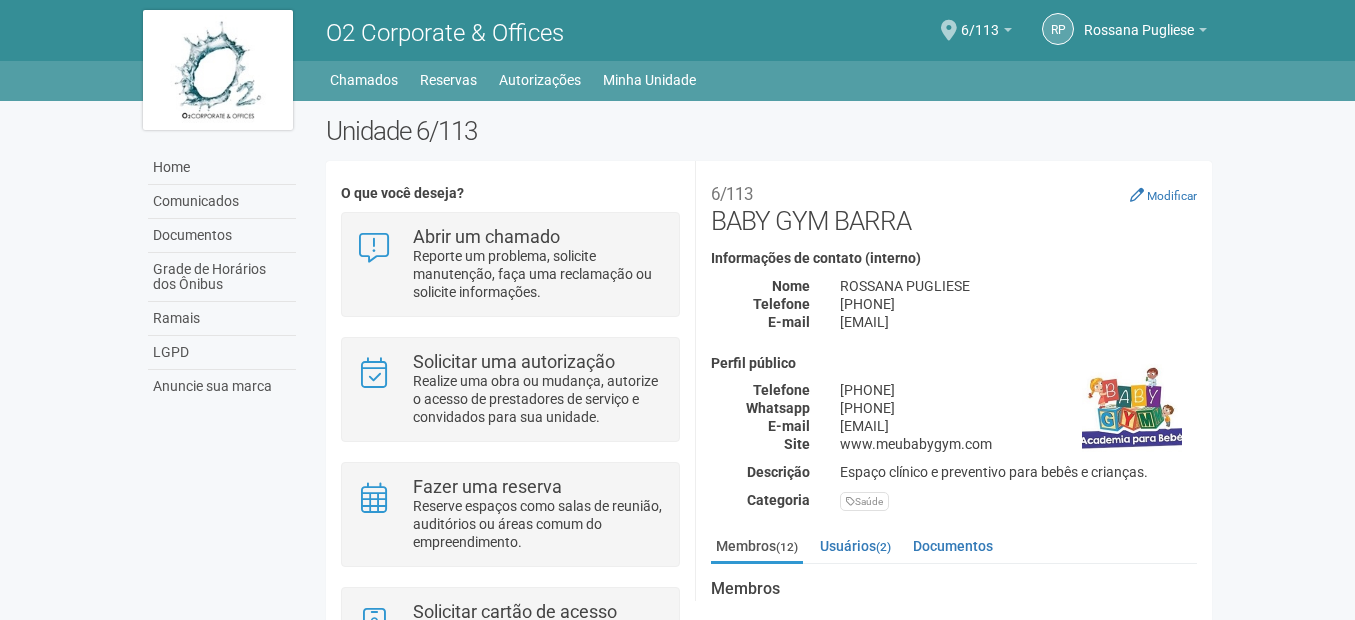 scroll, scrollTop: 0, scrollLeft: 0, axis: both 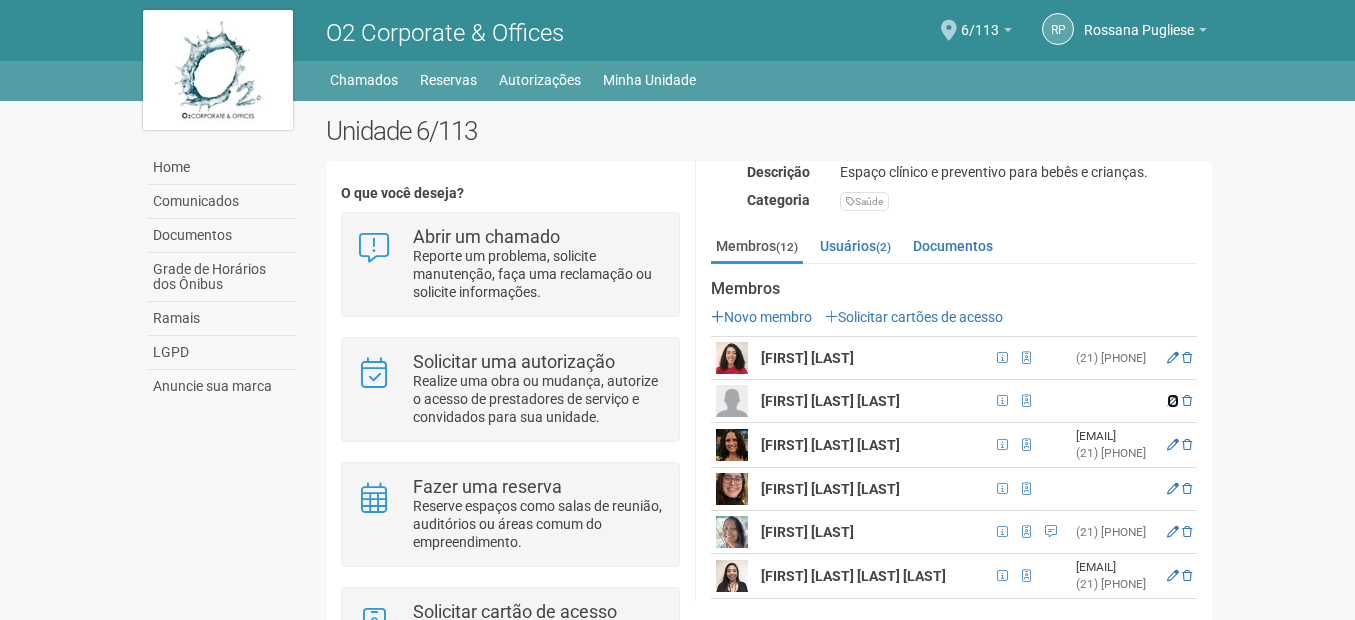 click at bounding box center (1173, 401) 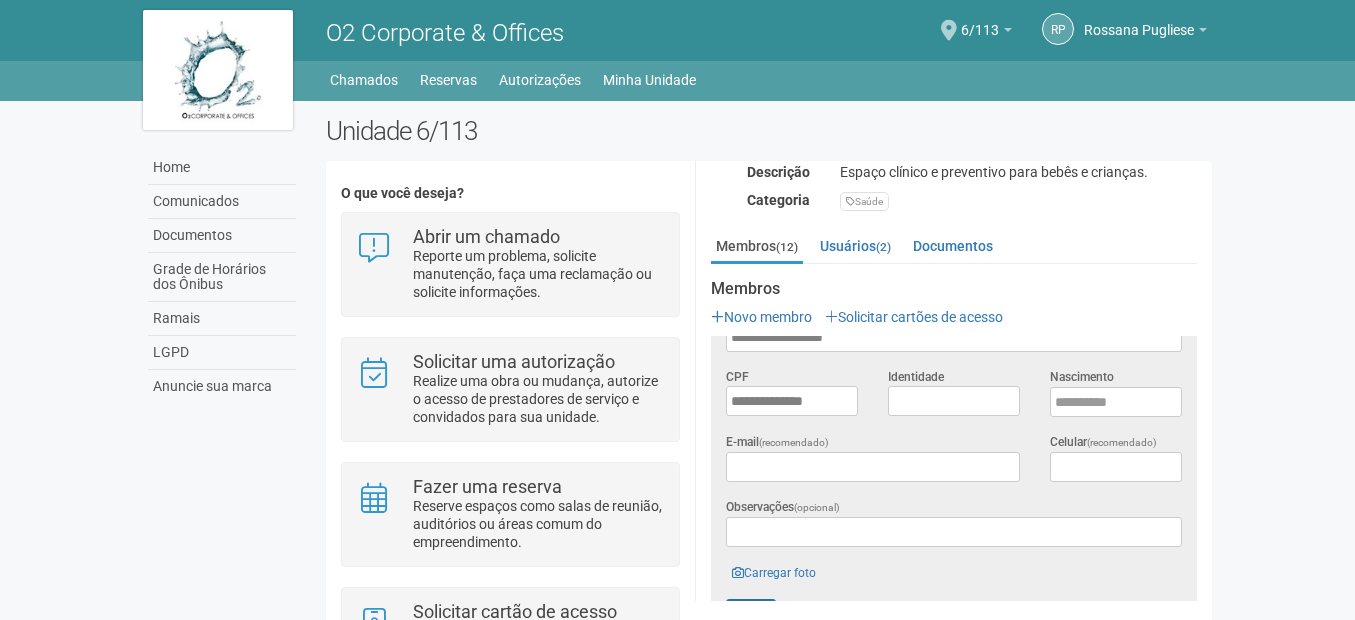 scroll, scrollTop: 0, scrollLeft: 0, axis: both 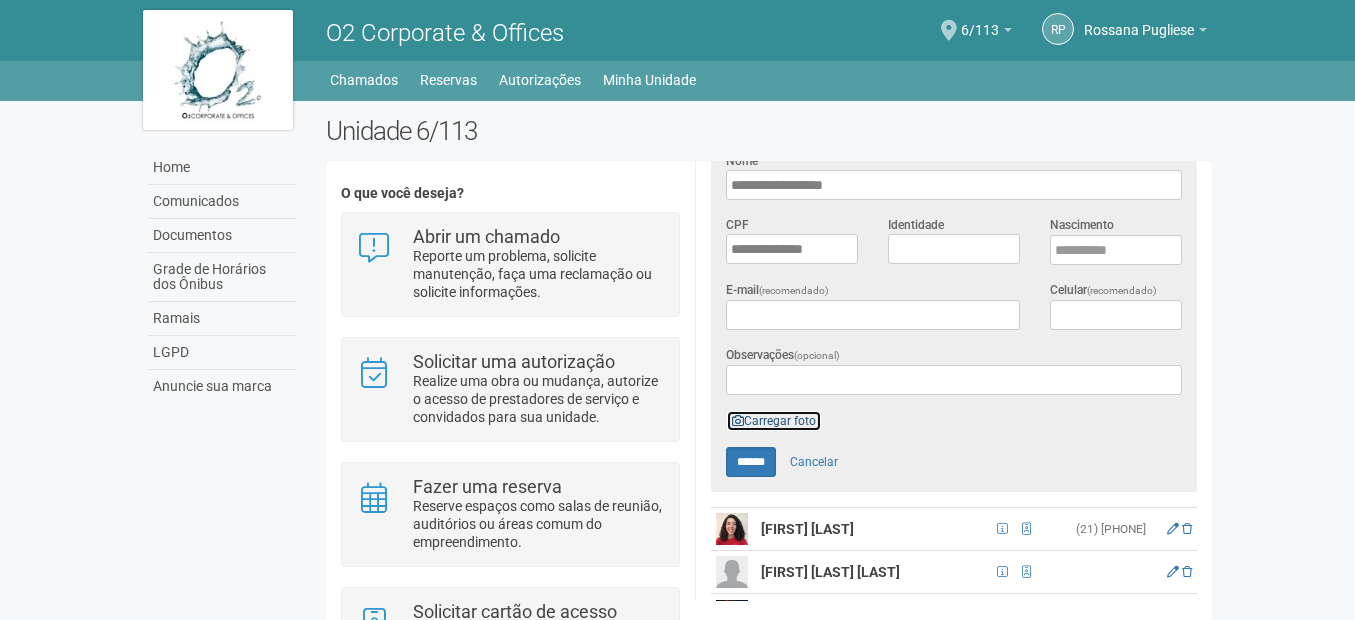 click on "Carregar foto" at bounding box center [774, 421] 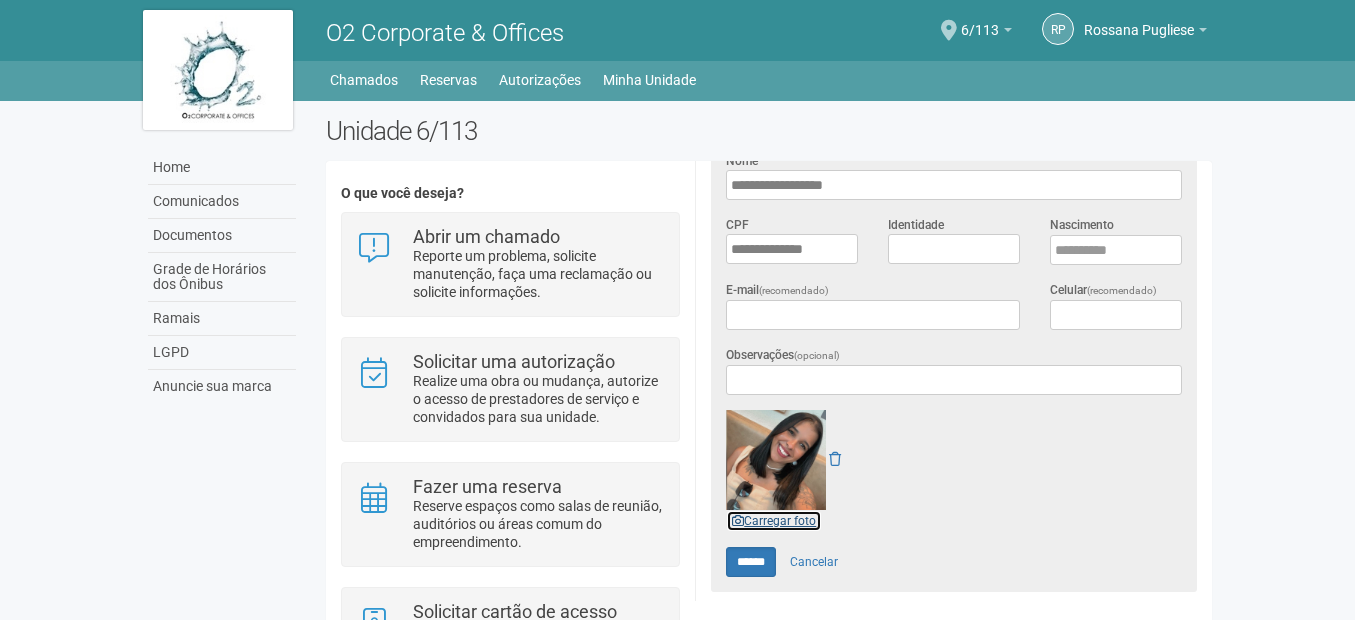 scroll, scrollTop: 600, scrollLeft: 0, axis: vertical 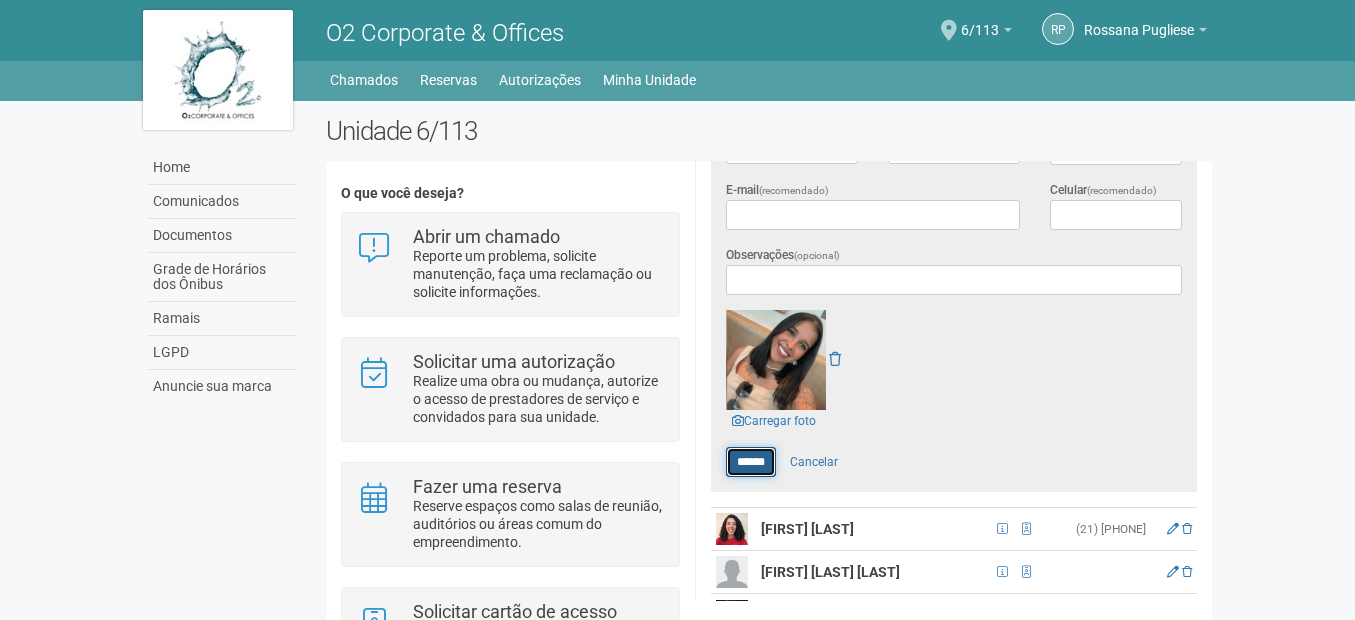 click on "******" at bounding box center (751, 462) 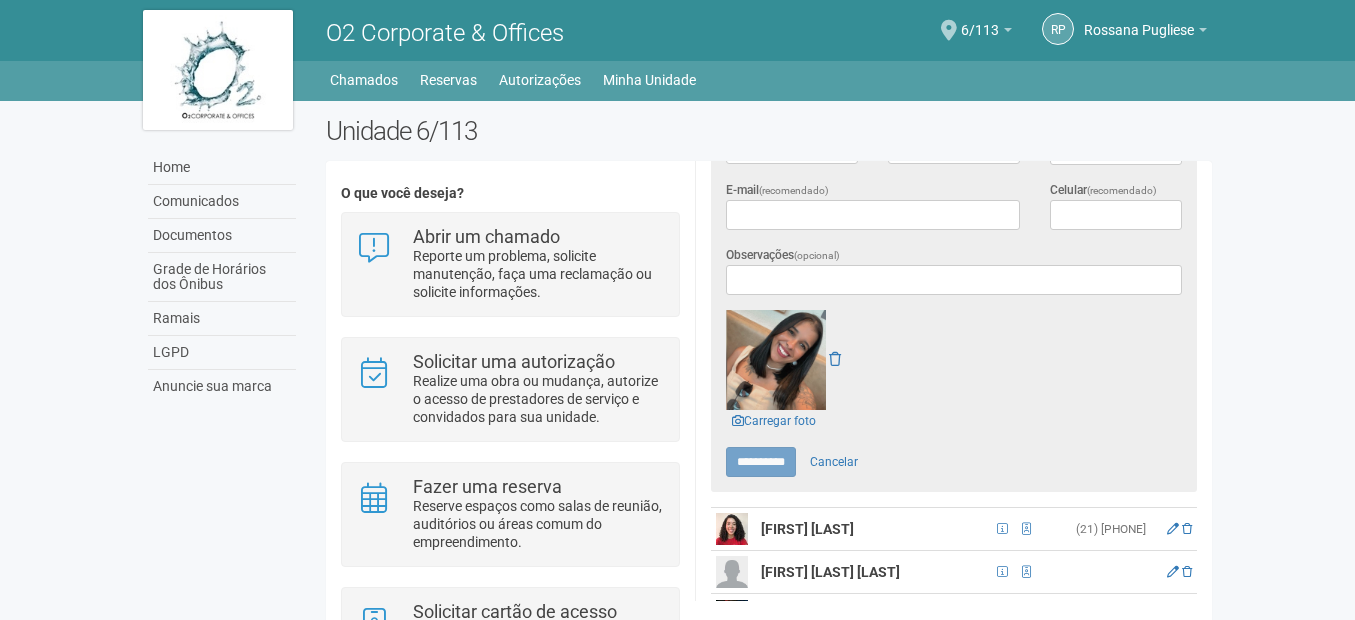 type on "******" 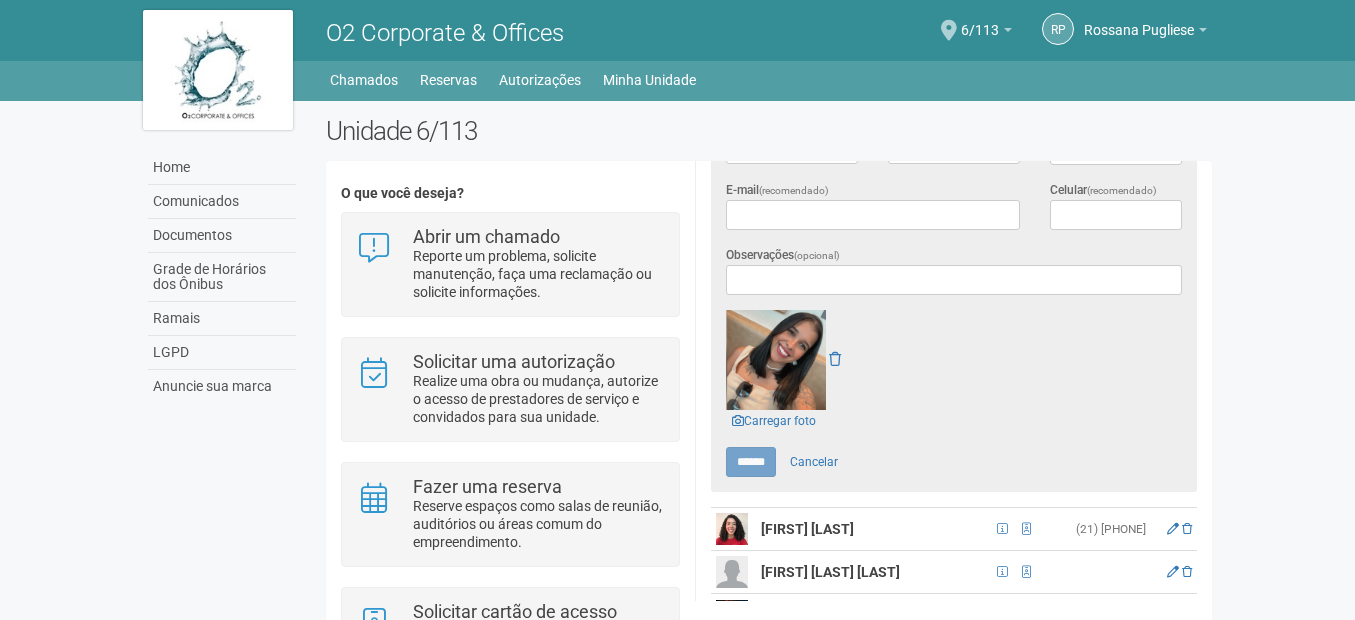 scroll, scrollTop: 0, scrollLeft: 0, axis: both 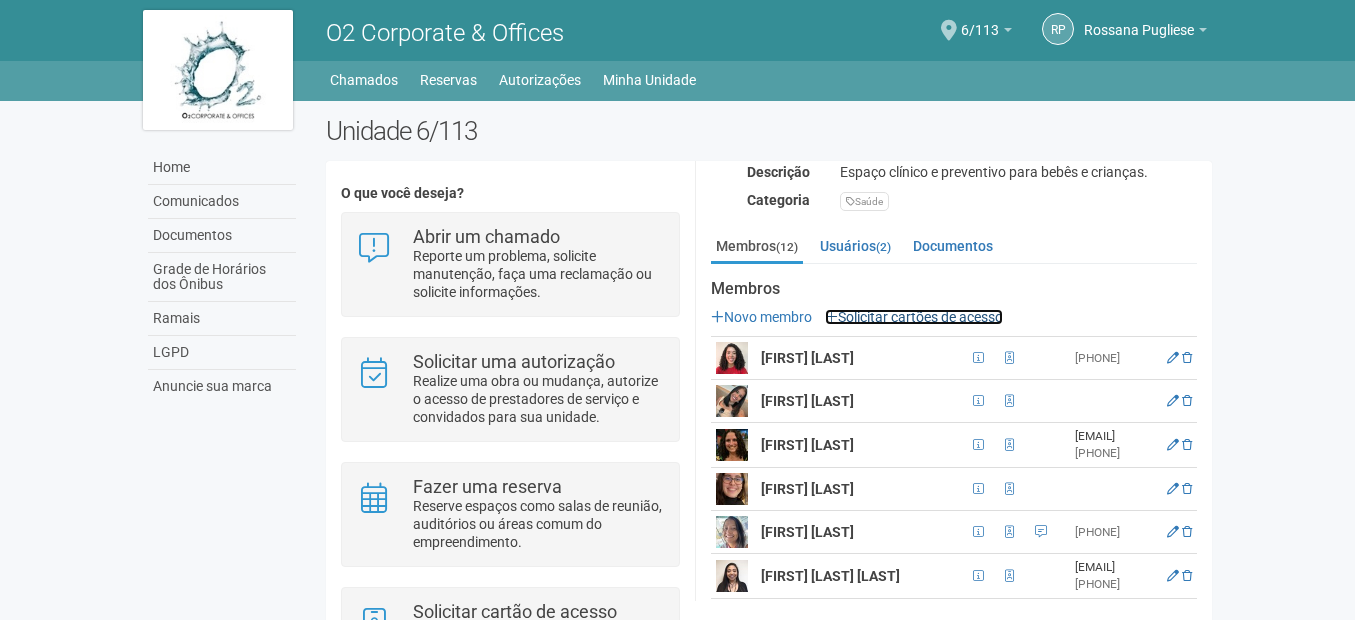 click on "Solicitar cartões de acesso" at bounding box center [914, 317] 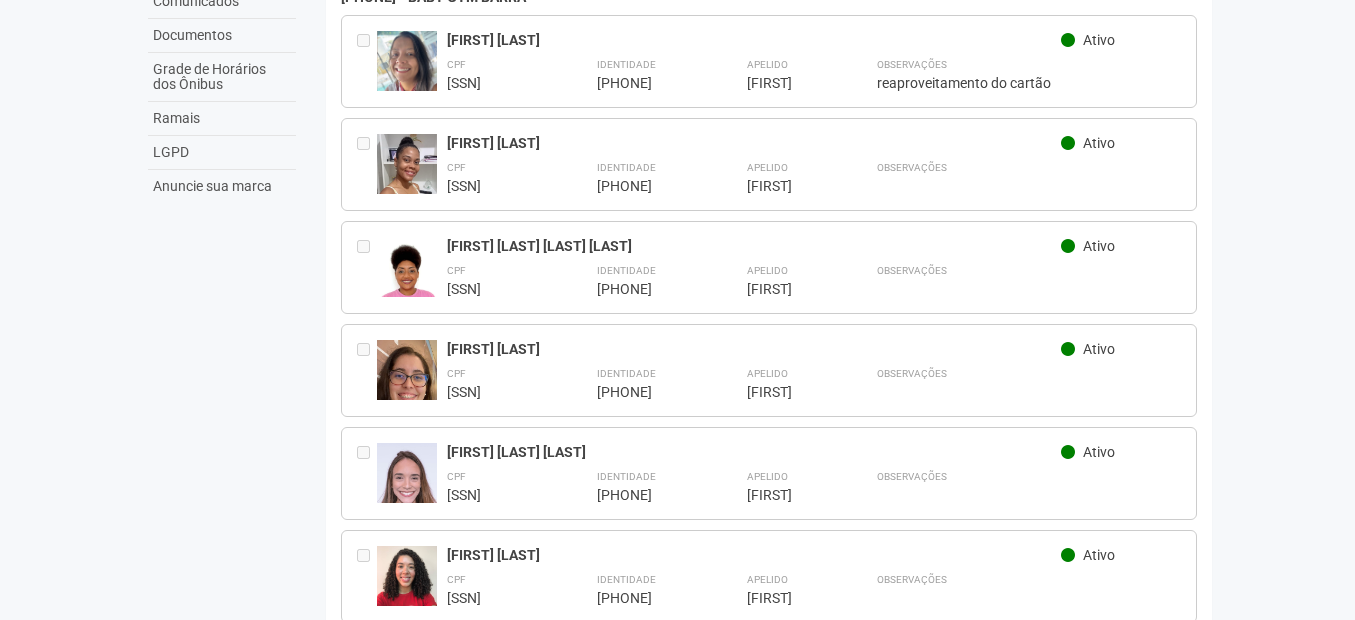 scroll, scrollTop: 0, scrollLeft: 0, axis: both 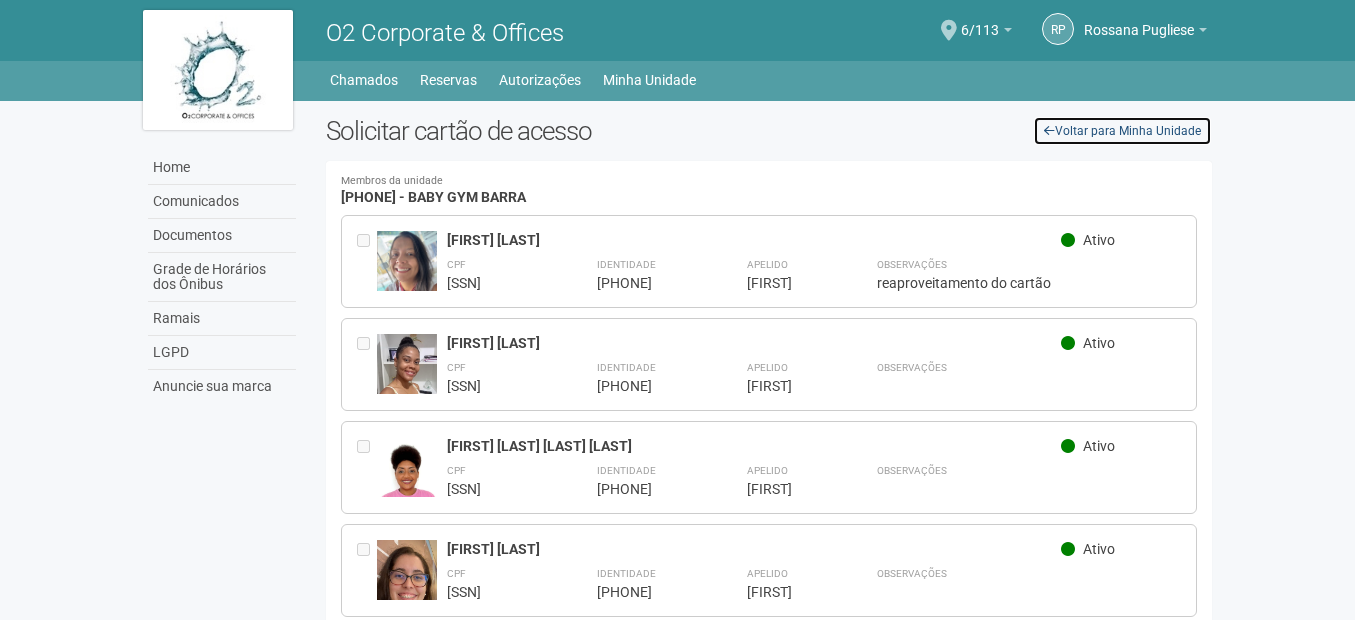 click on "Voltar para Minha Unidade" at bounding box center (1122, 131) 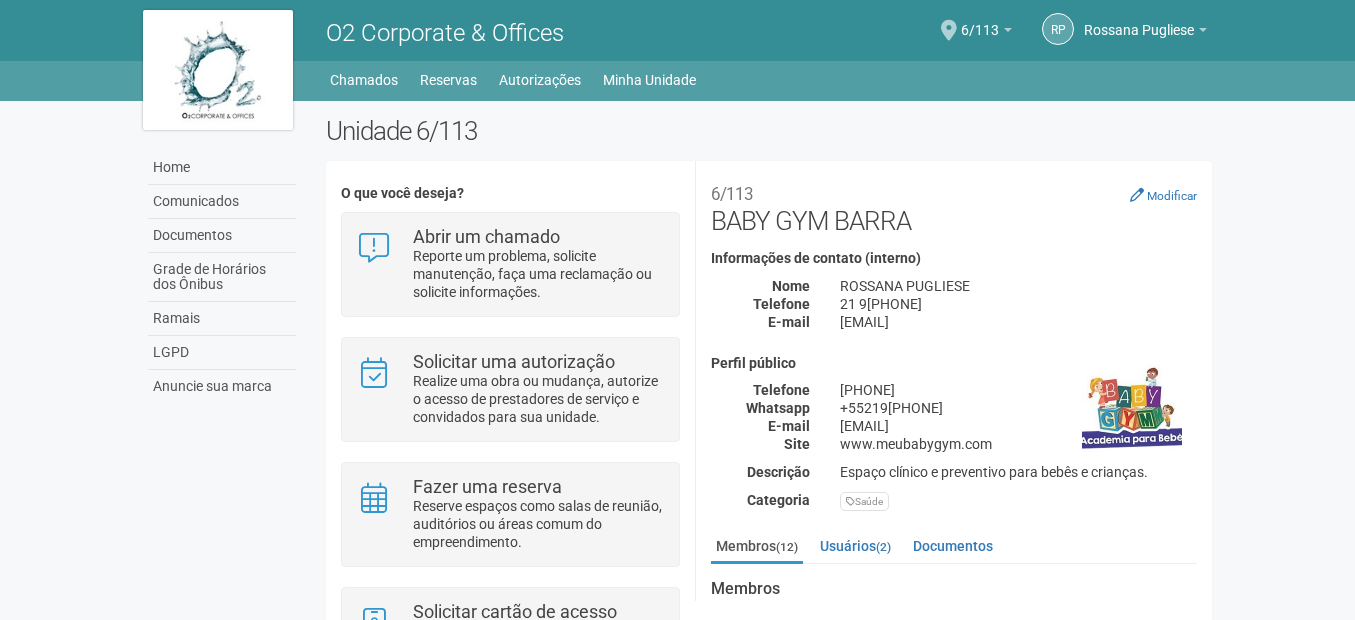 scroll, scrollTop: 0, scrollLeft: 0, axis: both 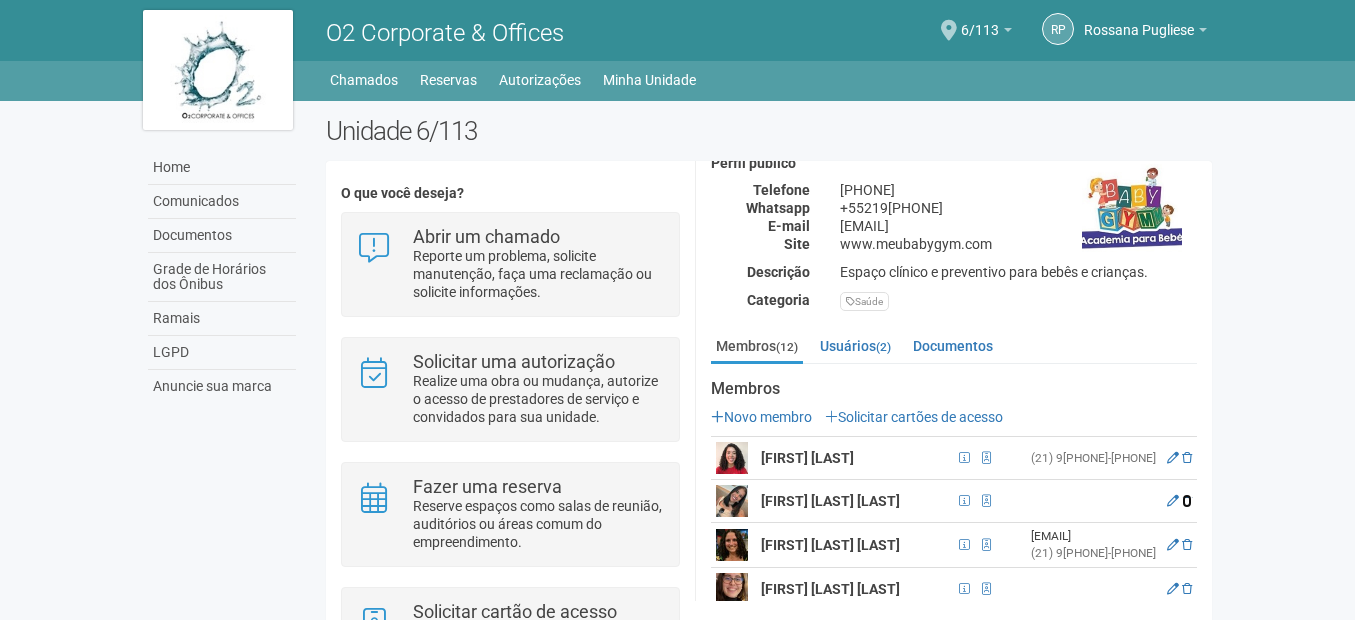 click at bounding box center [1187, 501] 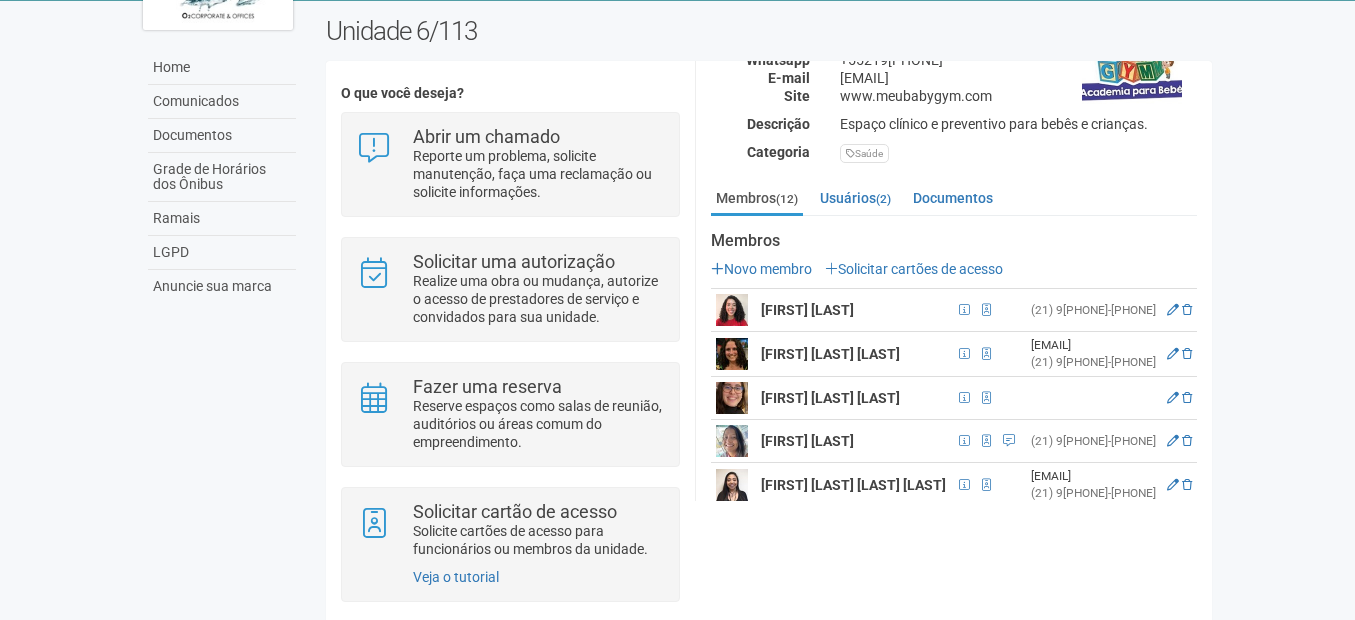 scroll, scrollTop: 348, scrollLeft: 0, axis: vertical 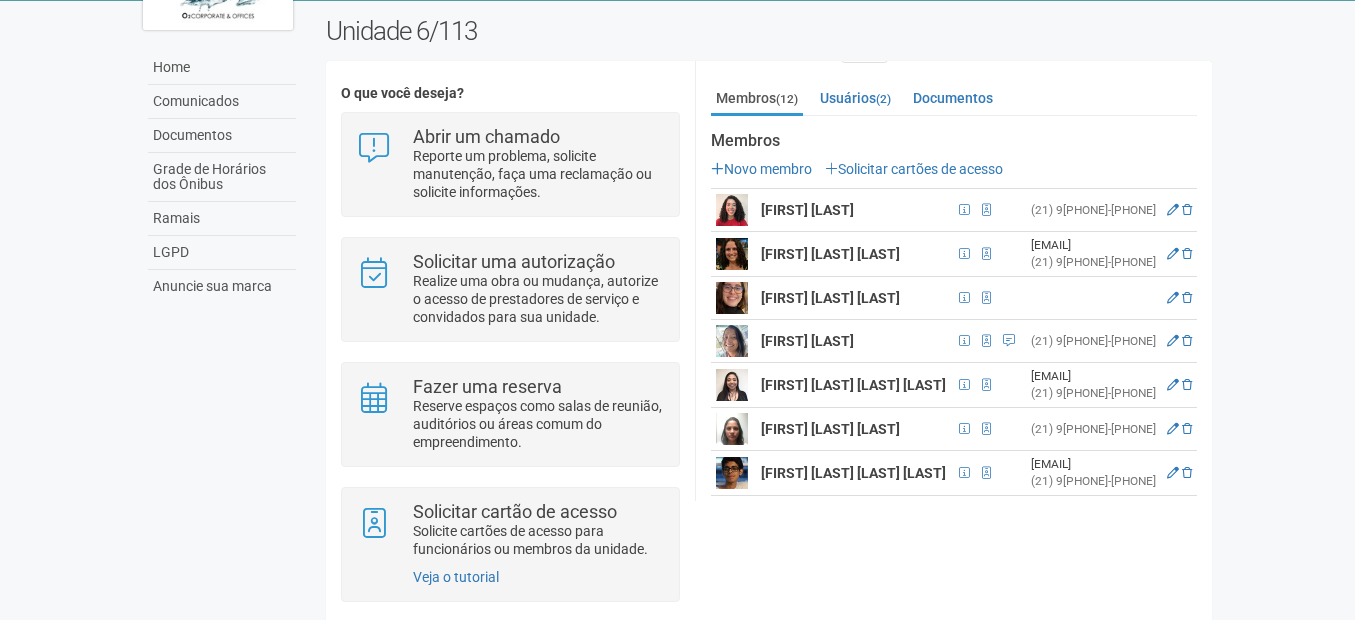 click on "O que você deseja?
Abrir um chamado
Reporte um problema, solicite manutenção, faça uma reclamação ou solicite informações.
Solicitar uma autorização
Realize uma obra ou mudança, autorize o acesso de prestadores de serviço e convidados para sua unidade.
Fazer uma reserva
Reserve espaços como salas de reunião, auditórios ou áreas comum do empreendimento.
Solicitar cartão de acesso
Solicite cartões de acesso para funcionários ou membros da unidade.
Veja o tutorial
6/113
Informações de contato (interno)
Nome" at bounding box center [769, 348] 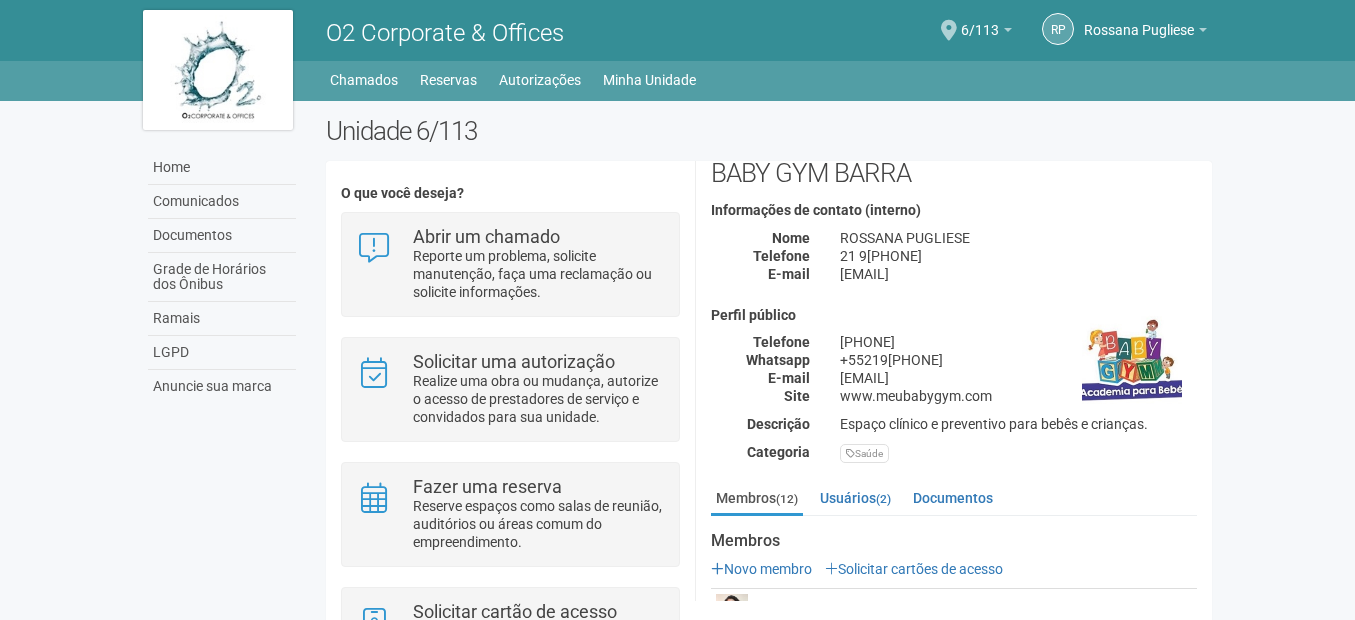 scroll, scrollTop: 248, scrollLeft: 0, axis: vertical 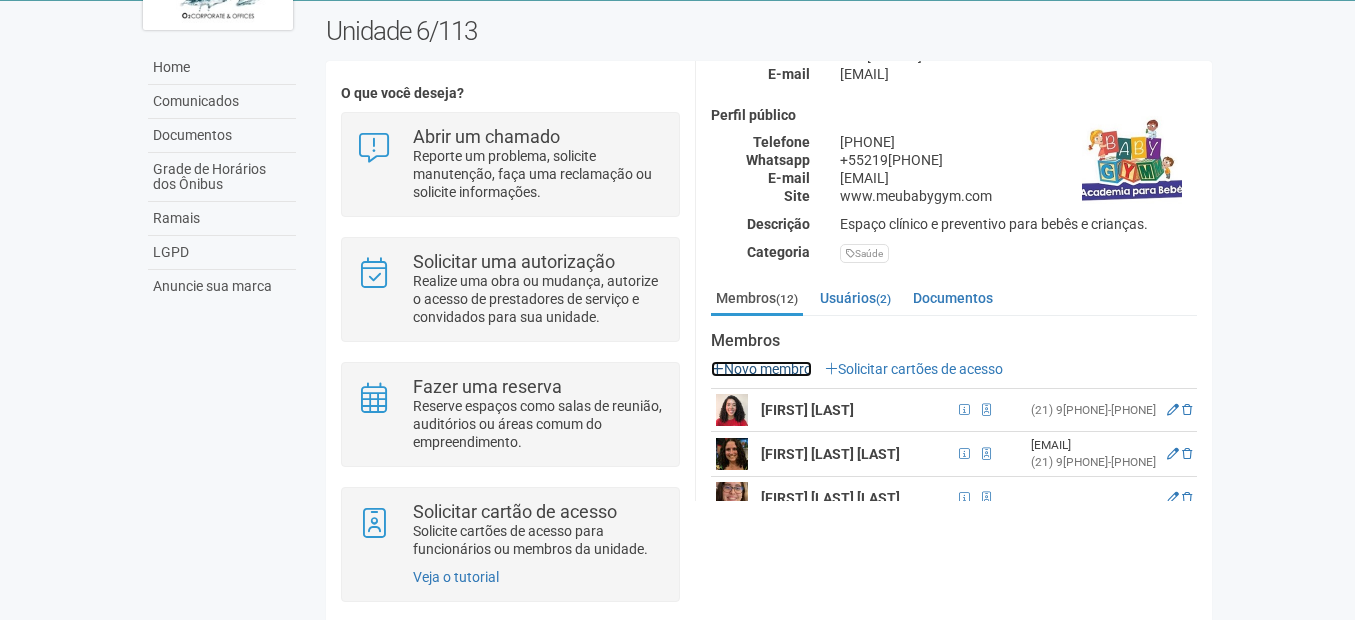 click on "Novo membro" at bounding box center [761, 369] 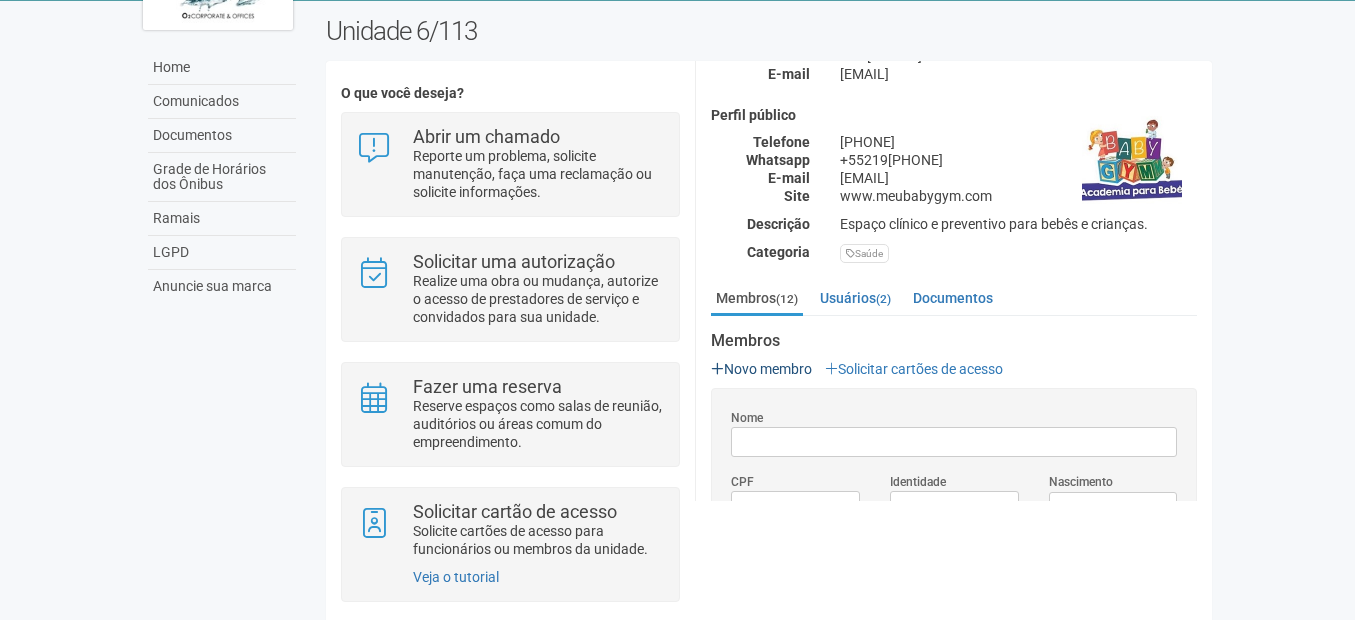 scroll, scrollTop: 0, scrollLeft: 0, axis: both 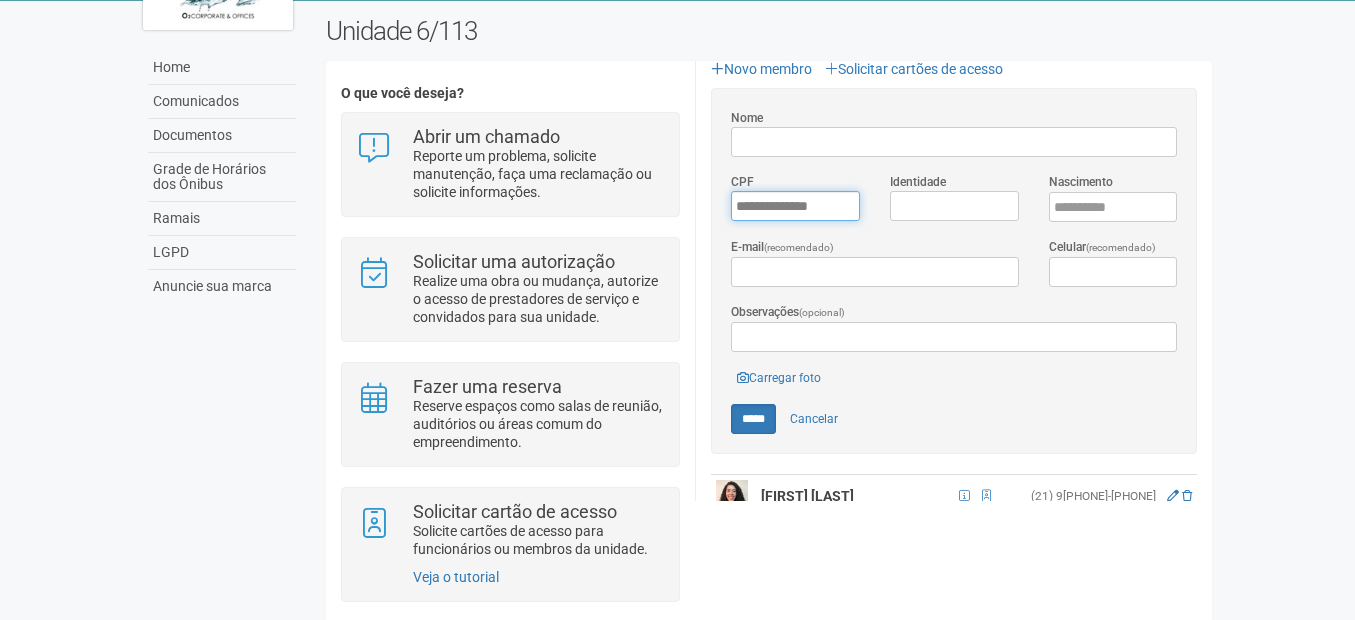click on "*********" at bounding box center (795, 206) 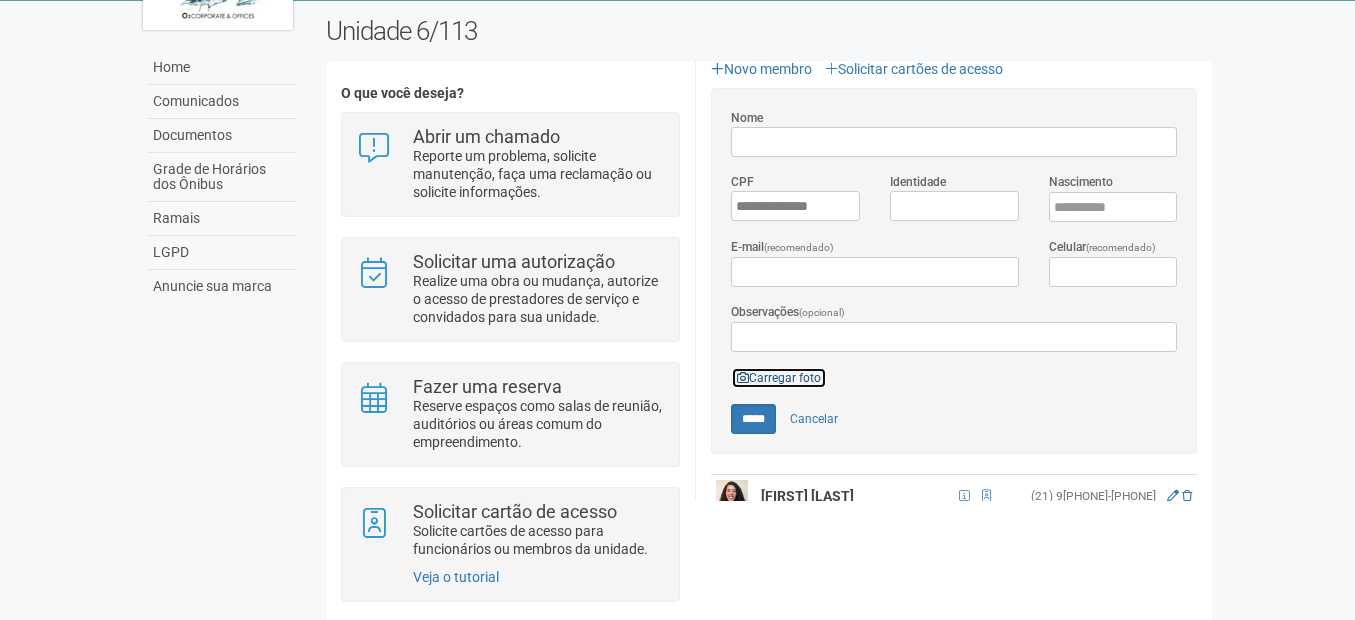 click on "Carregar foto" at bounding box center [779, 378] 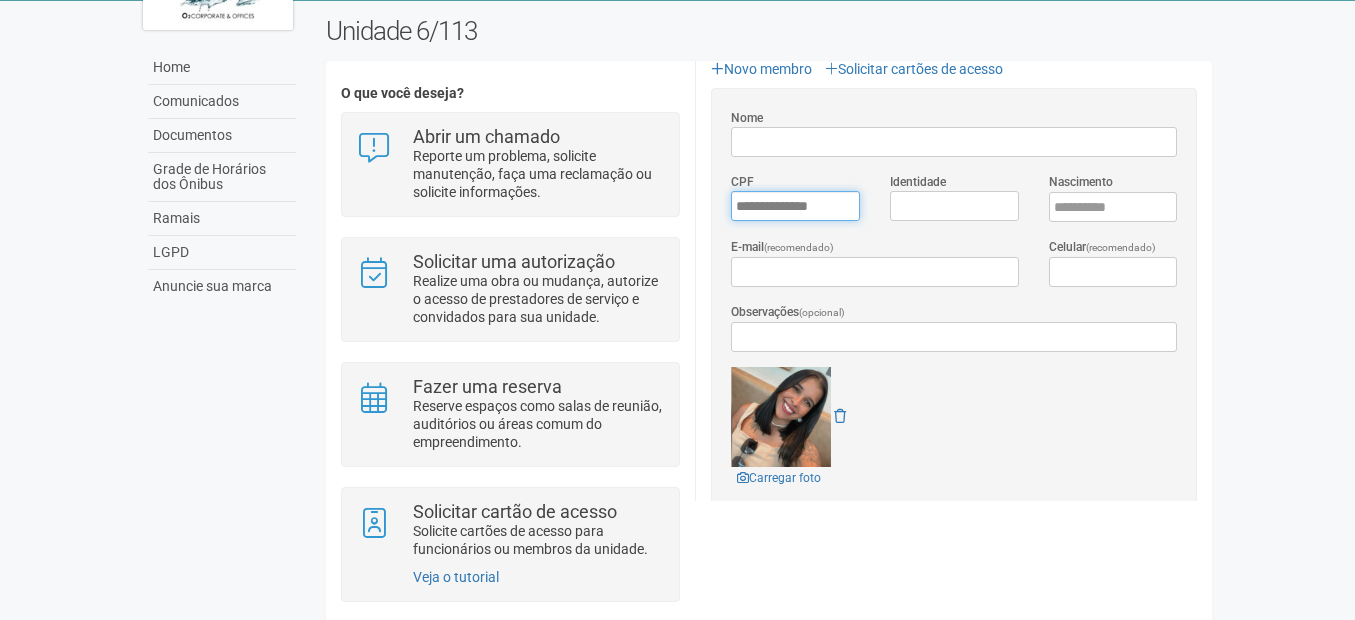 click on "**********" at bounding box center (795, 206) 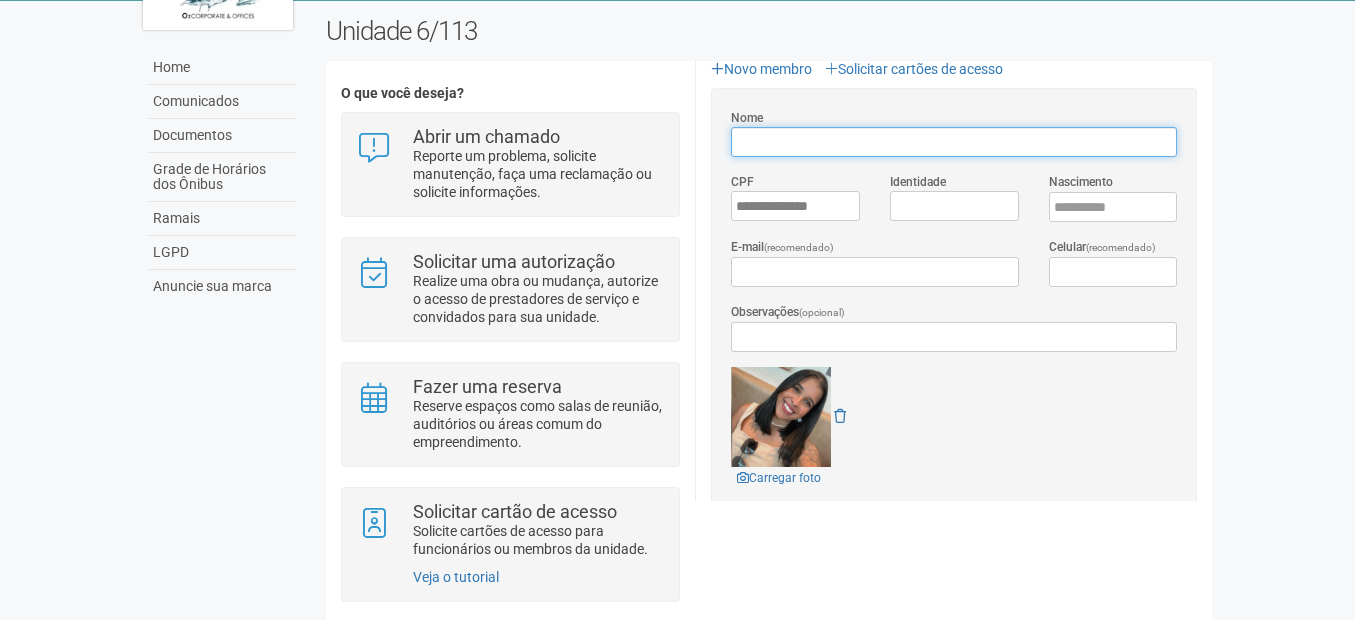 click on "Nome" at bounding box center (954, 142) 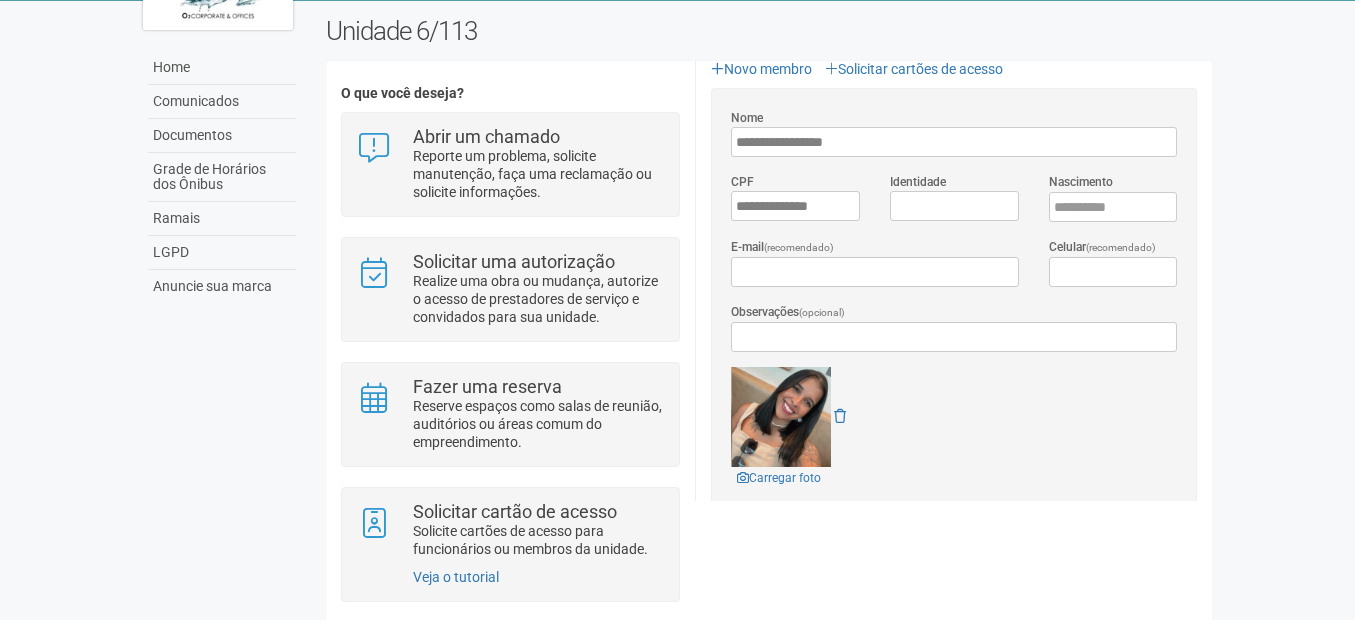 click on "O que você deseja?
Abrir um chamado
Reporte um problema, solicite manutenção, faça uma reclamação ou solicite informações.
Solicitar uma autorização
Realize uma obra ou mudança, autorize o acesso de prestadores de serviço e convidados para sua unidade.
Fazer uma reserva
Reserve espaços como salas de reunião, auditórios ou áreas comum do empreendimento.
Solicitar cartão de acesso
Solicite cartões de acesso para funcionários ou membros da unidade.
Veja o tutorial
6/113
Informações de contato (interno)
Nome" at bounding box center (769, 348) 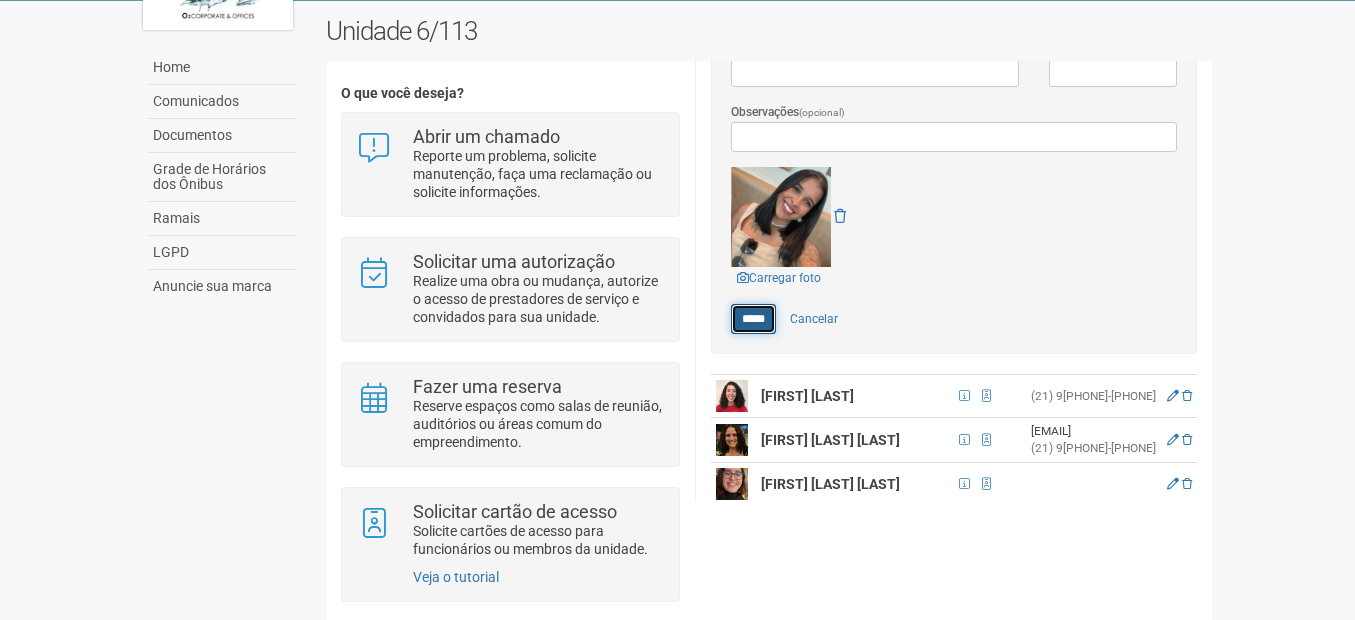 click on "*****" at bounding box center [753, 319] 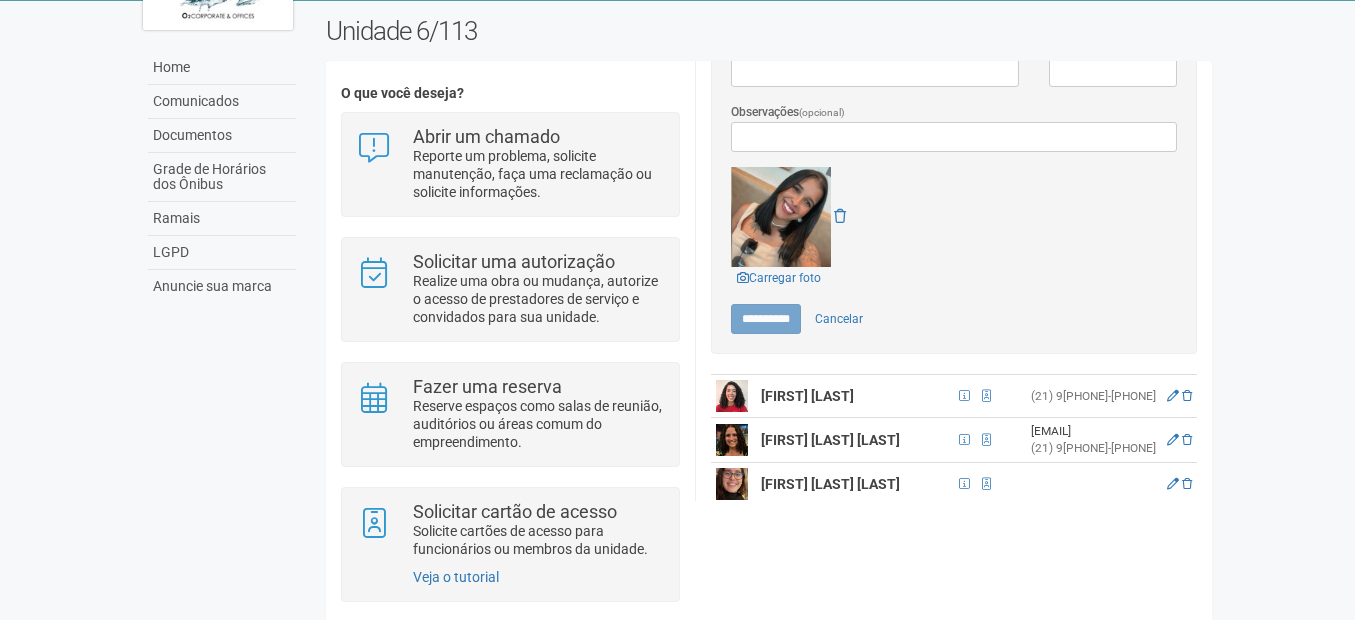 type on "*****" 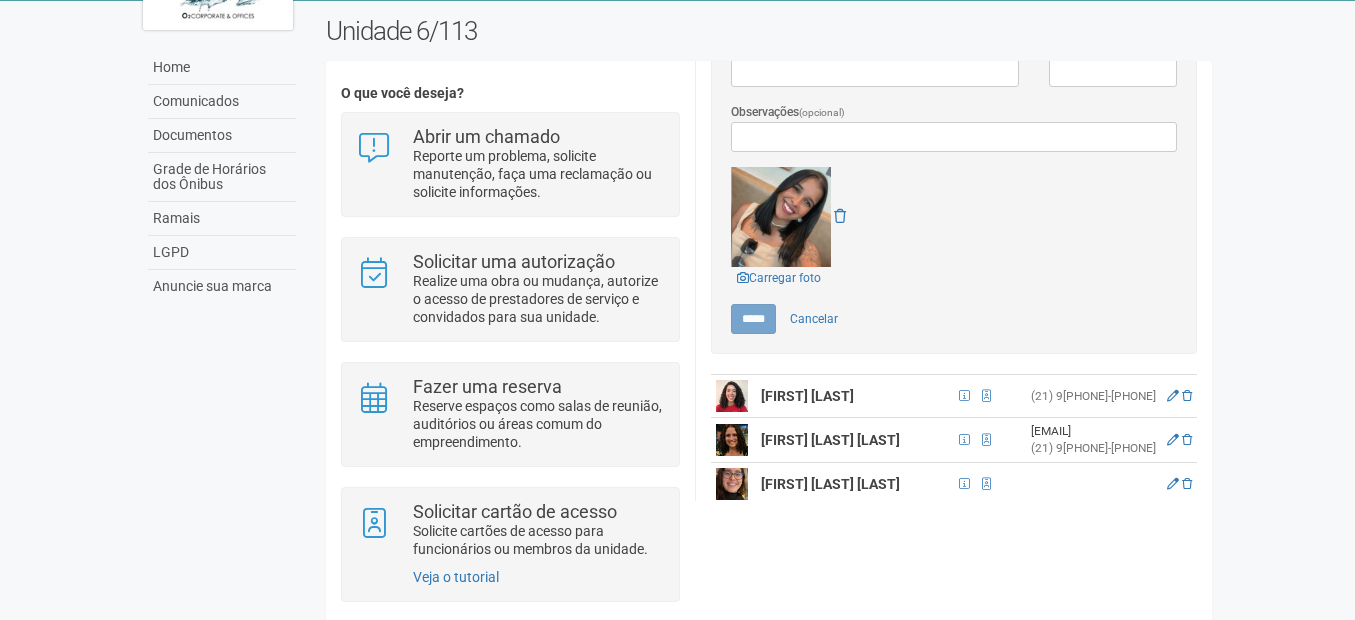scroll, scrollTop: 0, scrollLeft: 0, axis: both 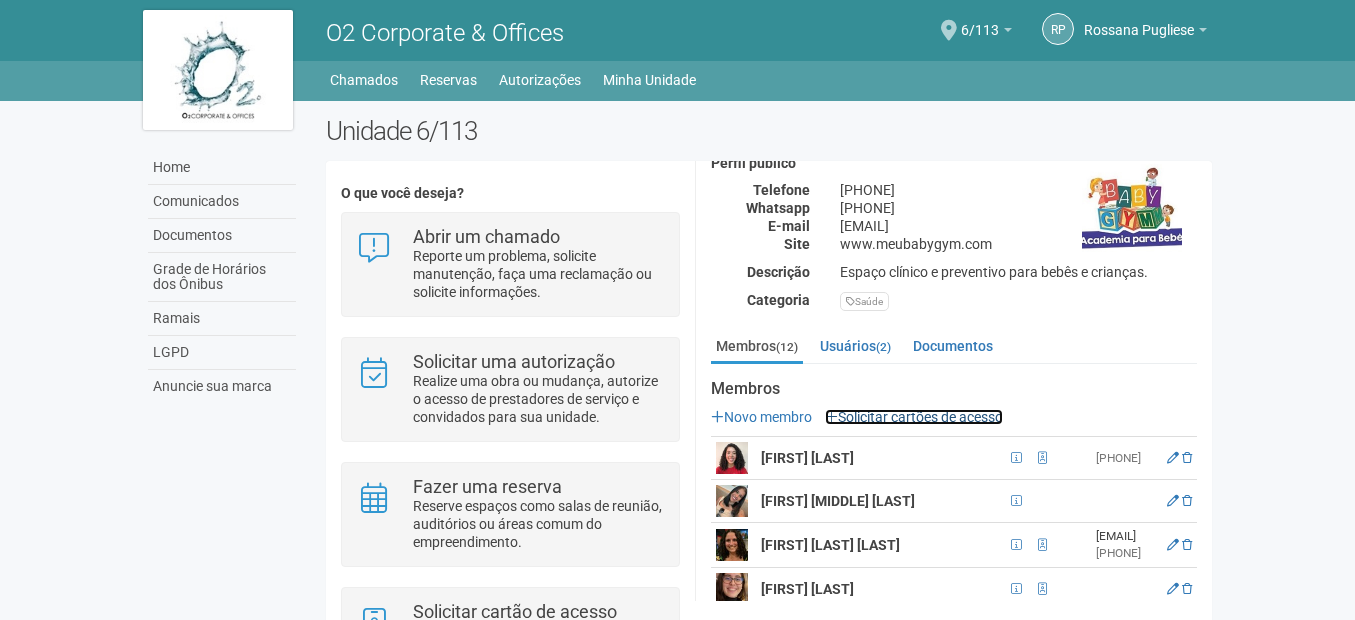 click on "Solicitar cartões de acesso" at bounding box center [914, 417] 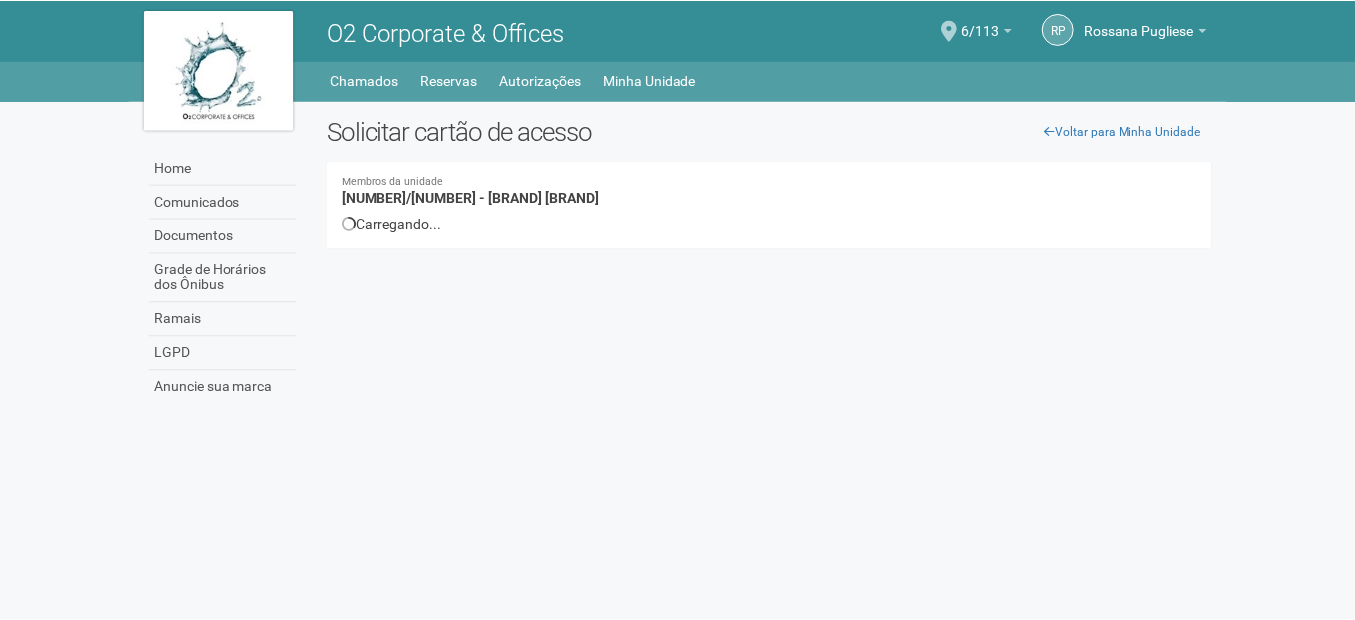 scroll, scrollTop: 0, scrollLeft: 0, axis: both 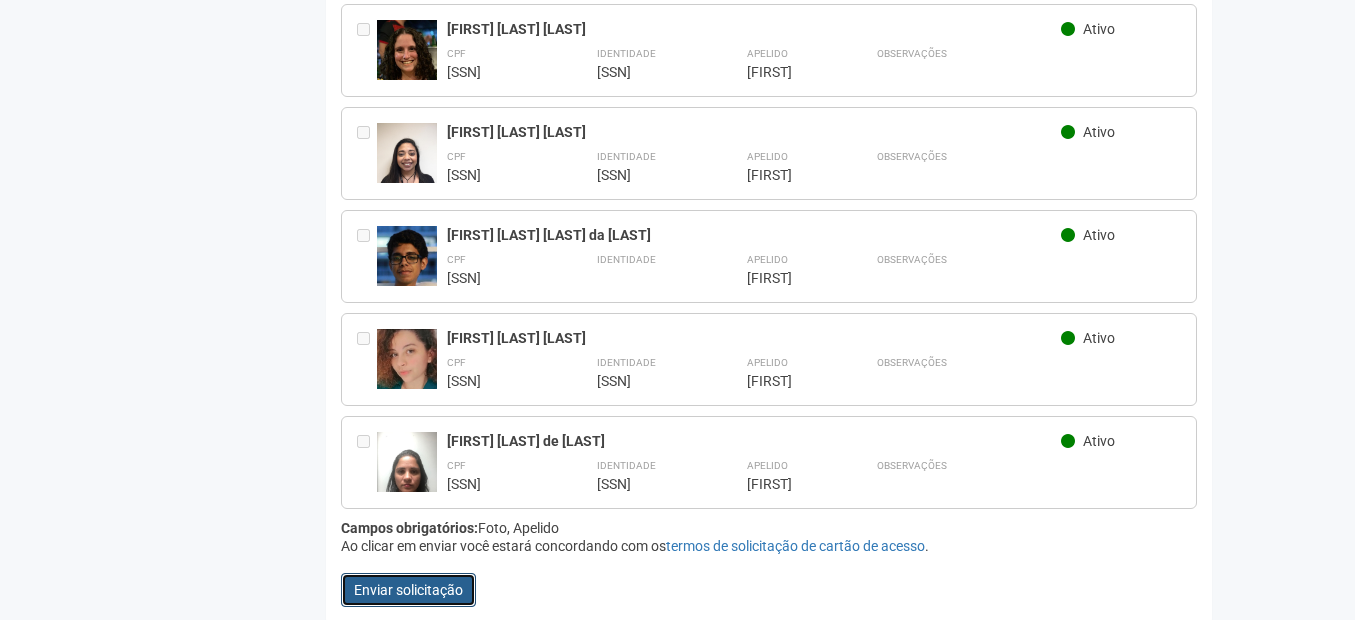 click on "Enviar solicitação" at bounding box center (408, 590) 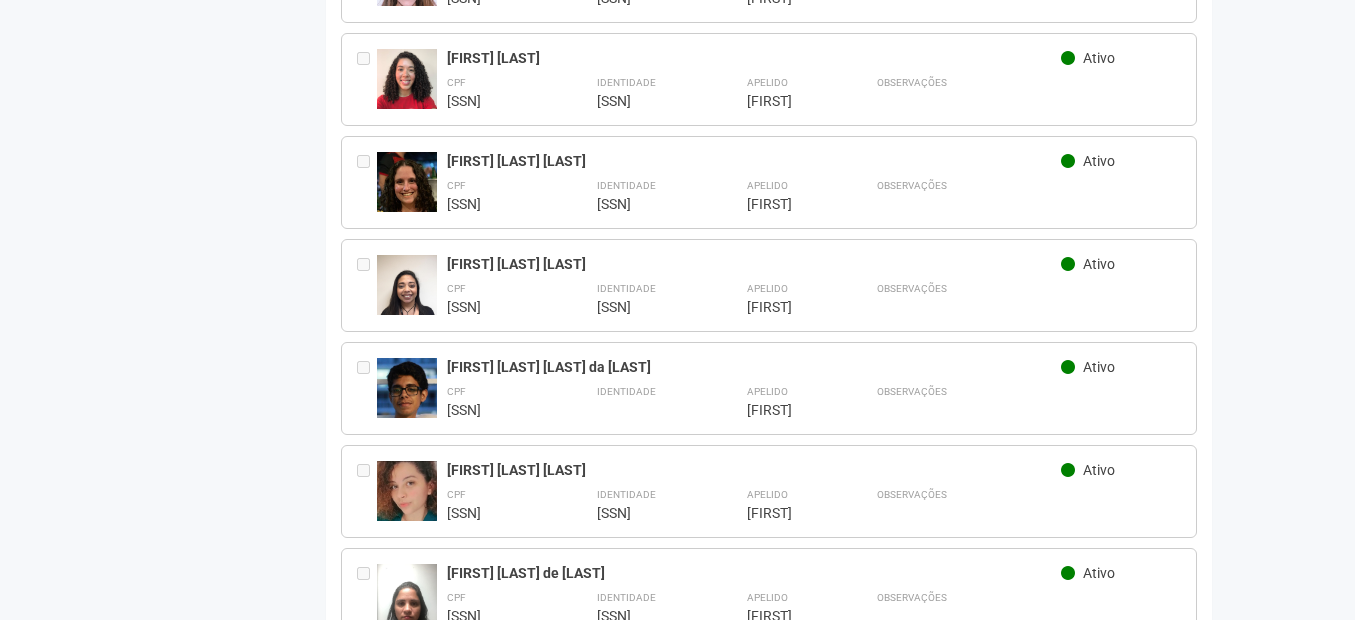 scroll, scrollTop: 932, scrollLeft: 0, axis: vertical 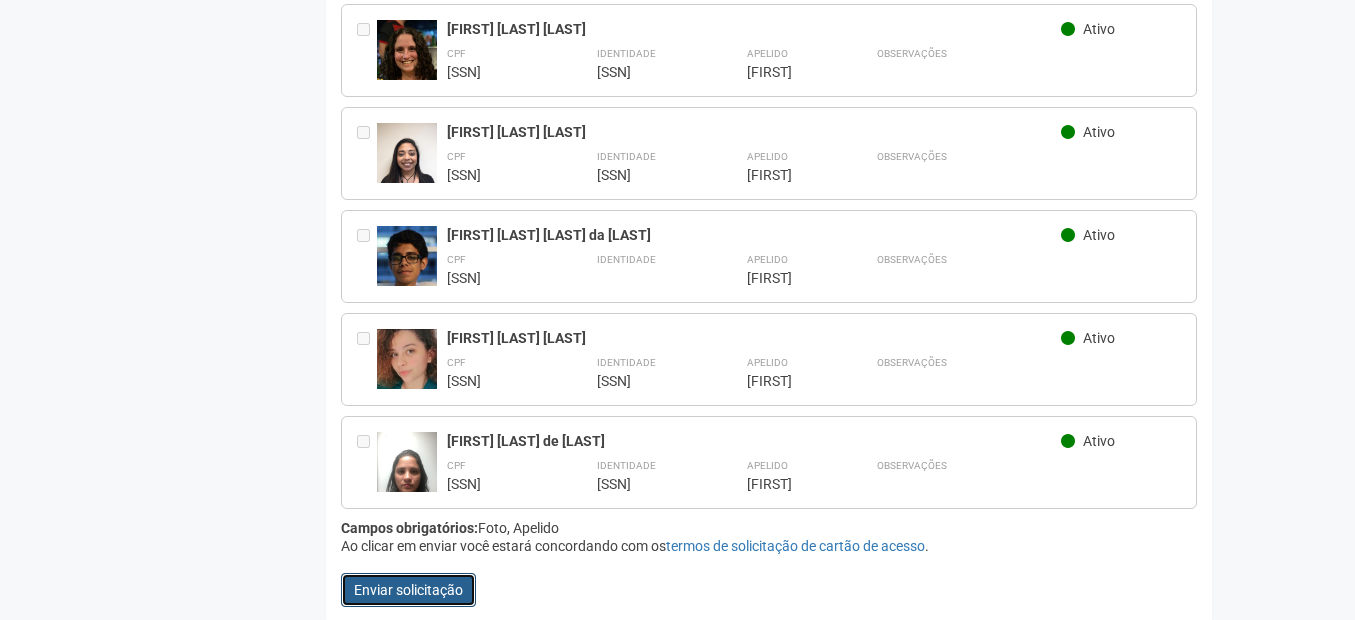 click on "Enviar solicitação" at bounding box center (408, 590) 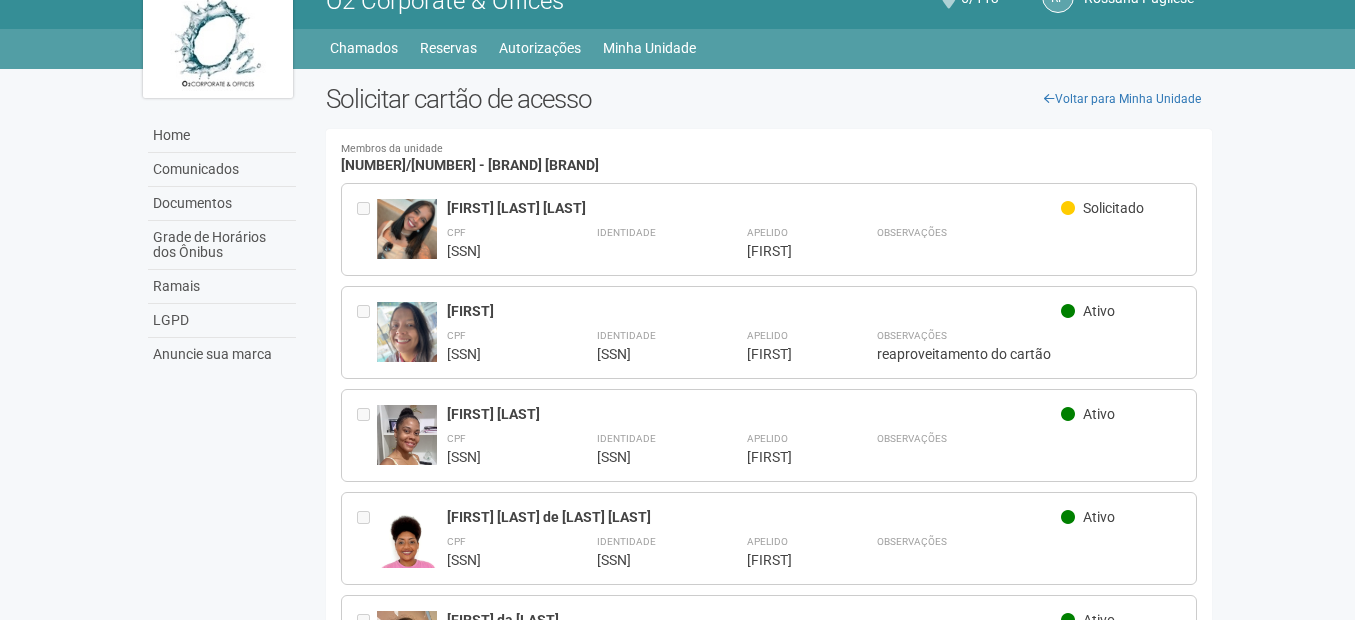 scroll, scrollTop: 0, scrollLeft: 0, axis: both 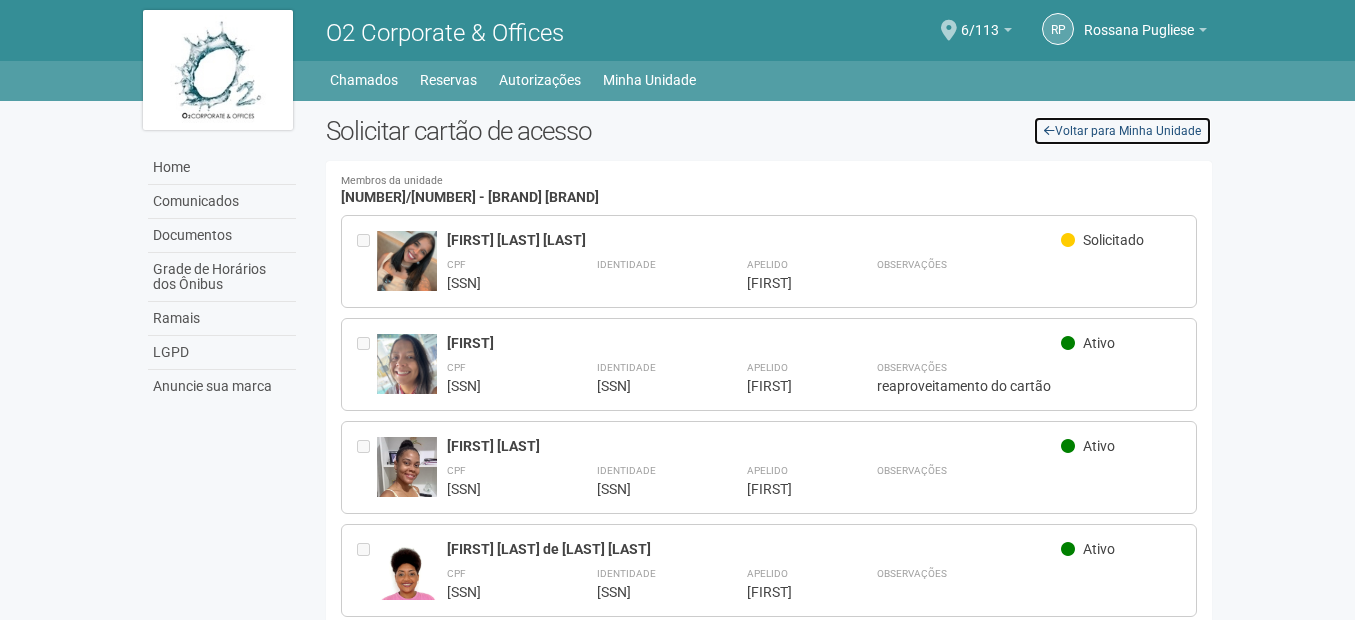 click on "Voltar para Minha Unidade" at bounding box center (1122, 131) 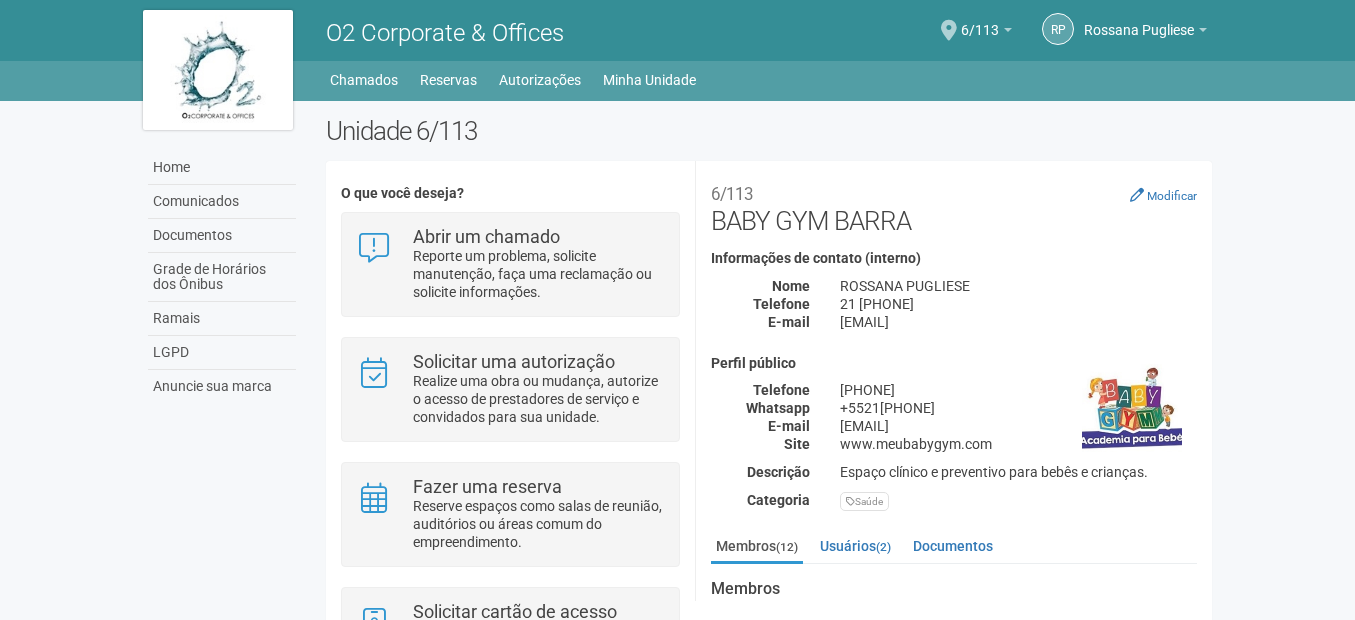 scroll, scrollTop: 0, scrollLeft: 0, axis: both 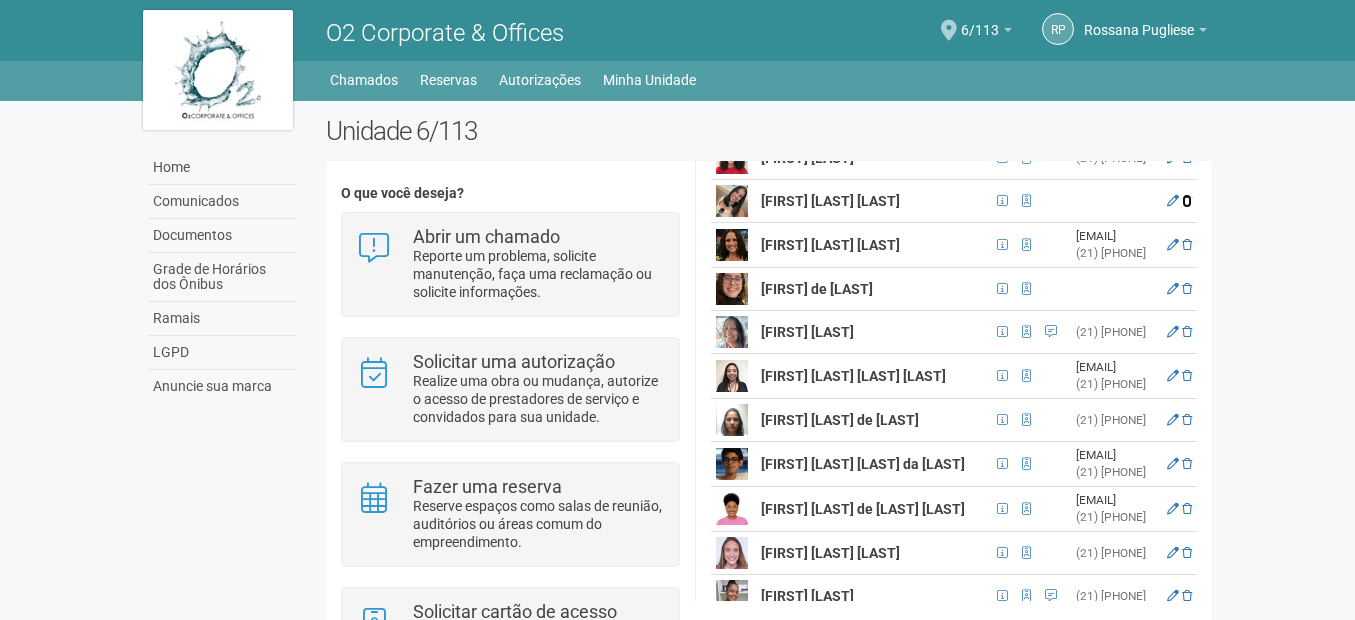 click at bounding box center (1187, 201) 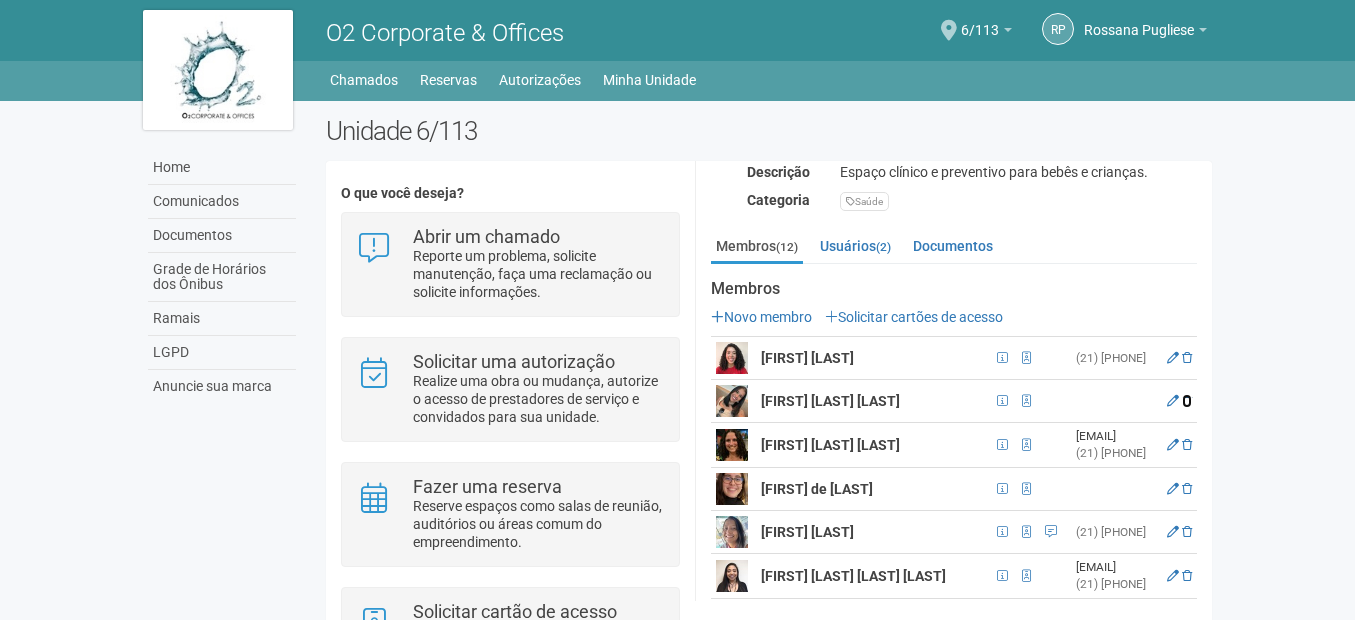 click at bounding box center (1187, 401) 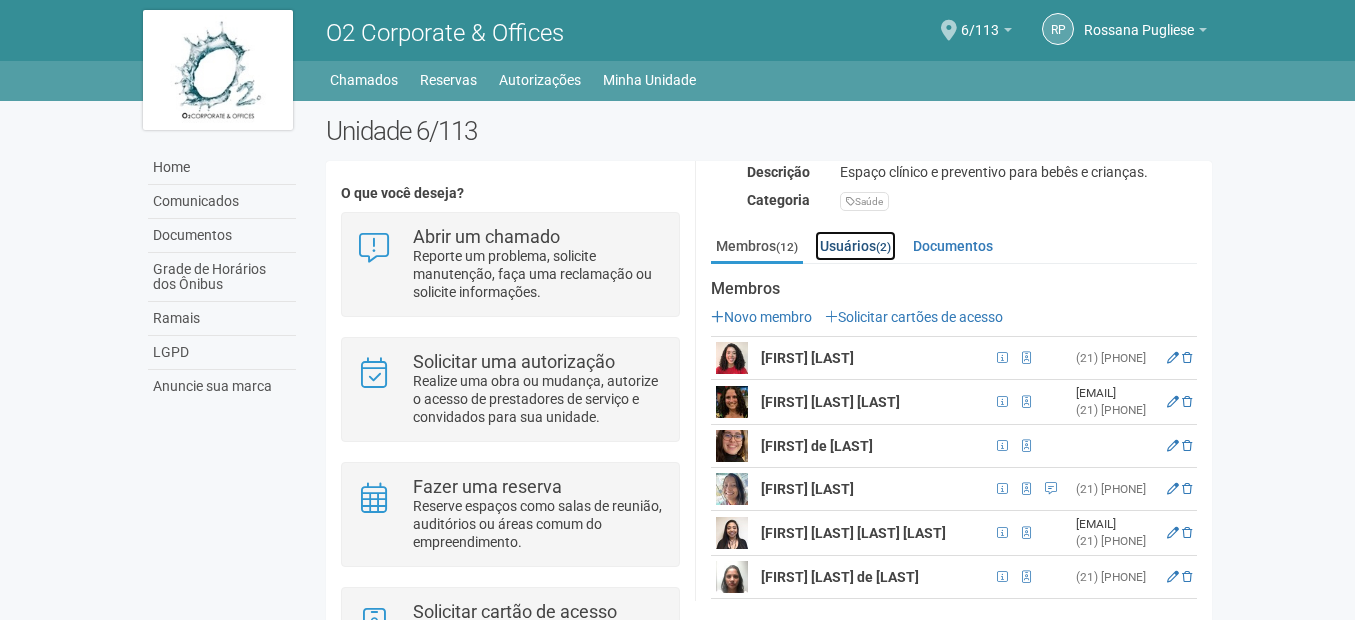 click on "Usuários
(2)" at bounding box center (855, 246) 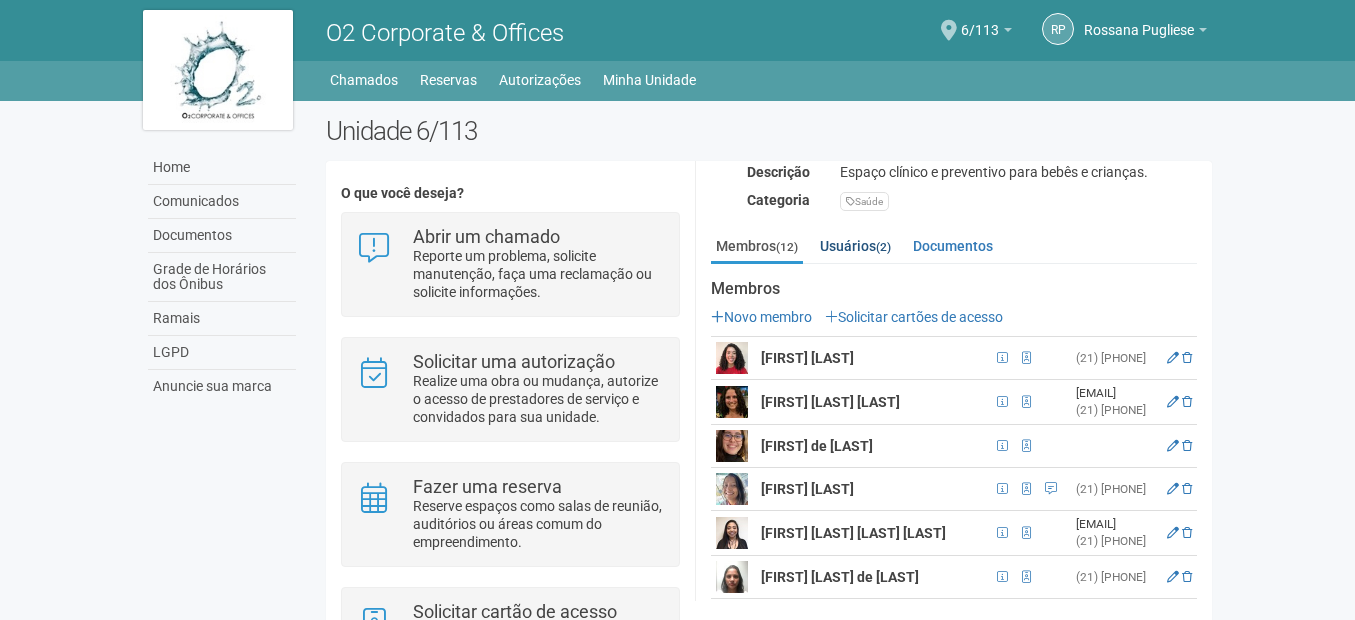 scroll, scrollTop: 161, scrollLeft: 0, axis: vertical 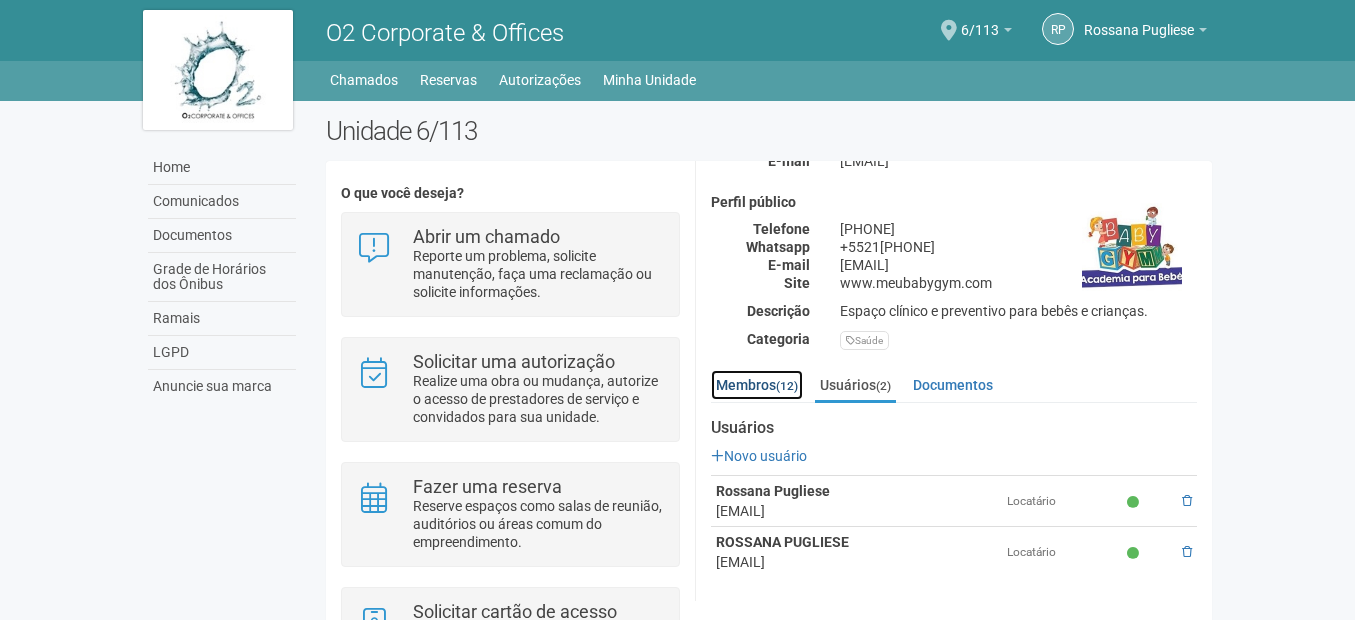 click on "Membros
(12)" at bounding box center [757, 385] 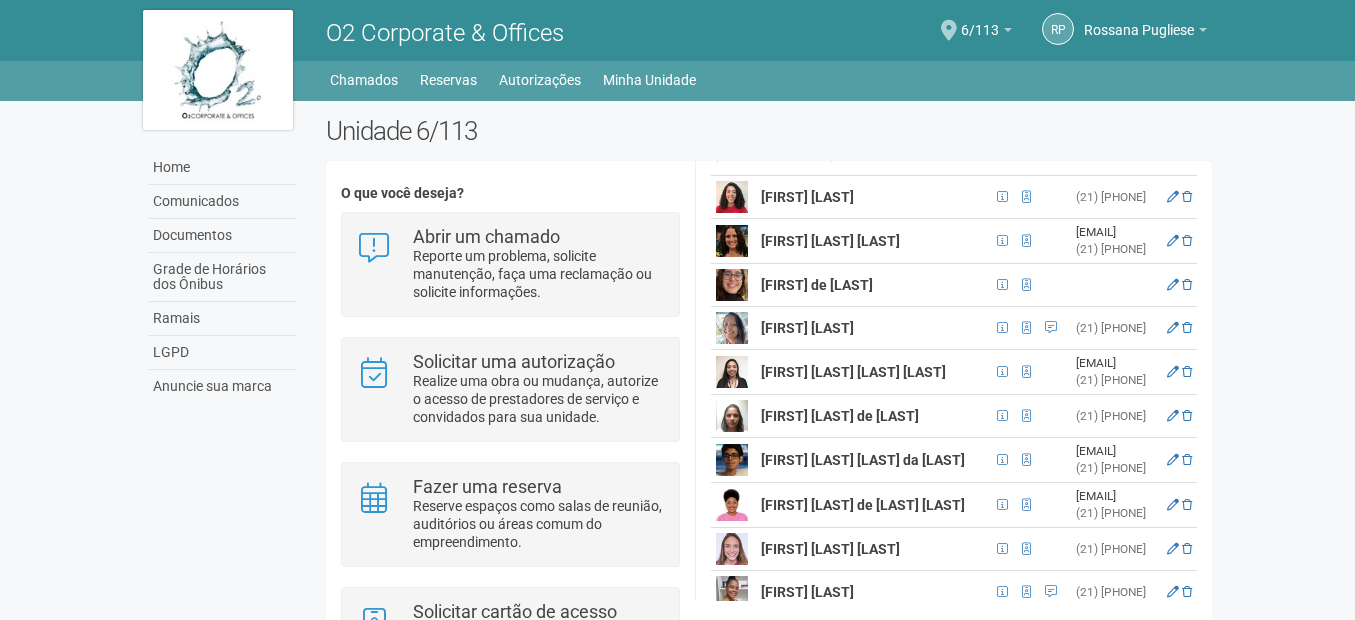 scroll, scrollTop: 261, scrollLeft: 0, axis: vertical 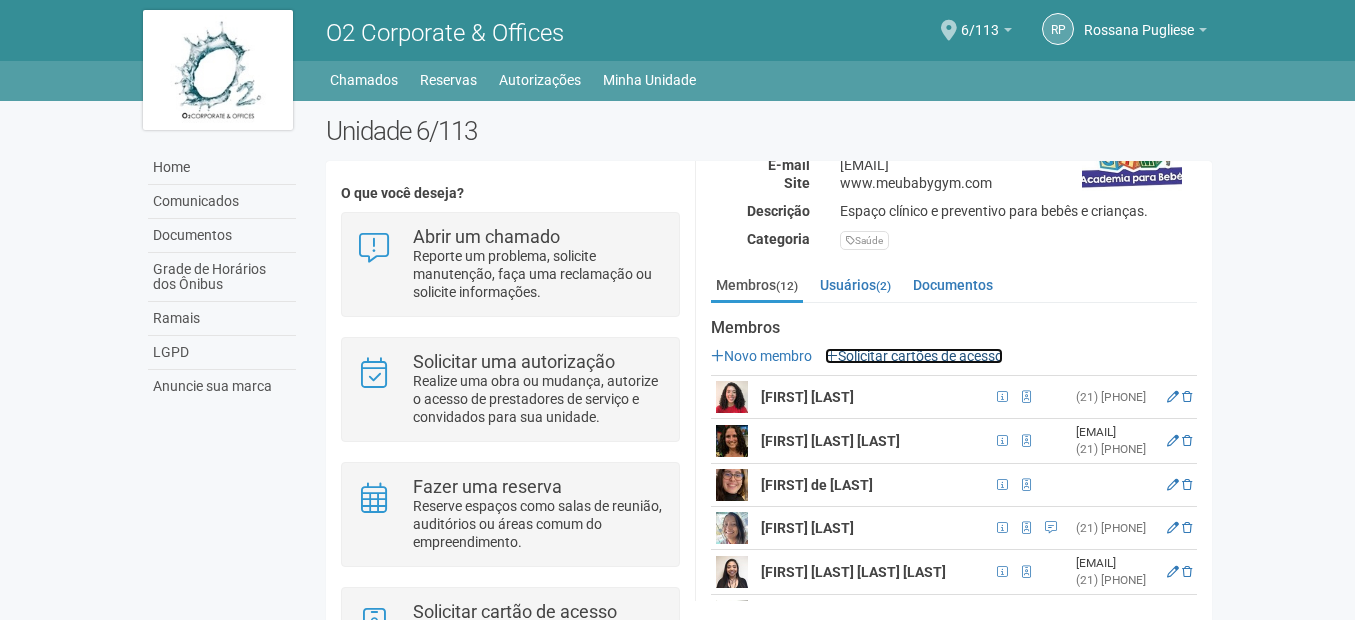 click on "Solicitar cartões de acesso" at bounding box center (914, 356) 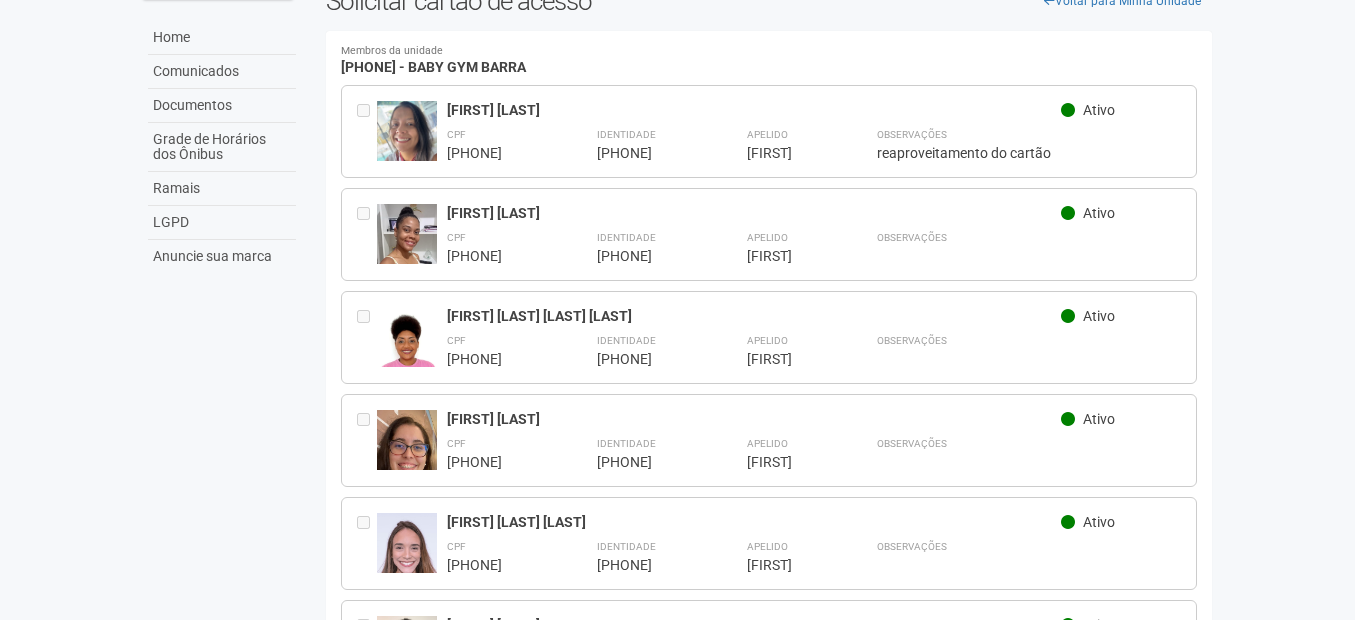 scroll, scrollTop: 0, scrollLeft: 0, axis: both 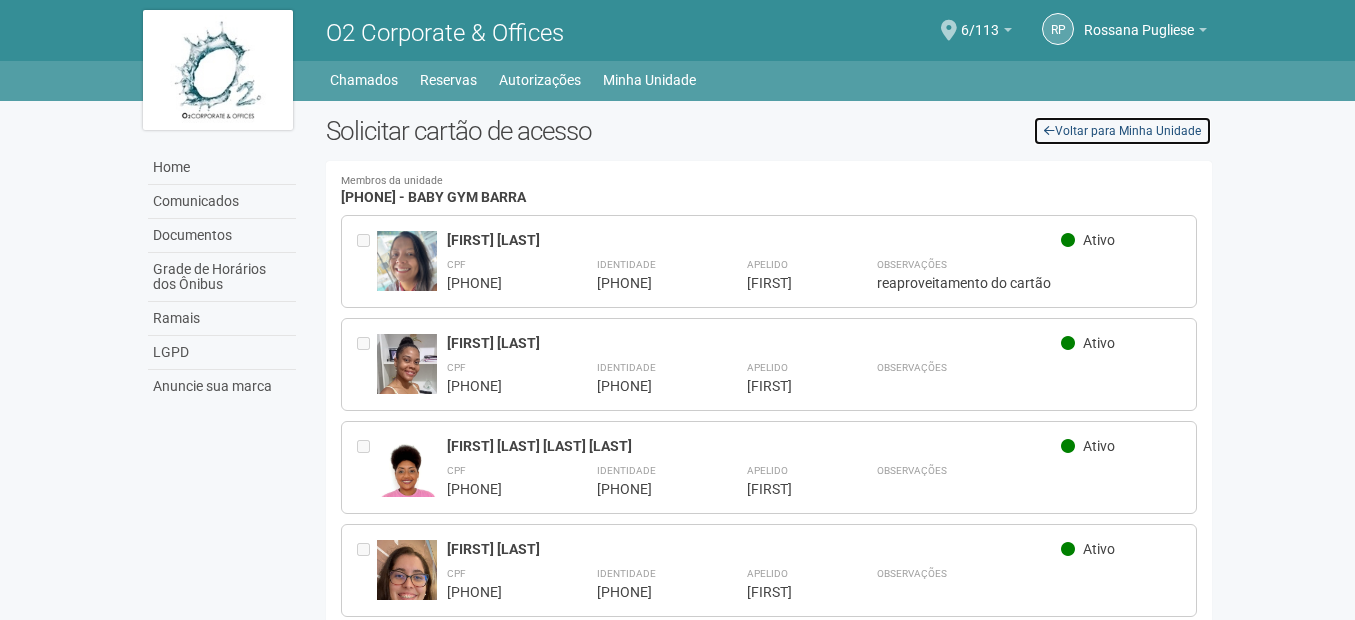 click on "Voltar para Minha Unidade" at bounding box center [1122, 131] 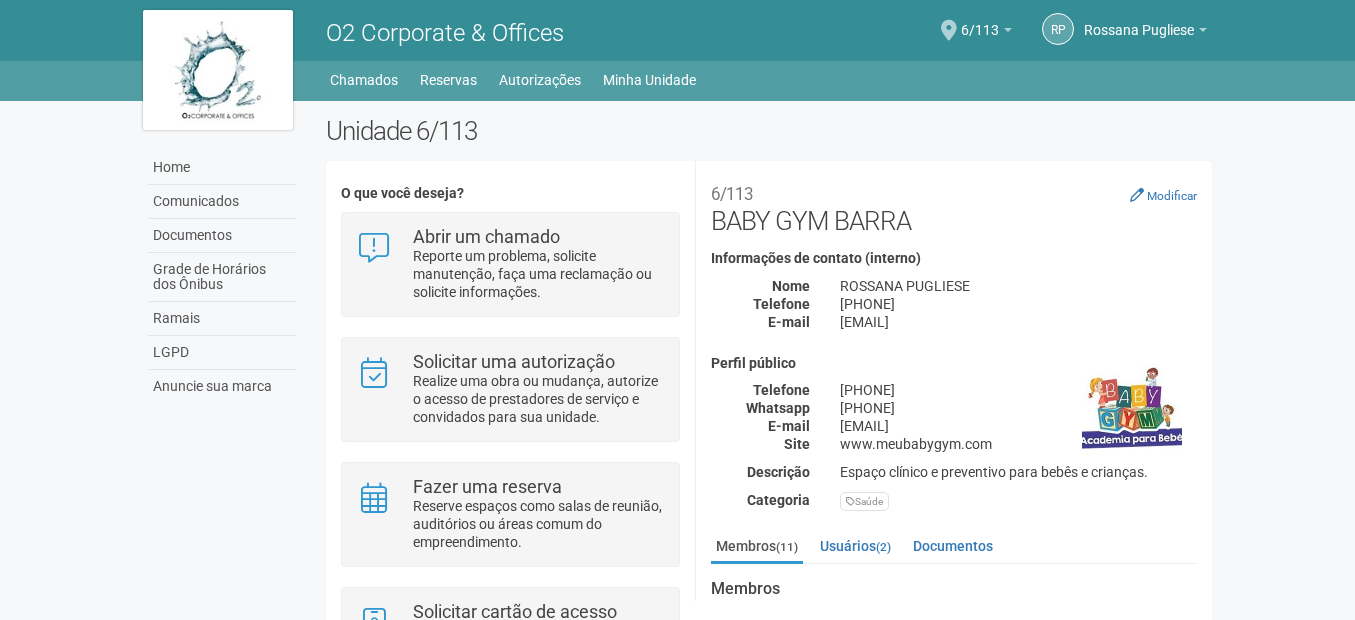 scroll, scrollTop: 0, scrollLeft: 0, axis: both 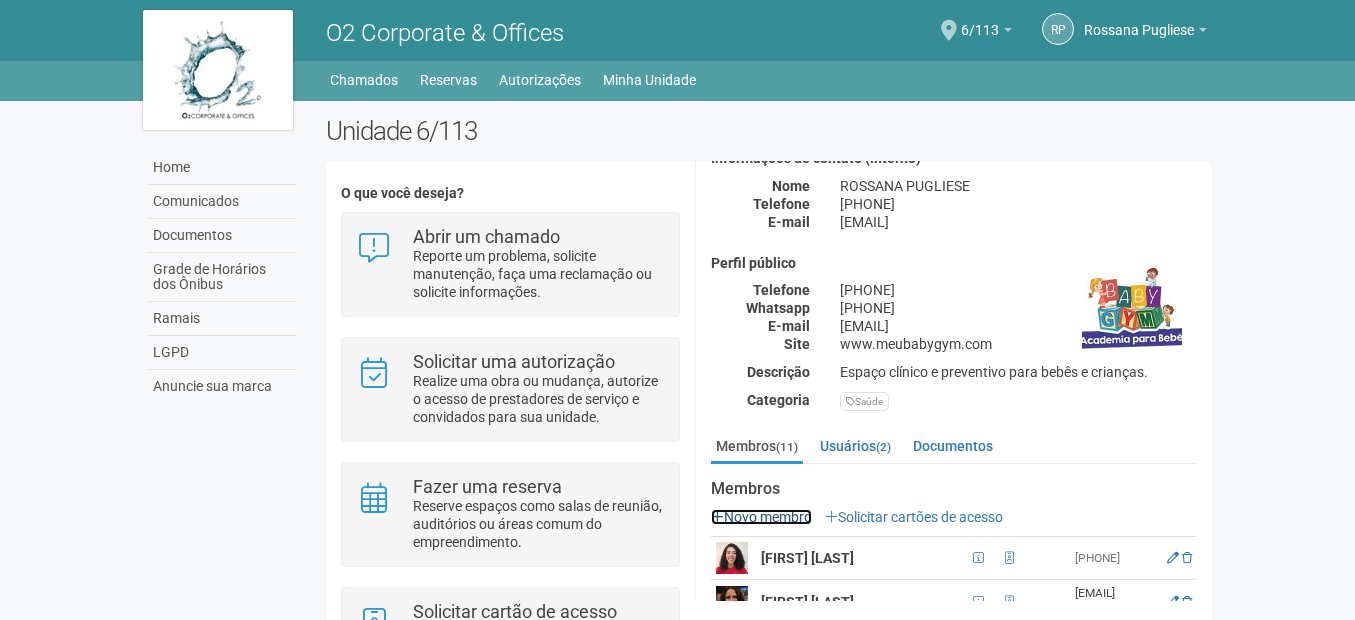 click on "Novo membro" at bounding box center [761, 517] 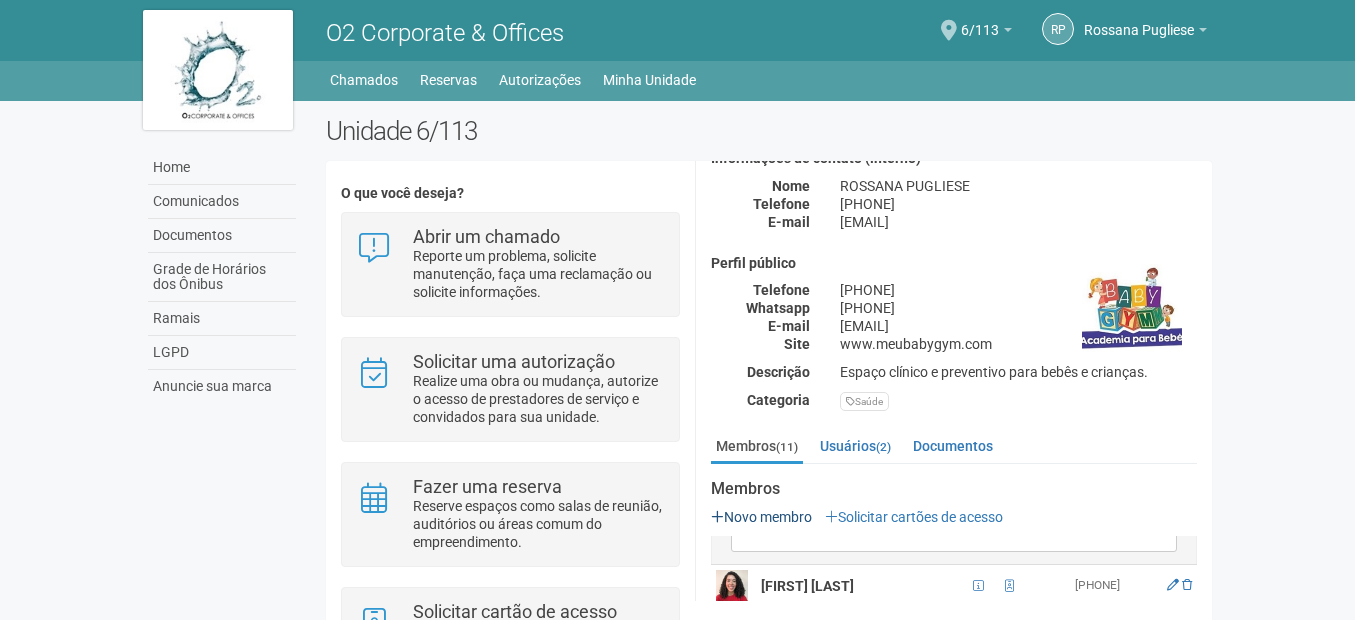 scroll, scrollTop: 0, scrollLeft: 0, axis: both 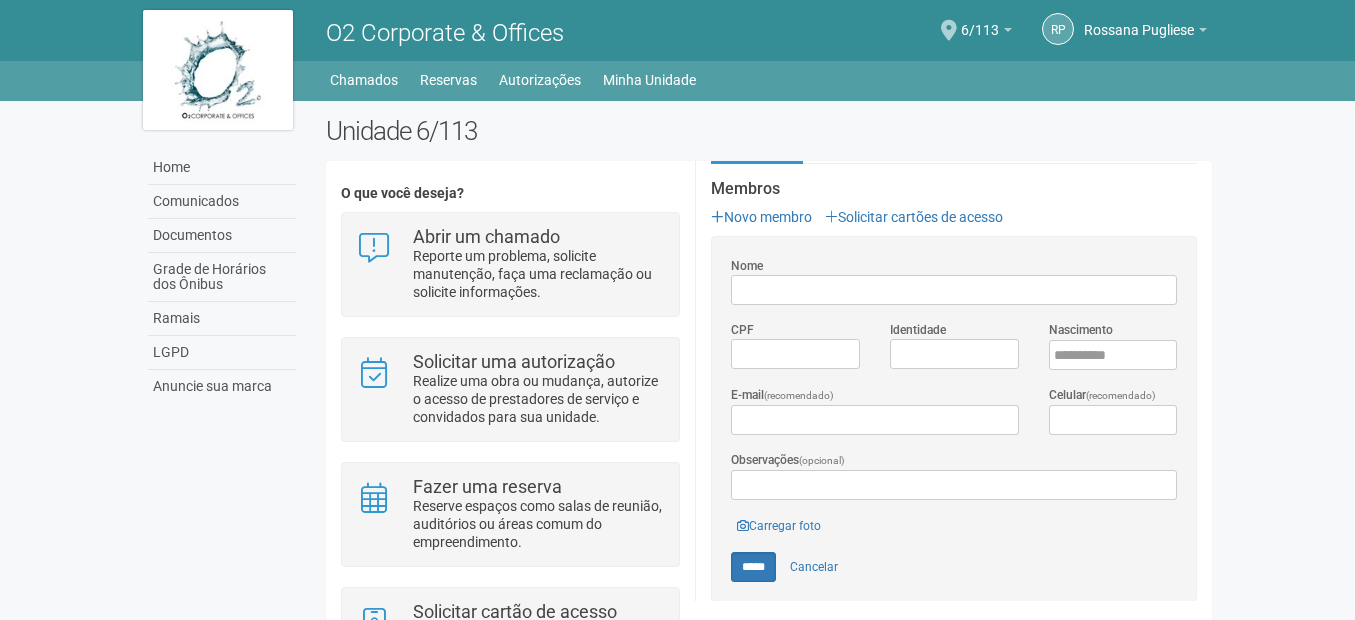 click on "Nome" at bounding box center [954, 290] 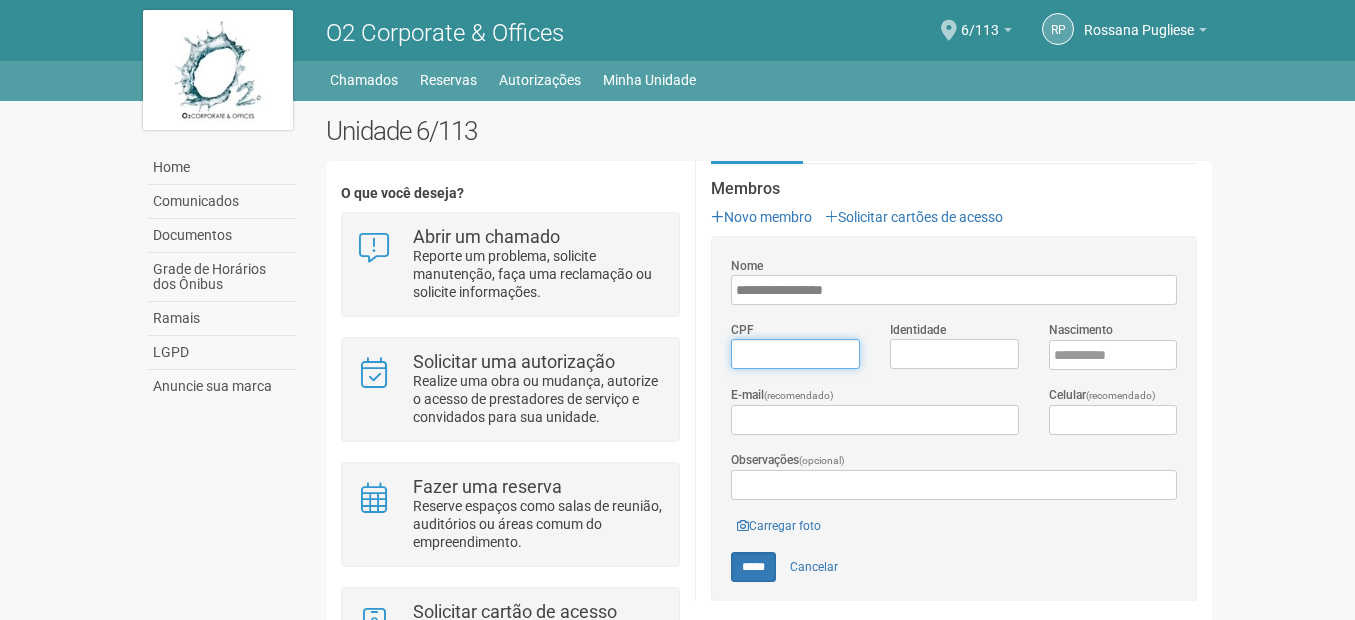 type 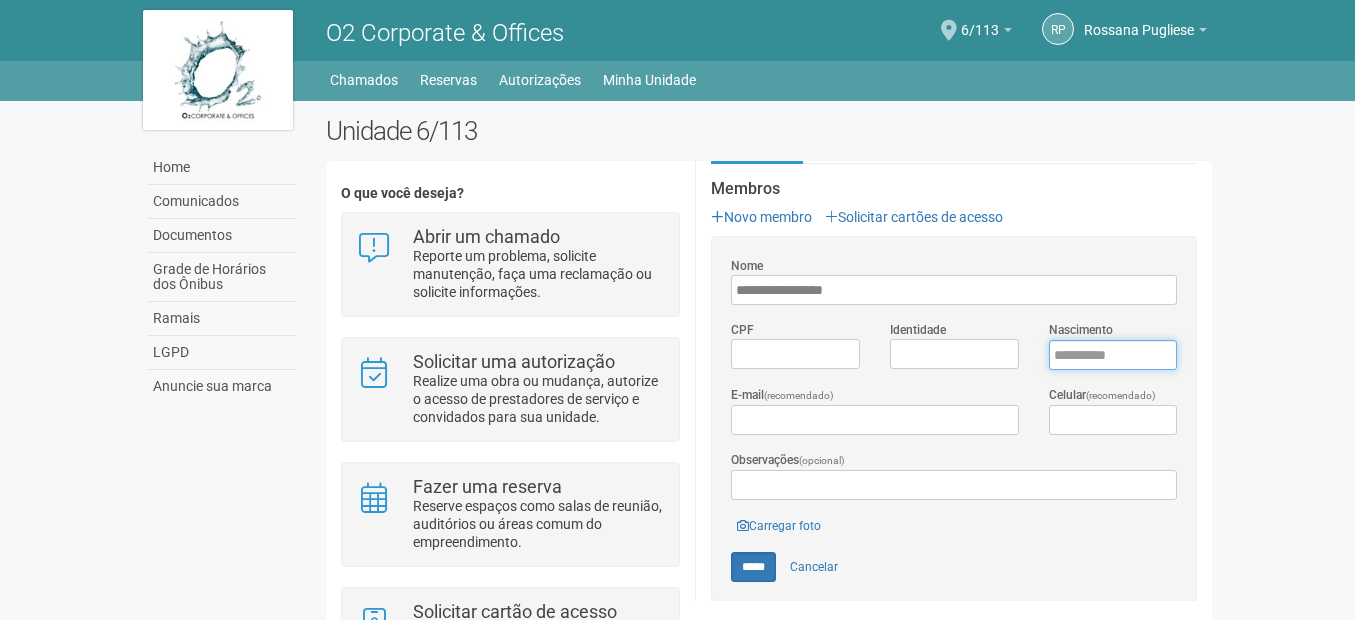 type on "****" 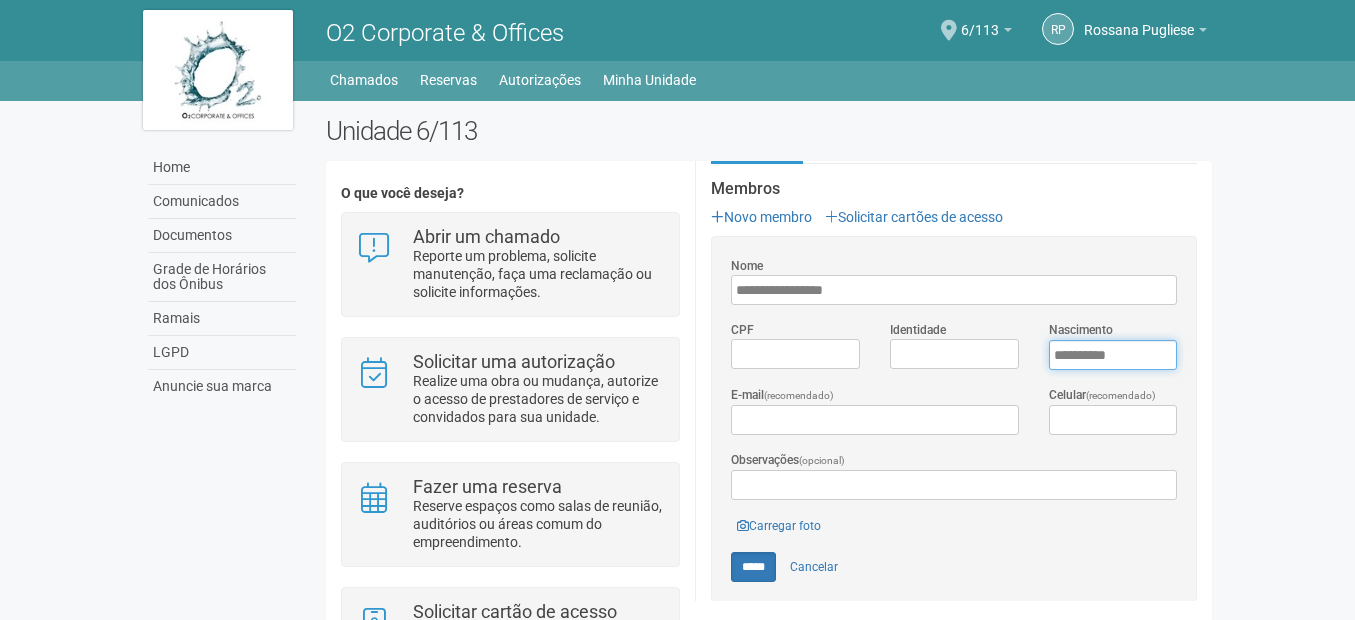 type 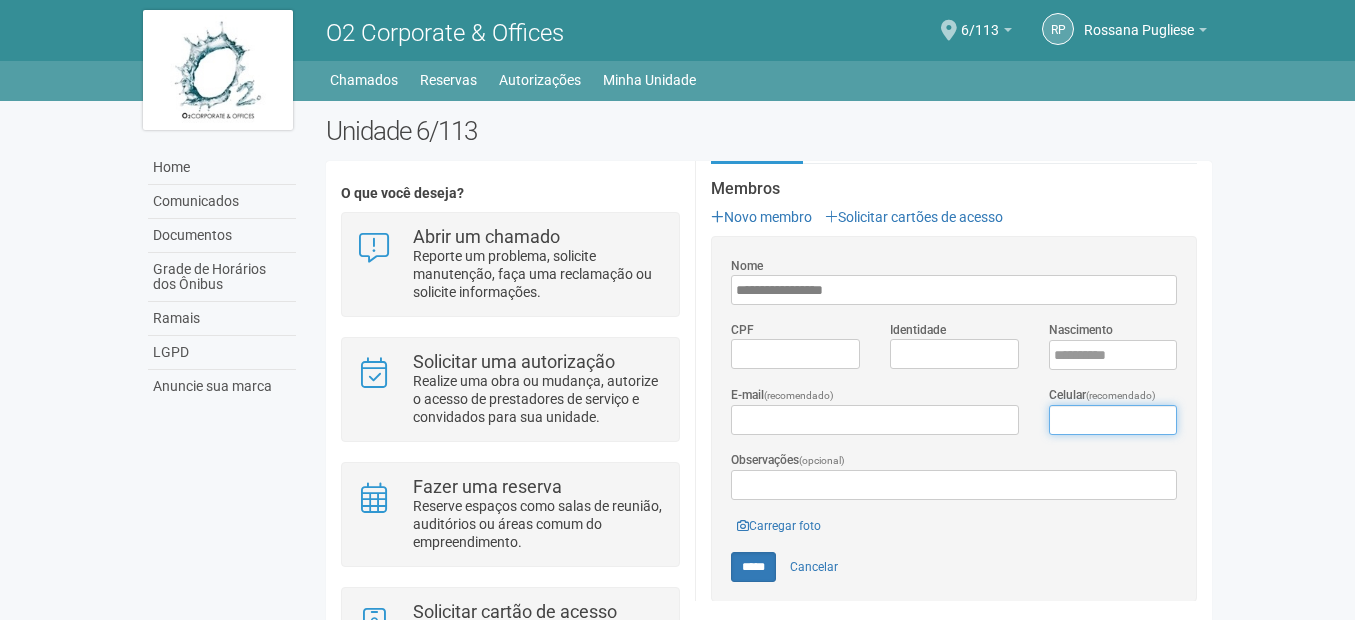 type 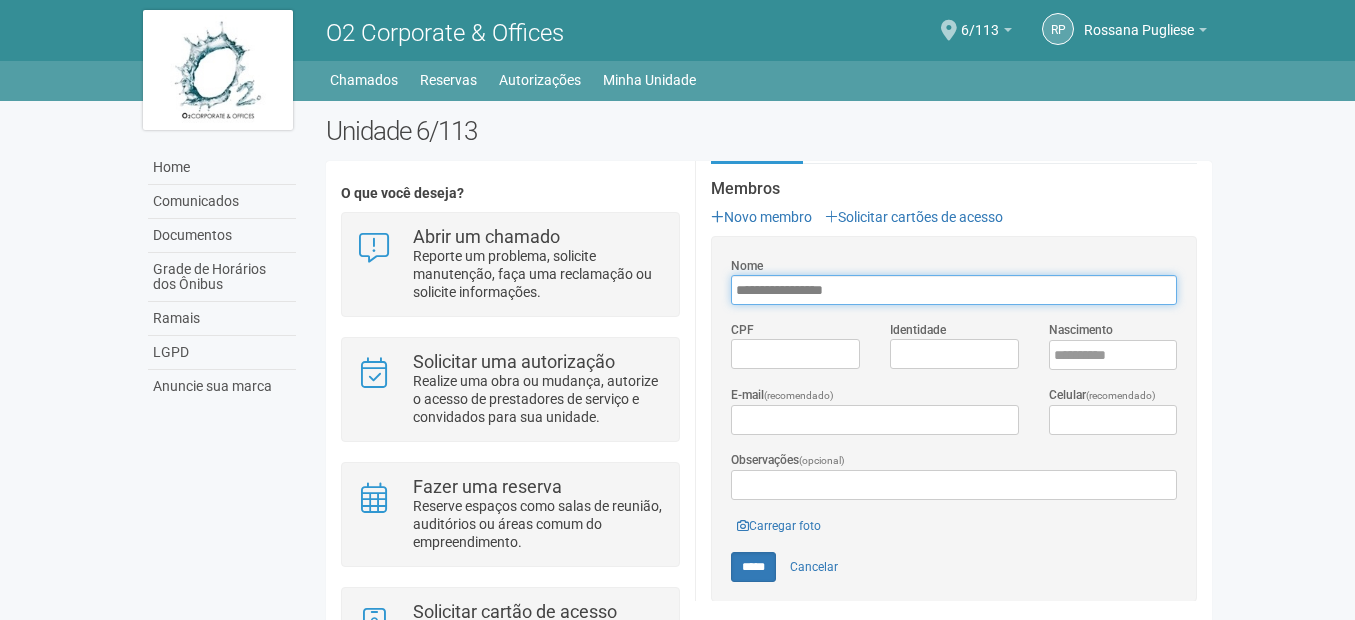 type on "*********" 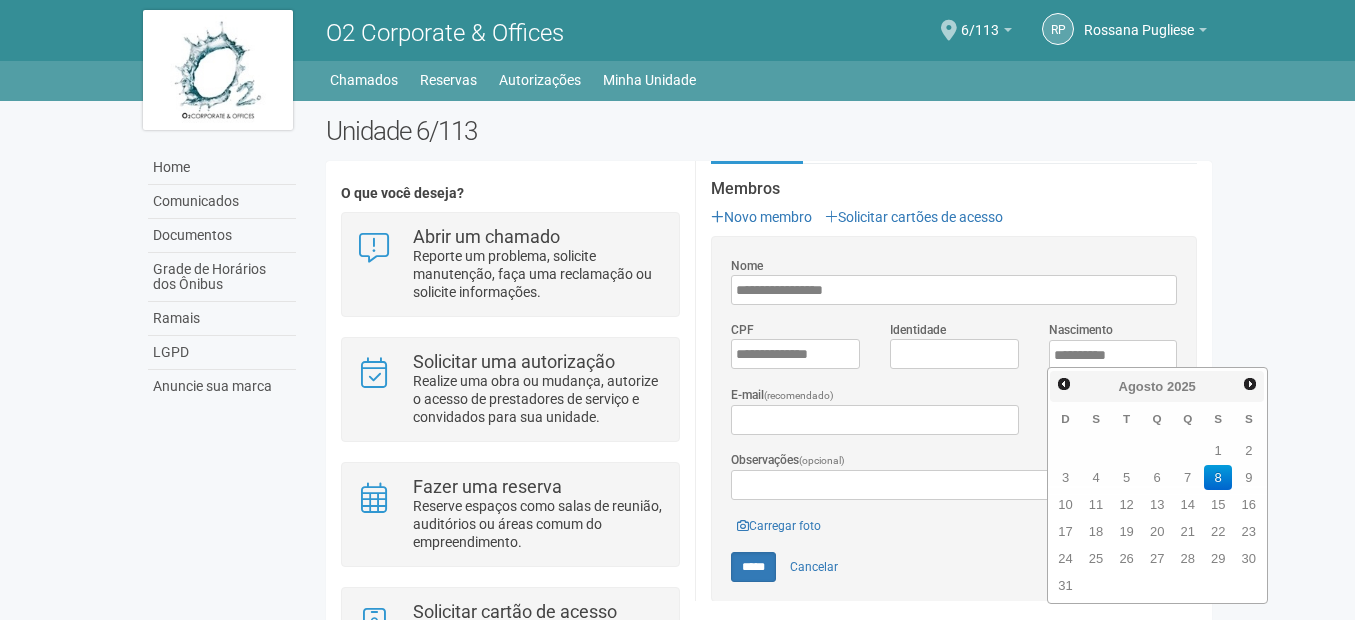 type 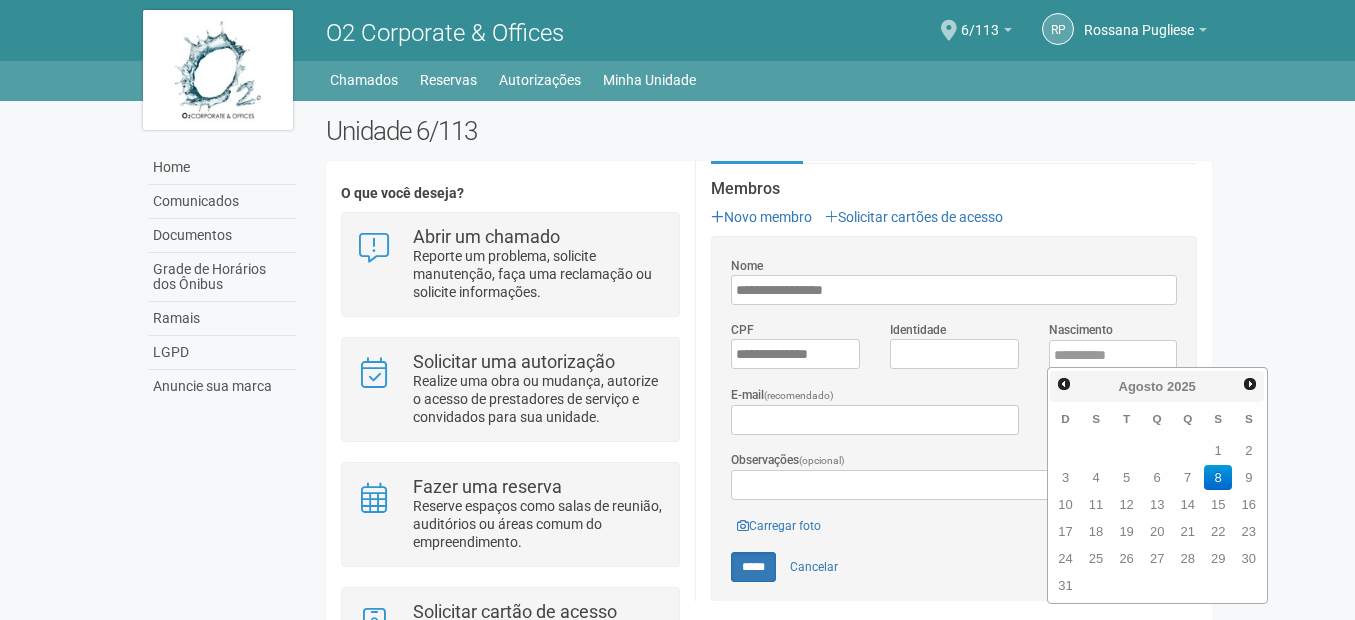 click on "Aguarde...
O2 Corporate & Offices
RP
[FIRST] [LAST]
[FIRST] [LAST]
[EMAIL]
Meu perfil
Alterar senha
Sair
6/113
Você está na unidade
6/113
Ir para a unidade
Home
Home
Comunicados
Documentos
Grade de Horários dos Ônibus
Ramais
LGPD
Anuncie sua marca
Chamados Reservas" at bounding box center (677, 310) 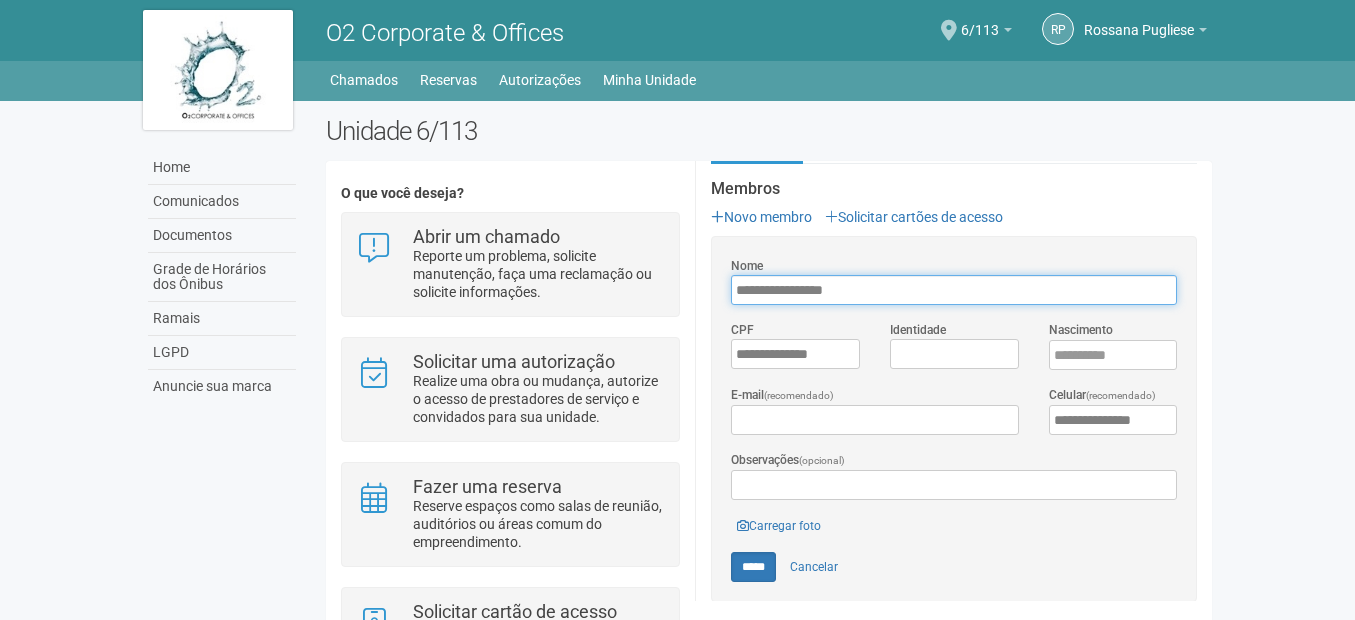 click on "**********" at bounding box center [954, 290] 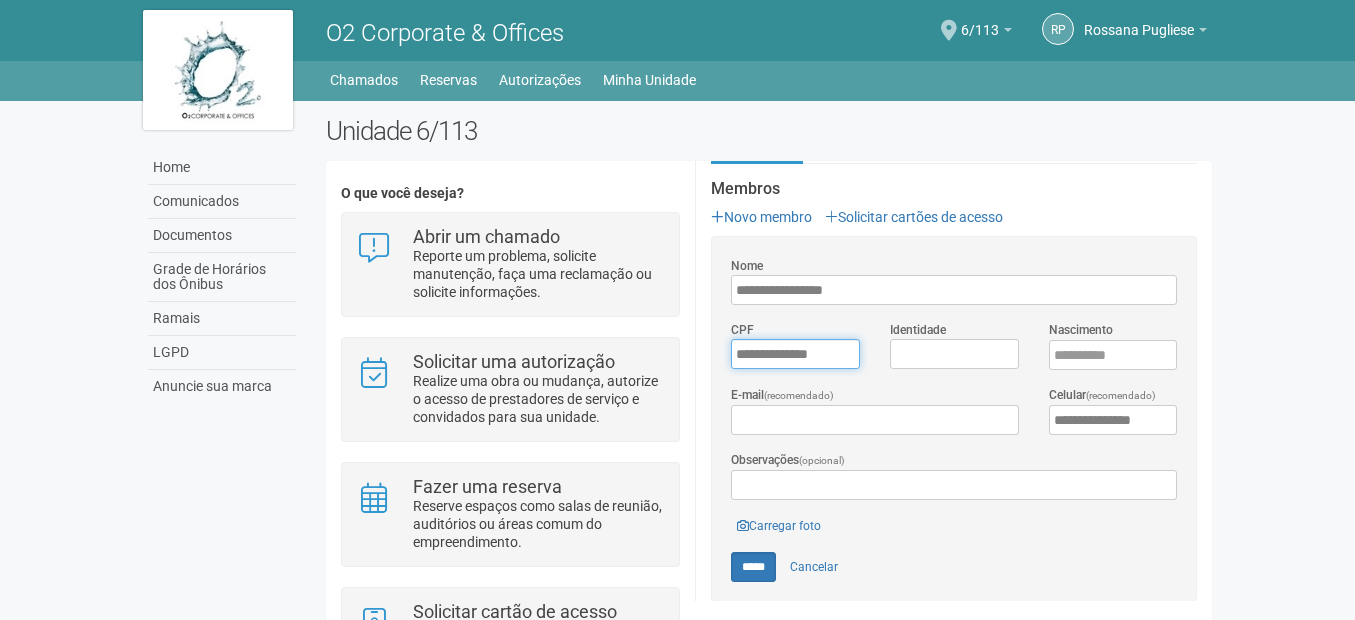 click on "*********" at bounding box center [795, 354] 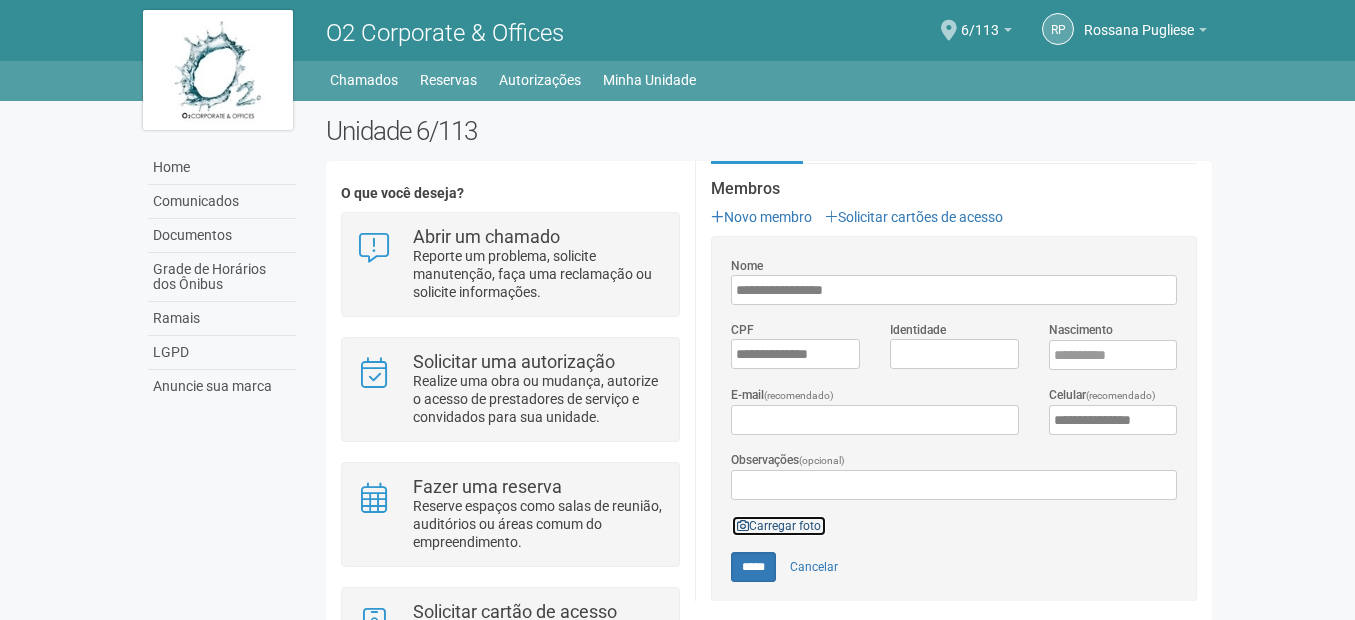 click on "Carregar foto" at bounding box center [779, 526] 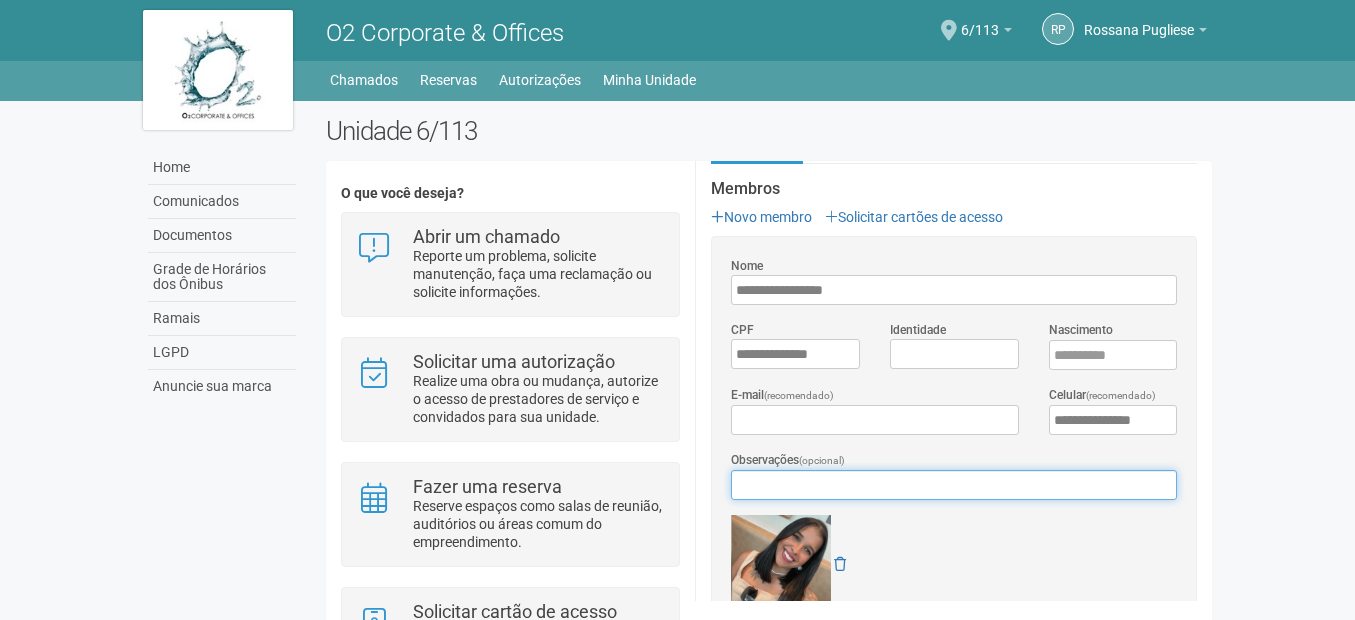 click on "Observações  (opcional)" at bounding box center [954, 485] 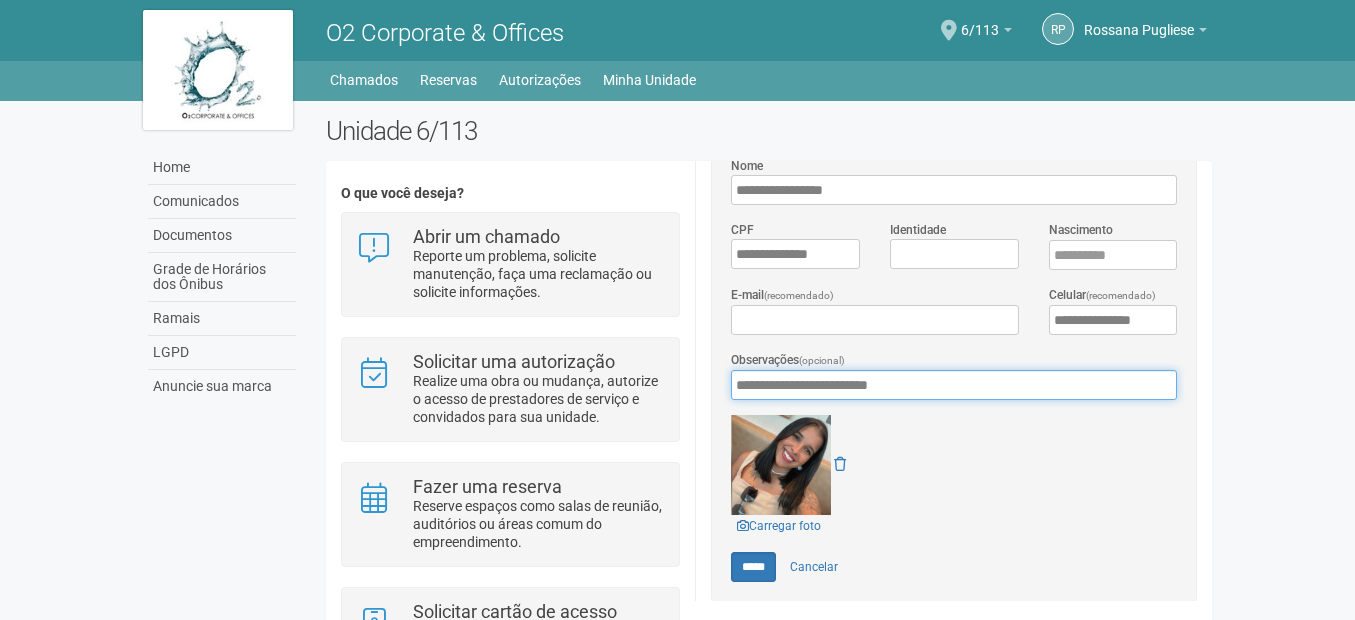 scroll, scrollTop: 600, scrollLeft: 0, axis: vertical 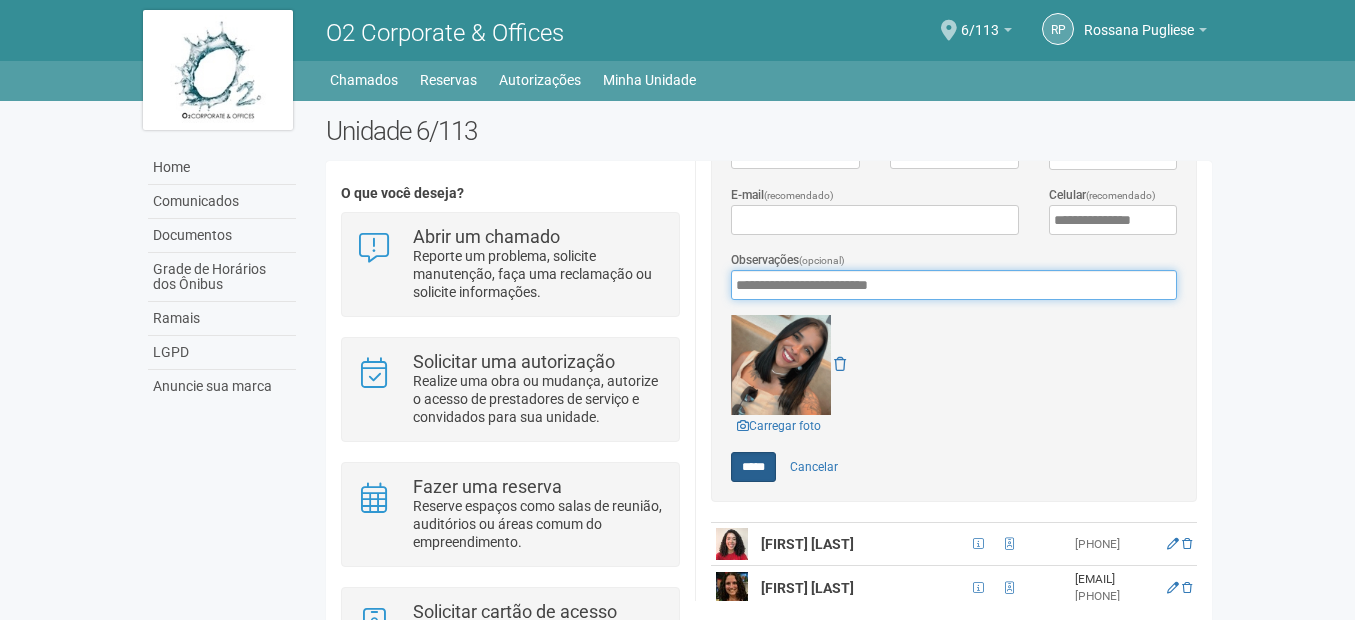 type on "**********" 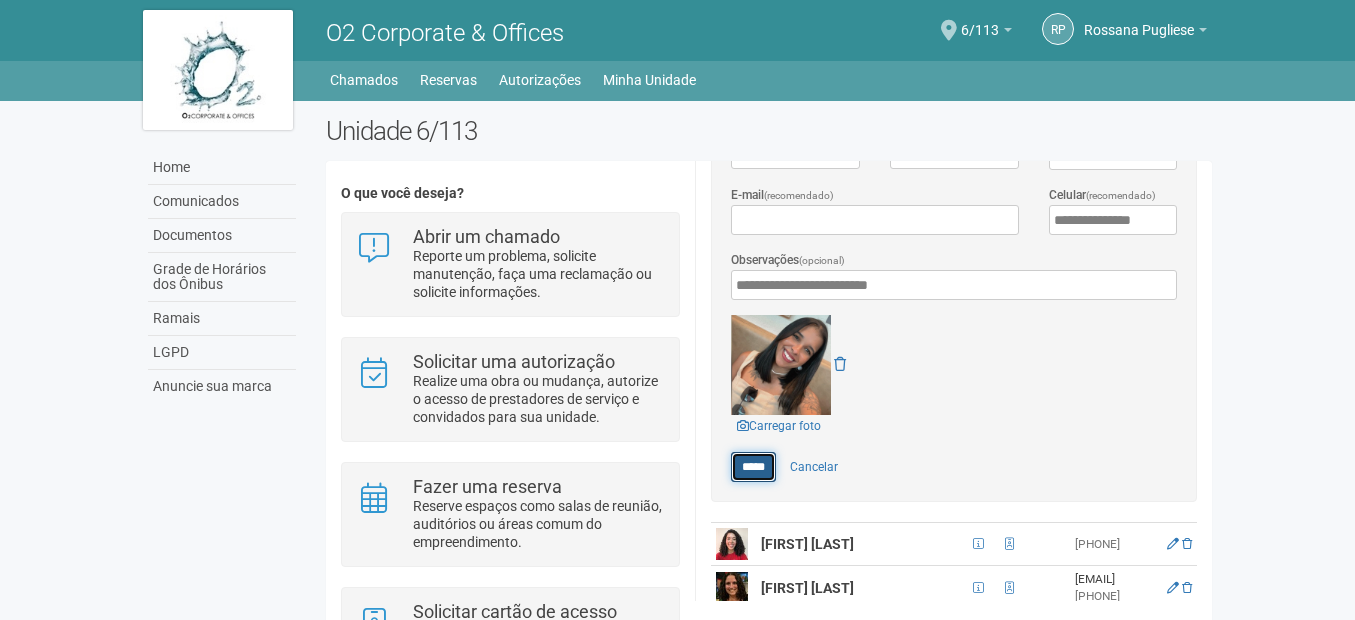 click on "*****" at bounding box center (753, 467) 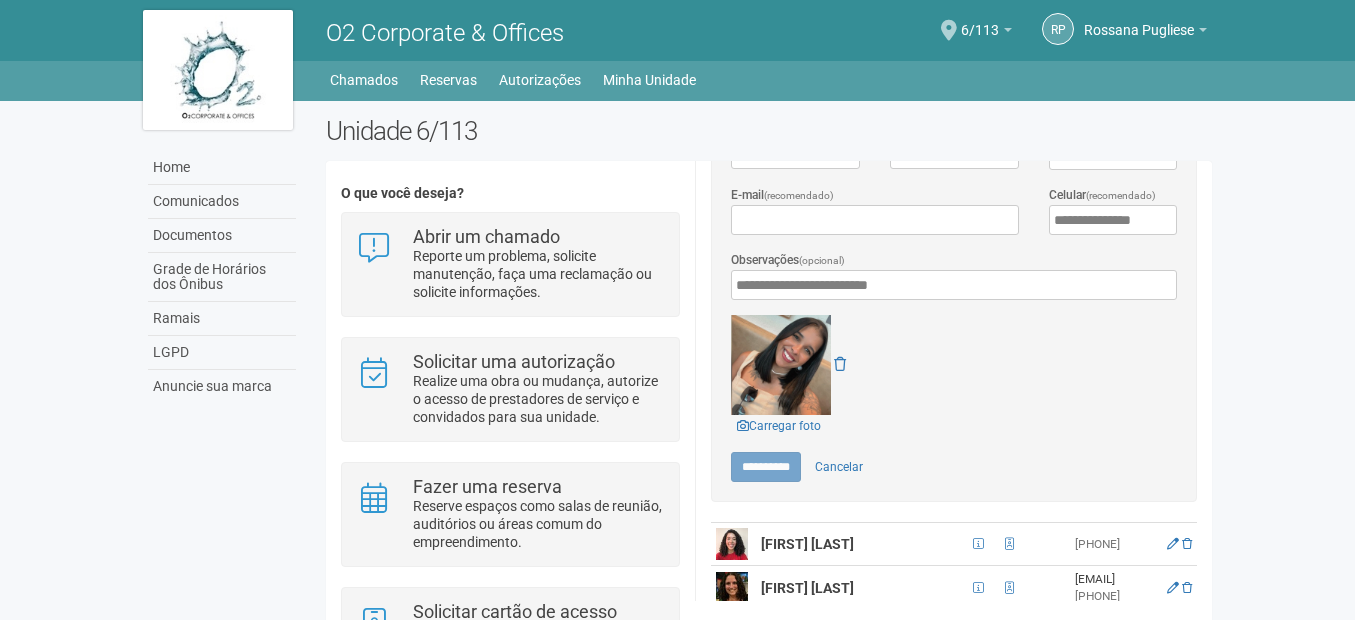 type on "*****" 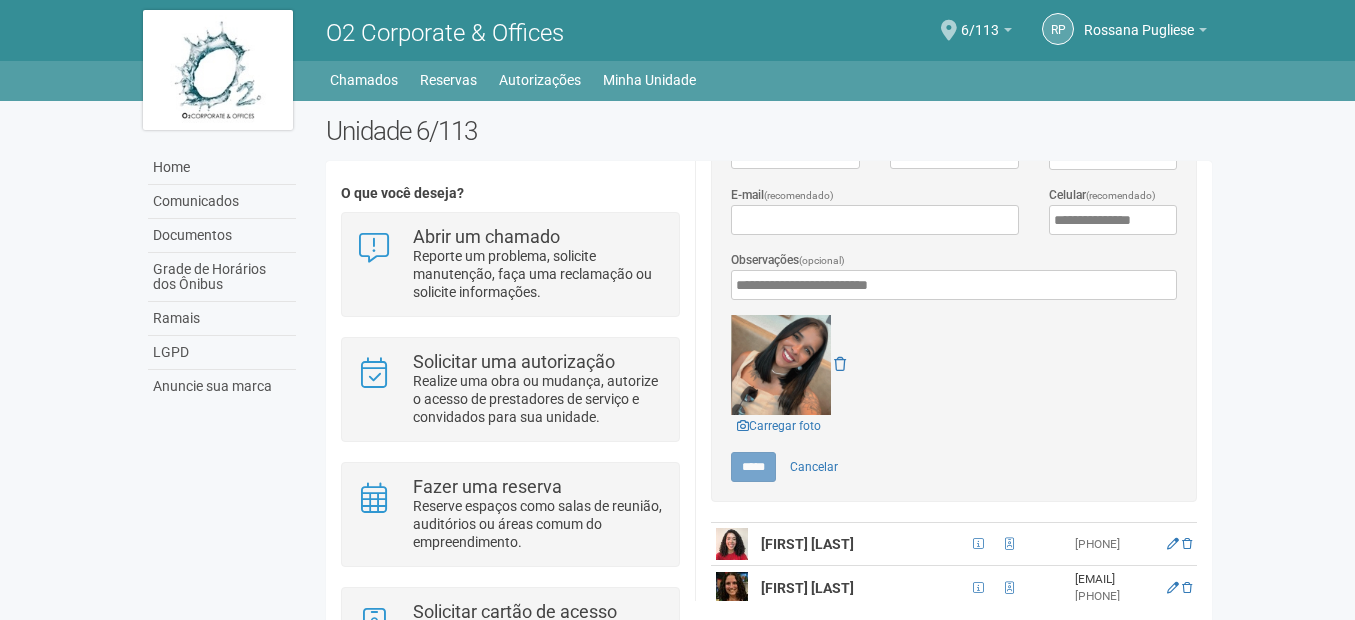 scroll, scrollTop: 0, scrollLeft: 0, axis: both 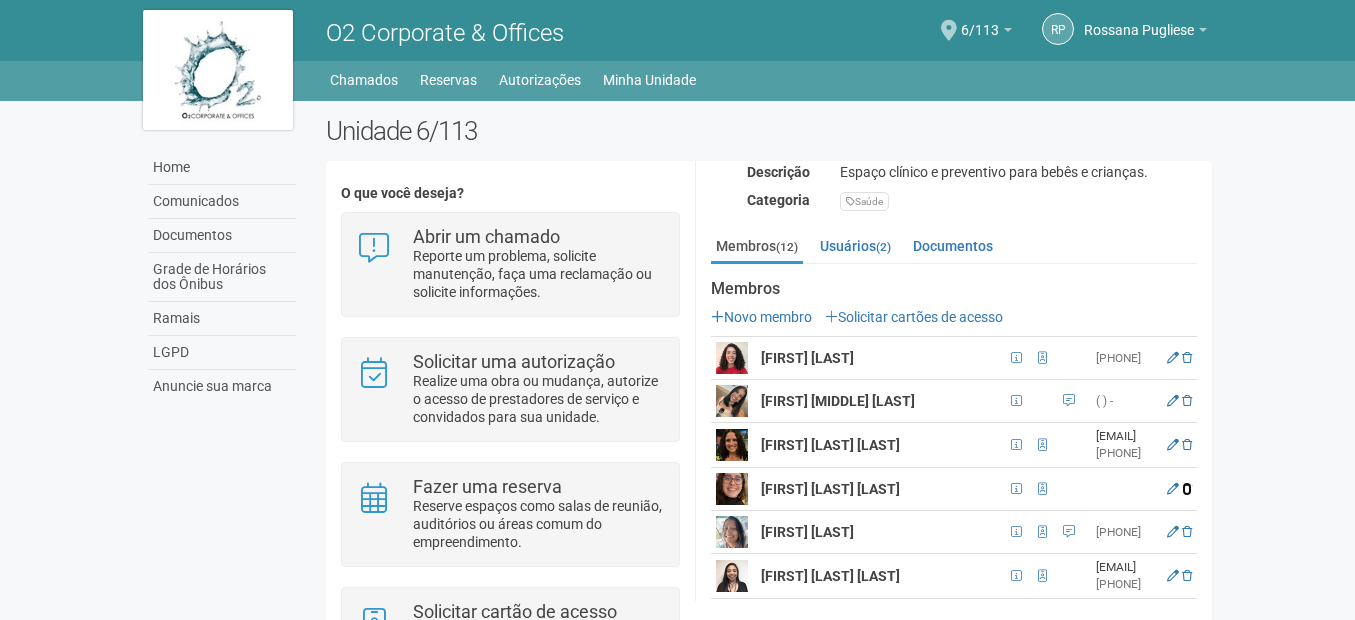 click at bounding box center [1187, 489] 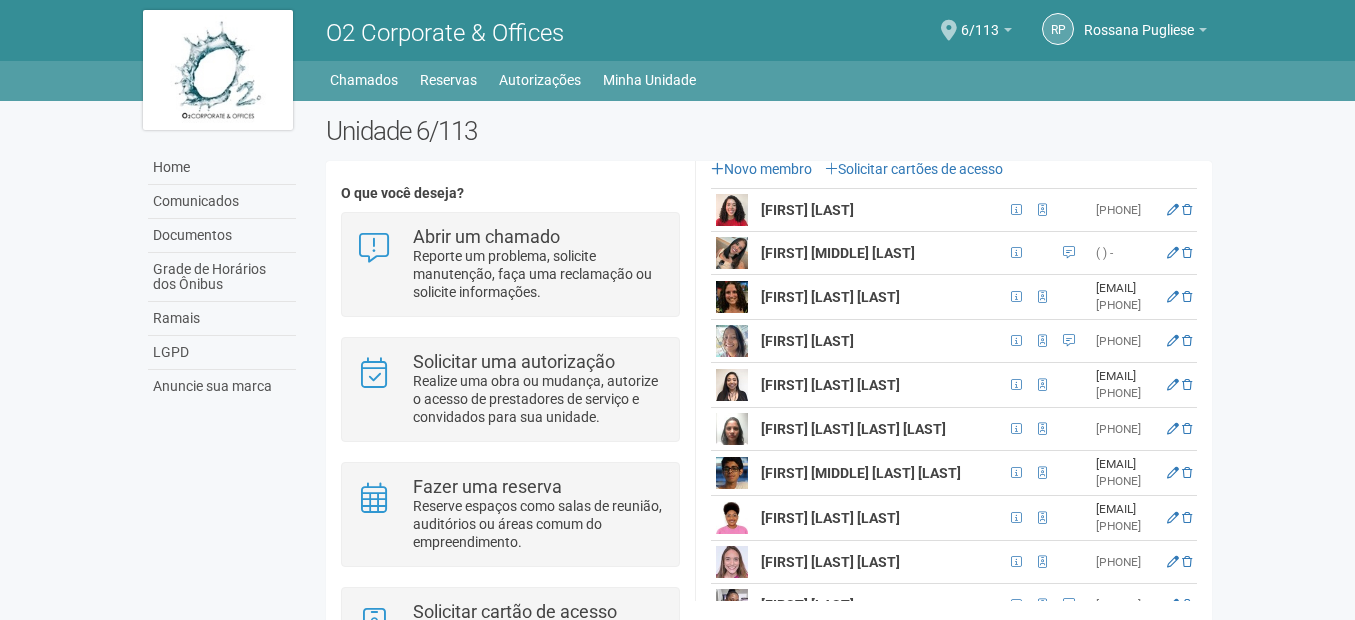 scroll, scrollTop: 248, scrollLeft: 0, axis: vertical 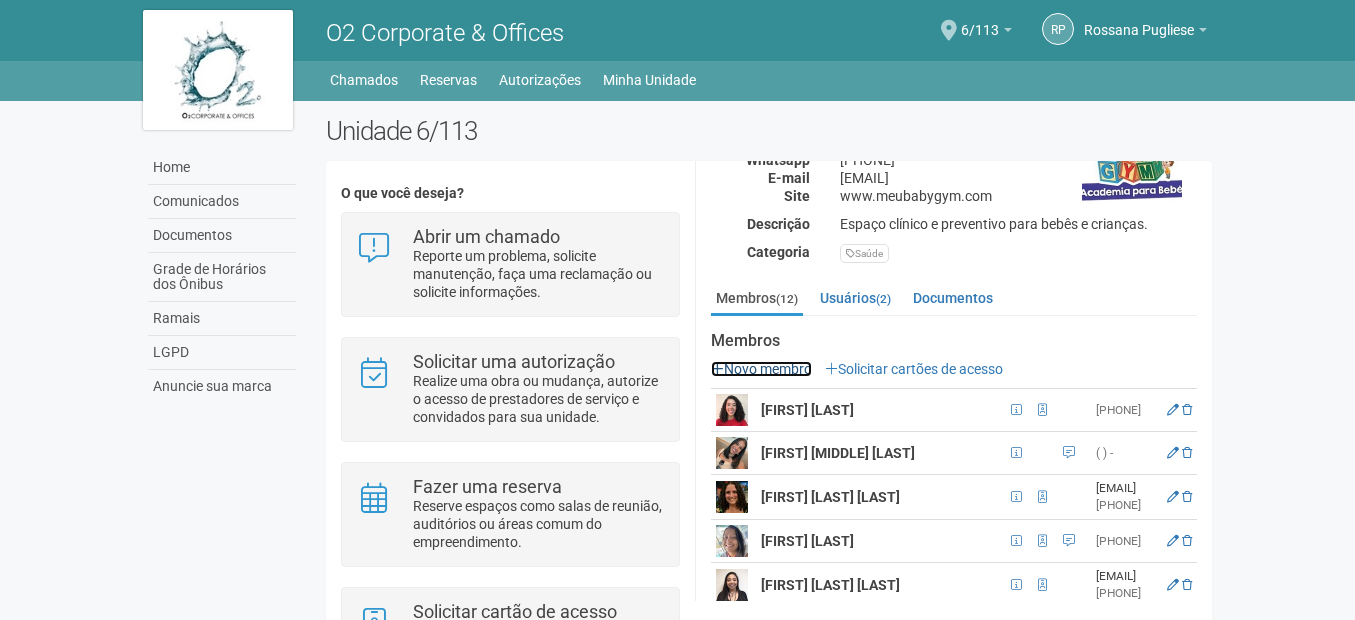 click on "Novo membro" at bounding box center [761, 369] 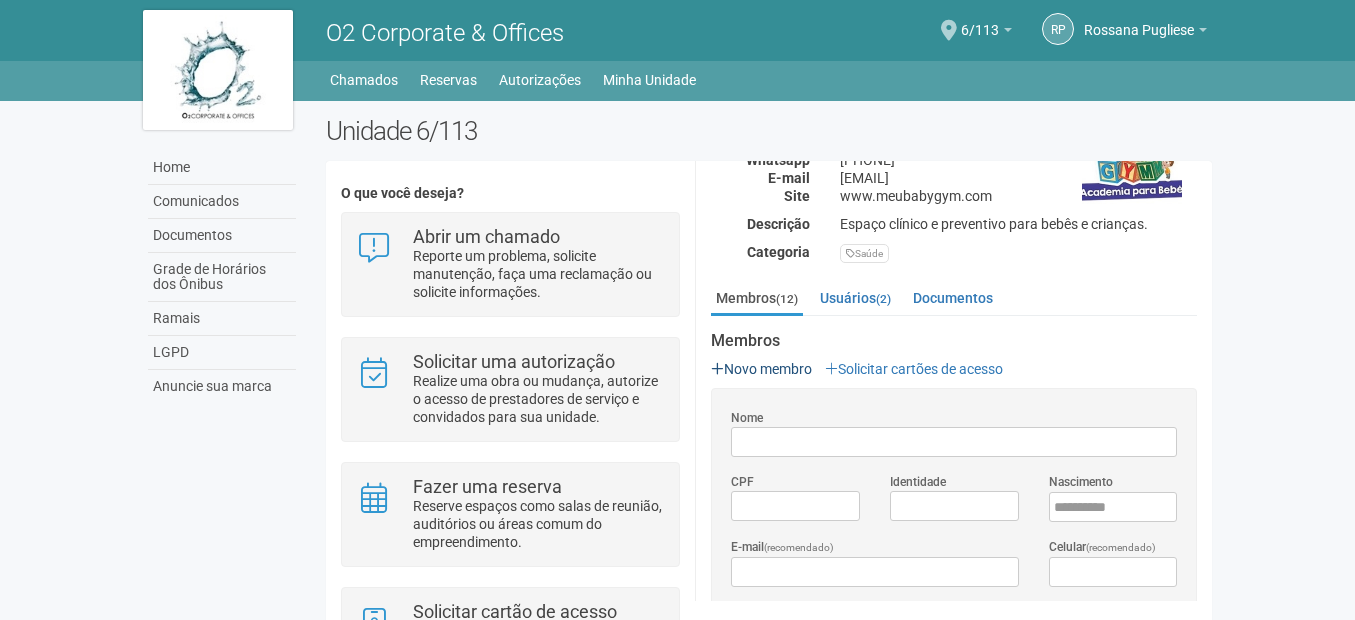 scroll, scrollTop: 0, scrollLeft: 0, axis: both 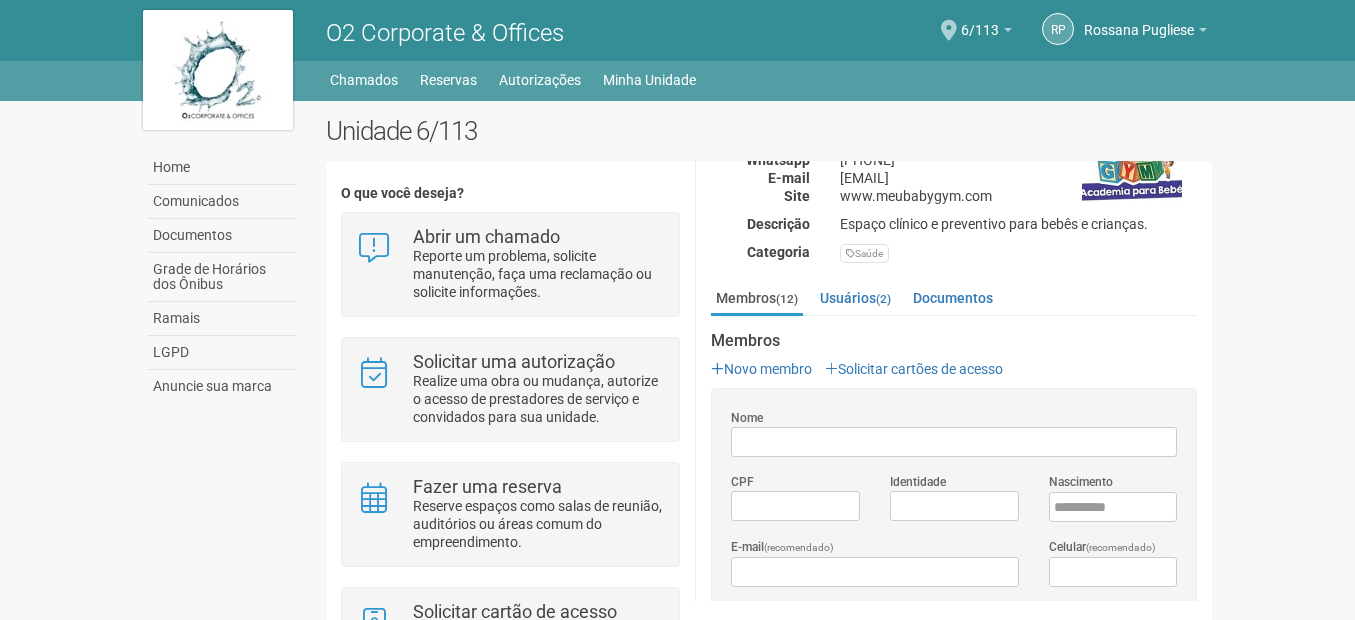 click on "Nome" at bounding box center [954, 442] 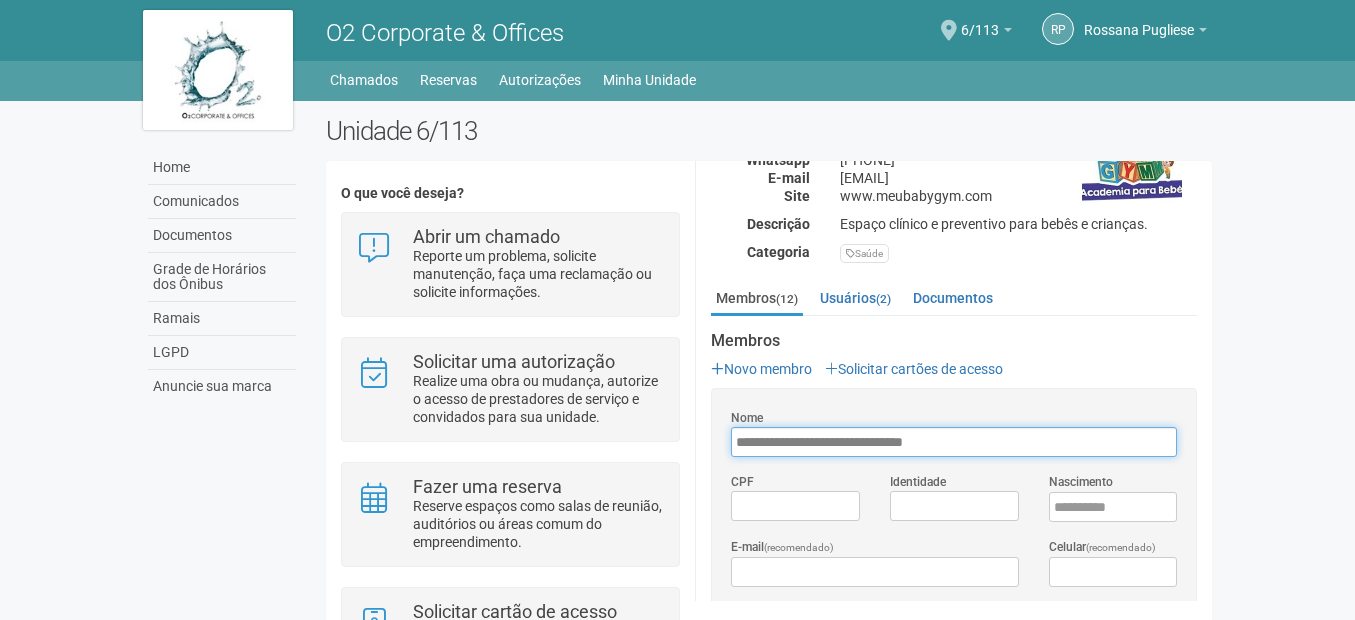 type on "**********" 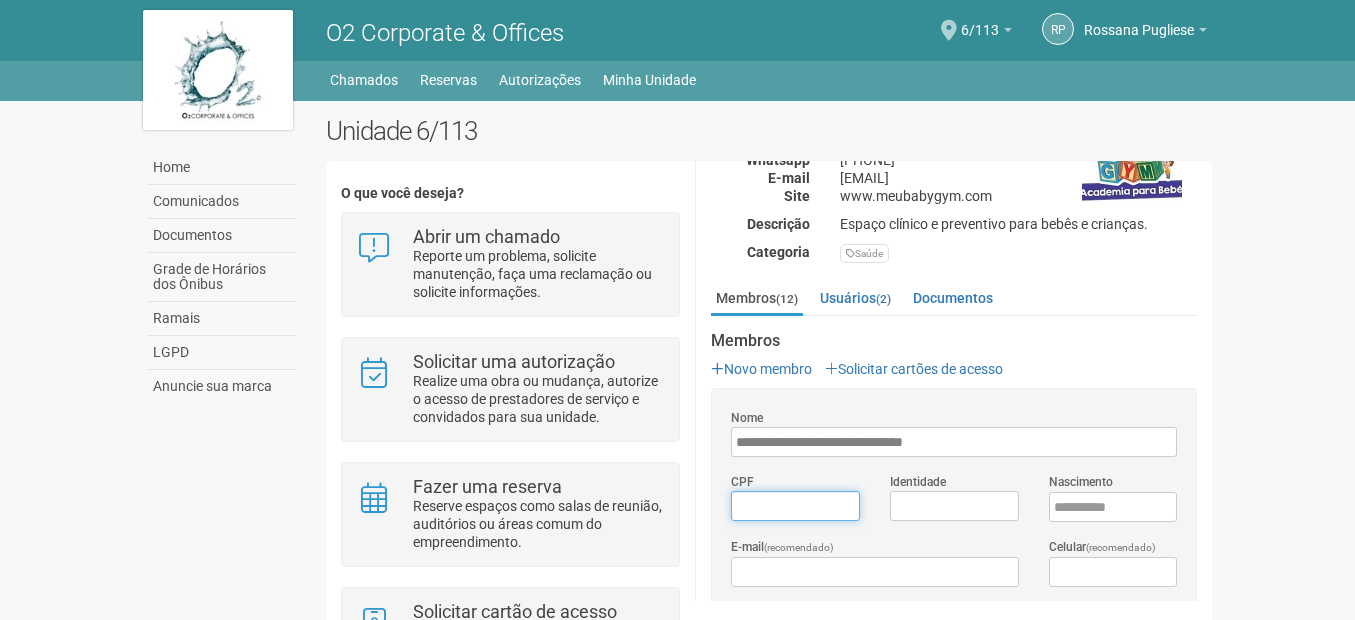 type on "*********" 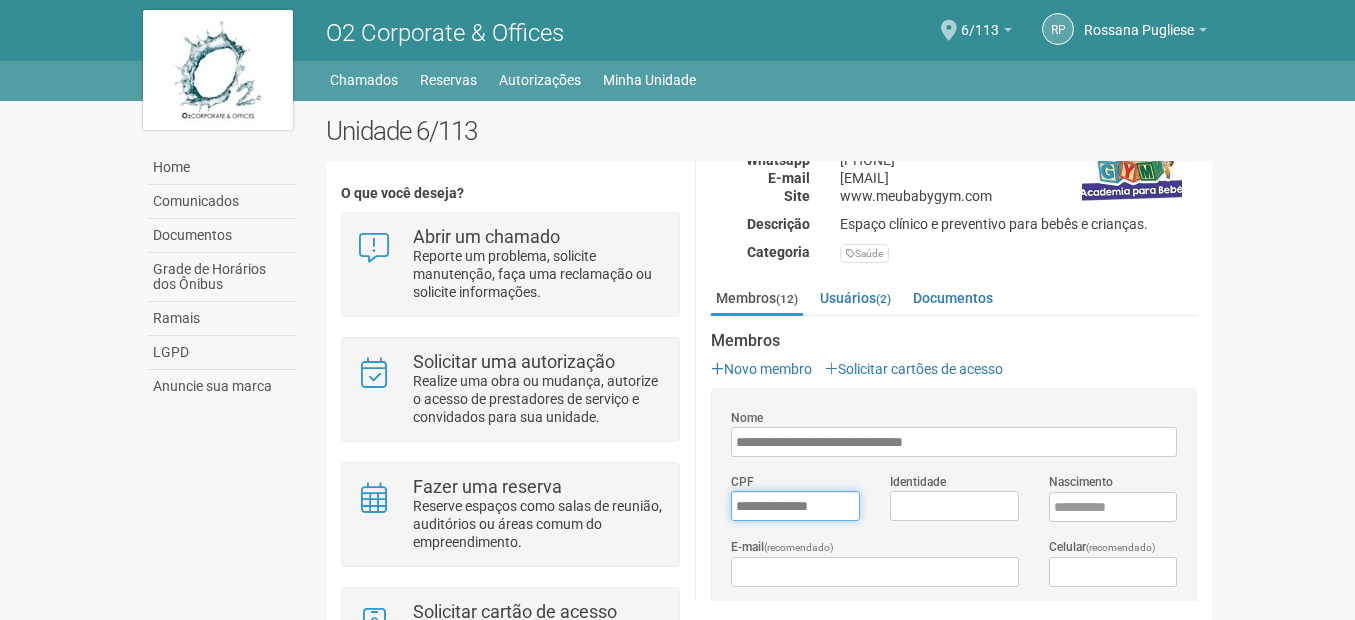 click on "*********" at bounding box center (795, 506) 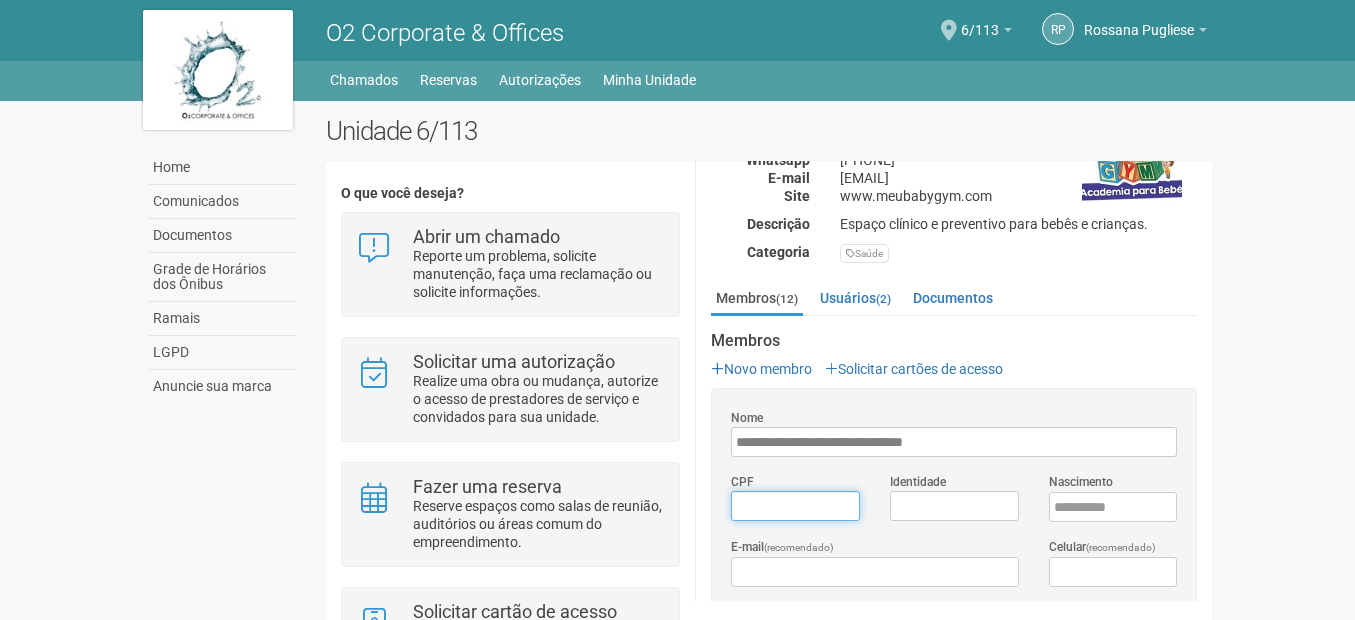 type on "*********" 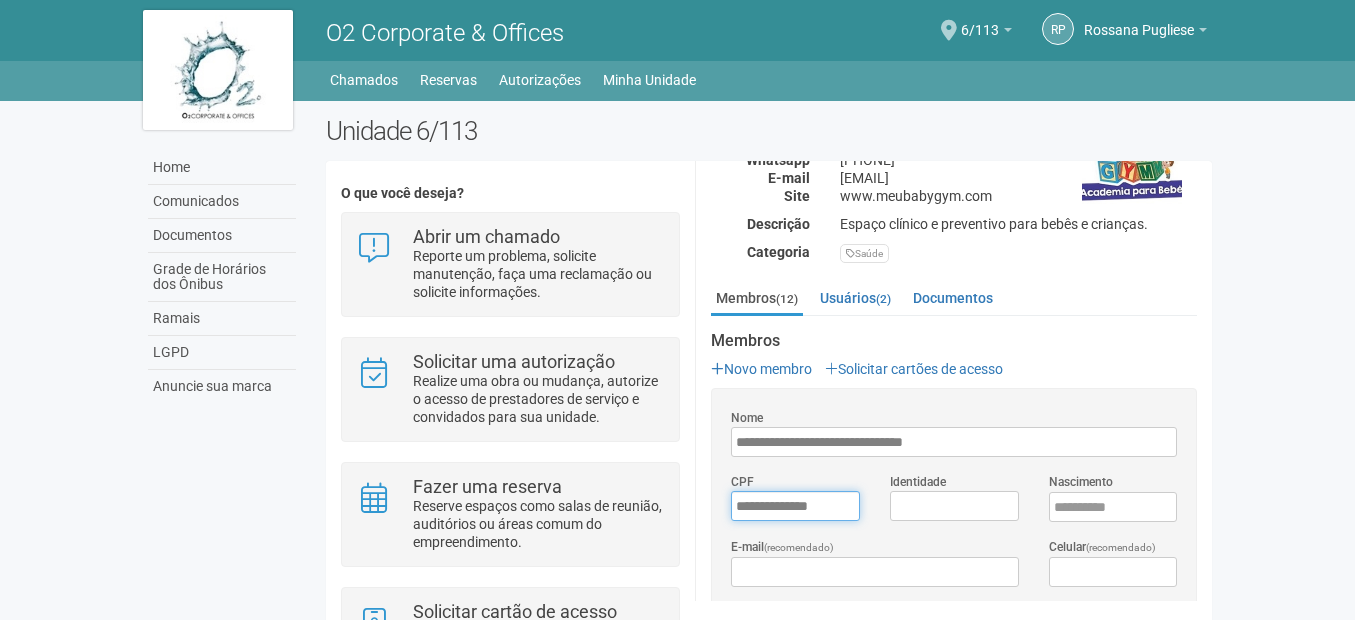 type on "**********" 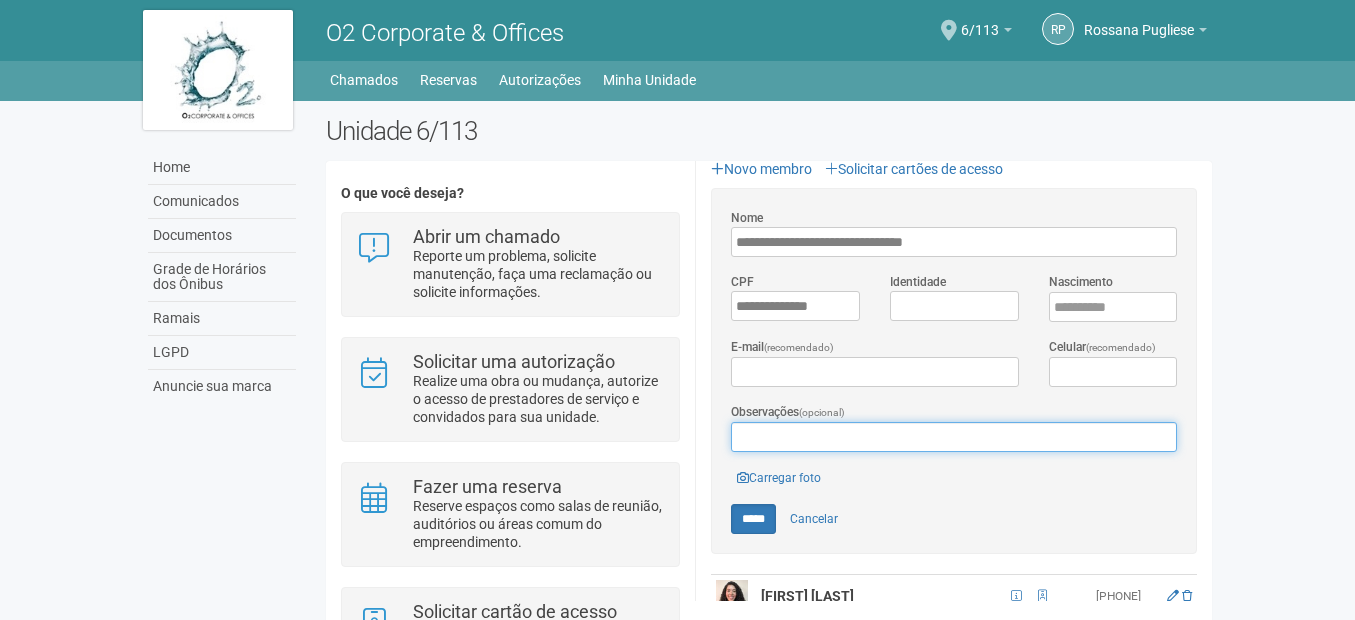 click on "Observações  (opcional)" at bounding box center (954, 437) 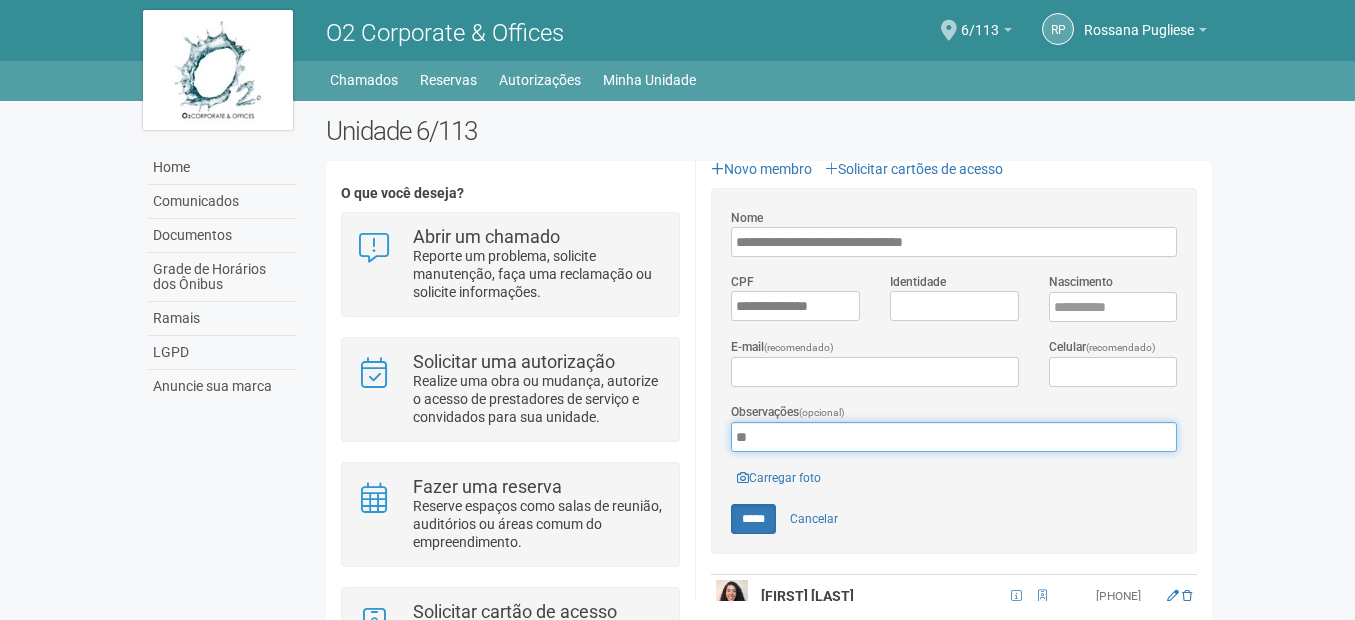 type on "*" 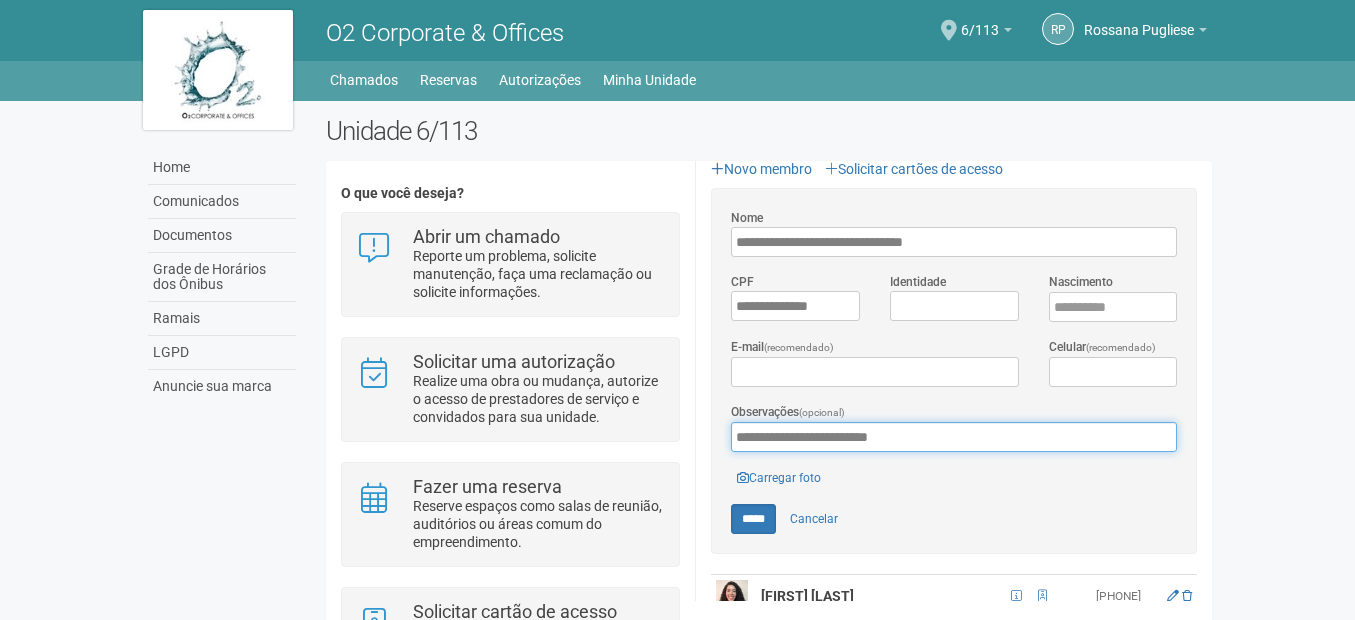 scroll, scrollTop: 548, scrollLeft: 0, axis: vertical 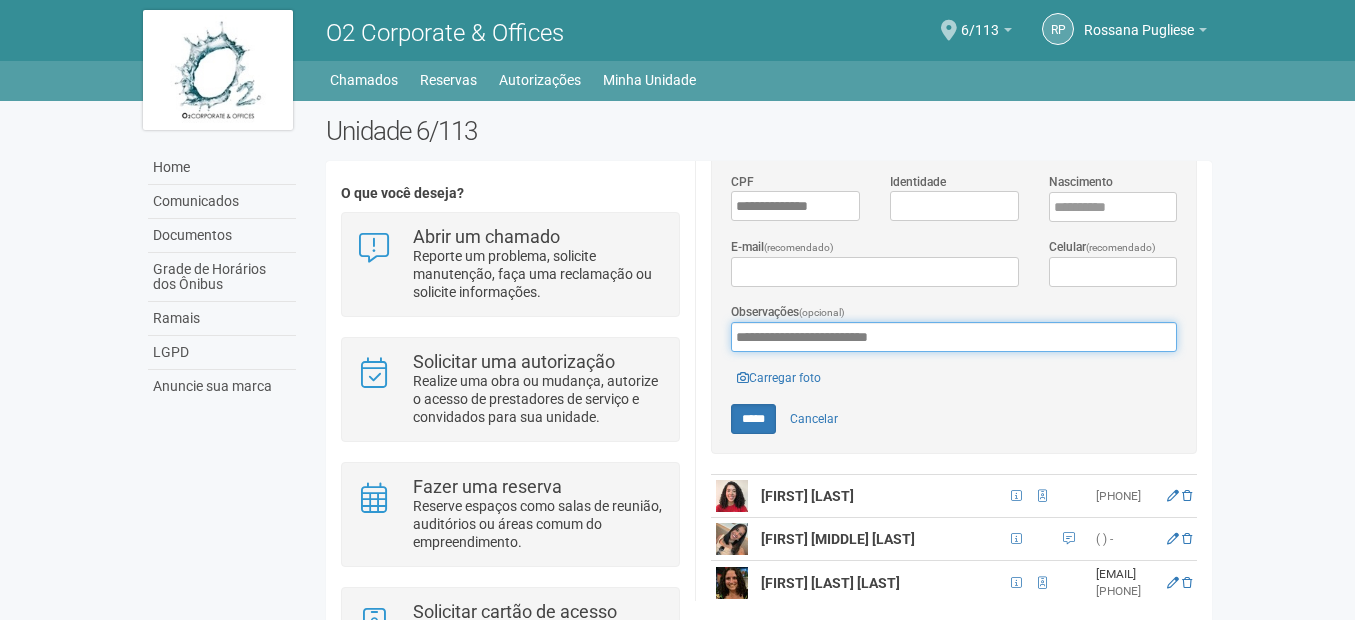 type on "**********" 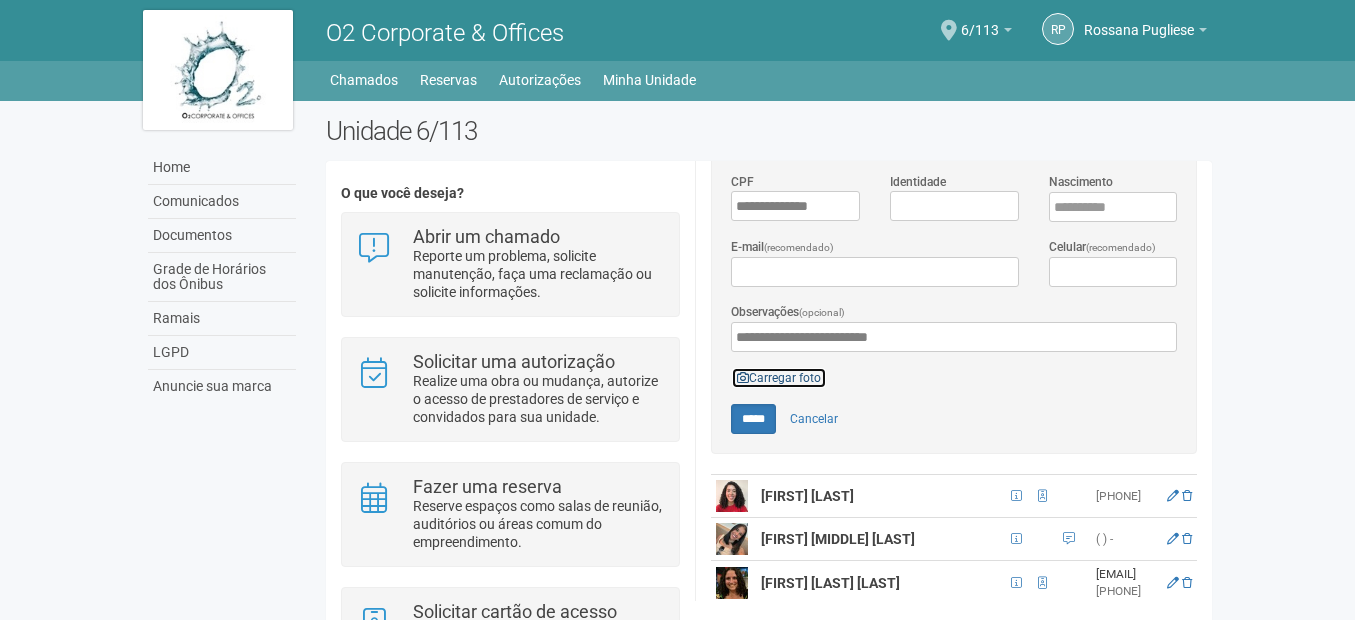 click on "Carregar foto" at bounding box center (779, 378) 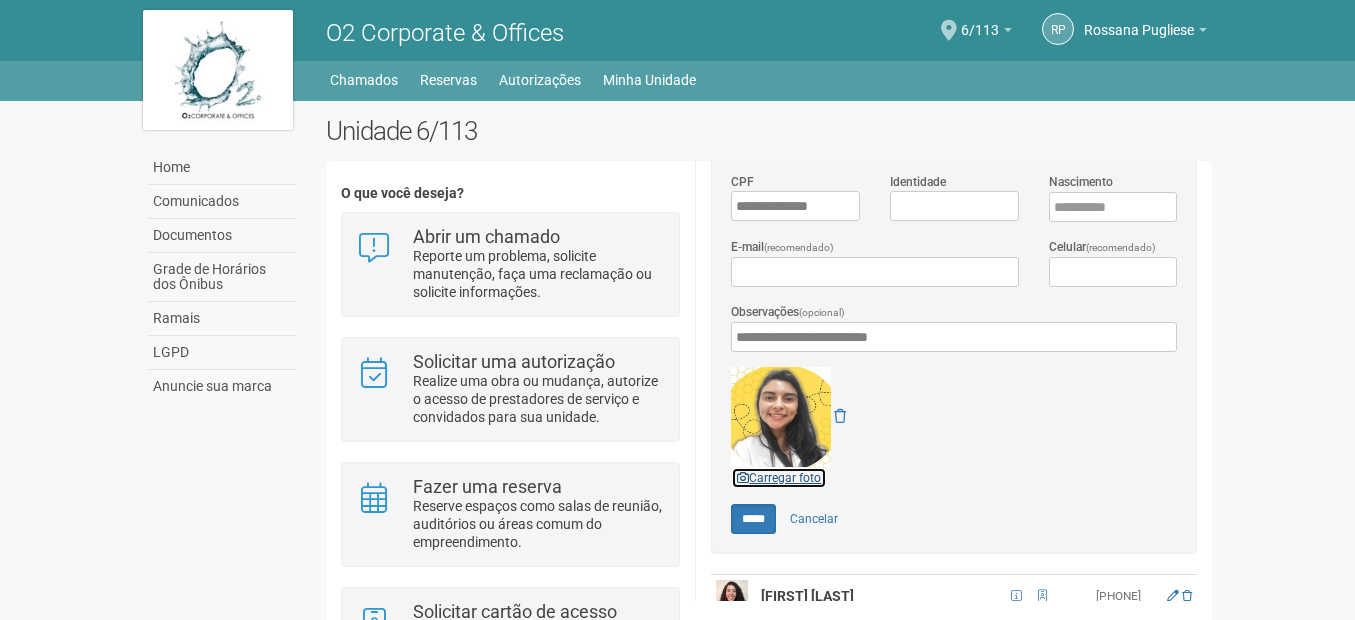 scroll, scrollTop: 131, scrollLeft: 0, axis: vertical 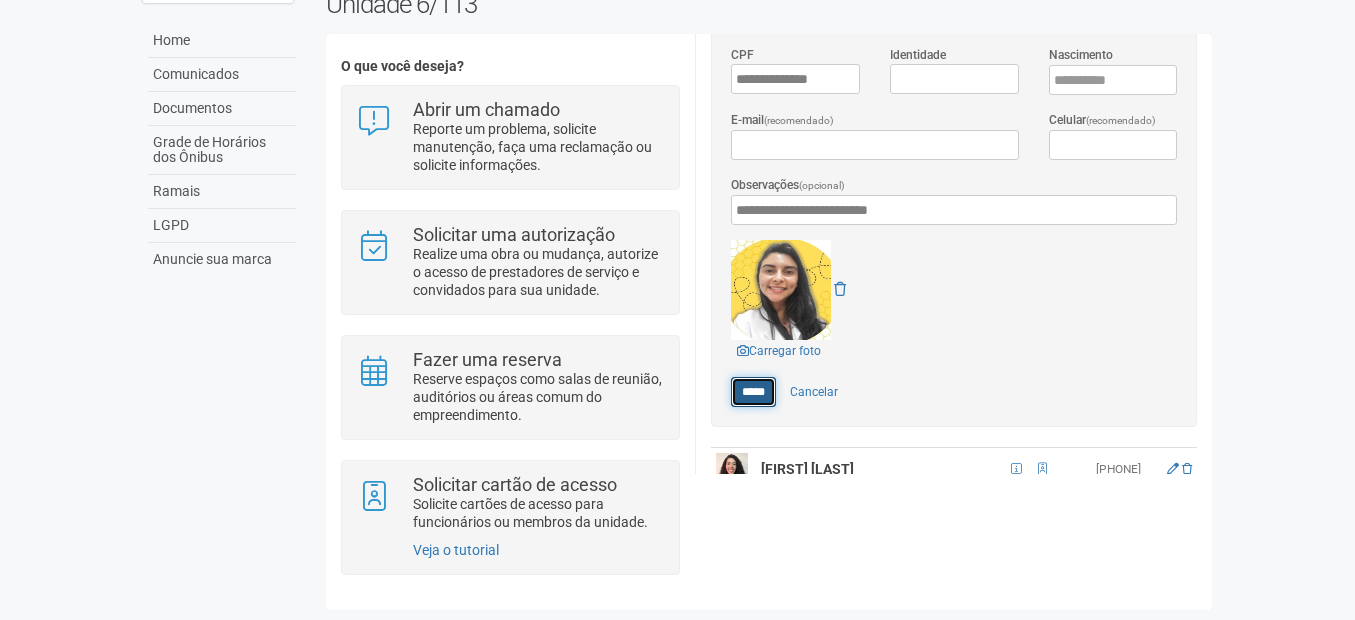 click on "*****" at bounding box center (753, 392) 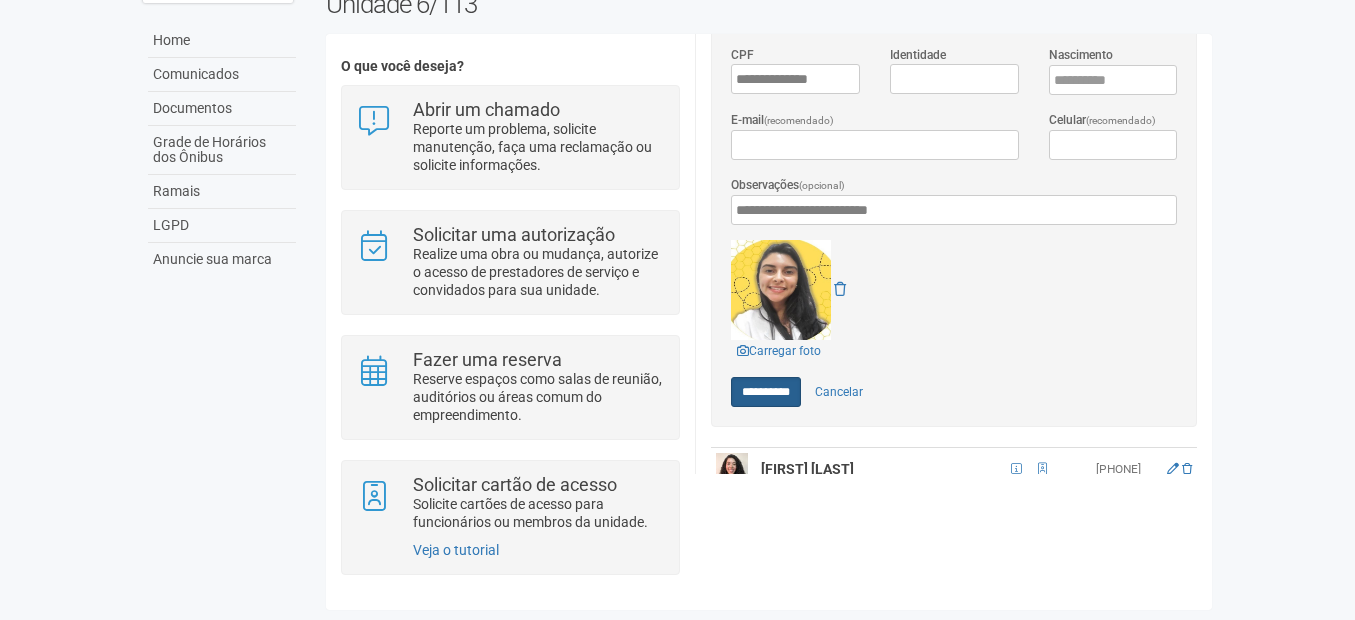type on "*****" 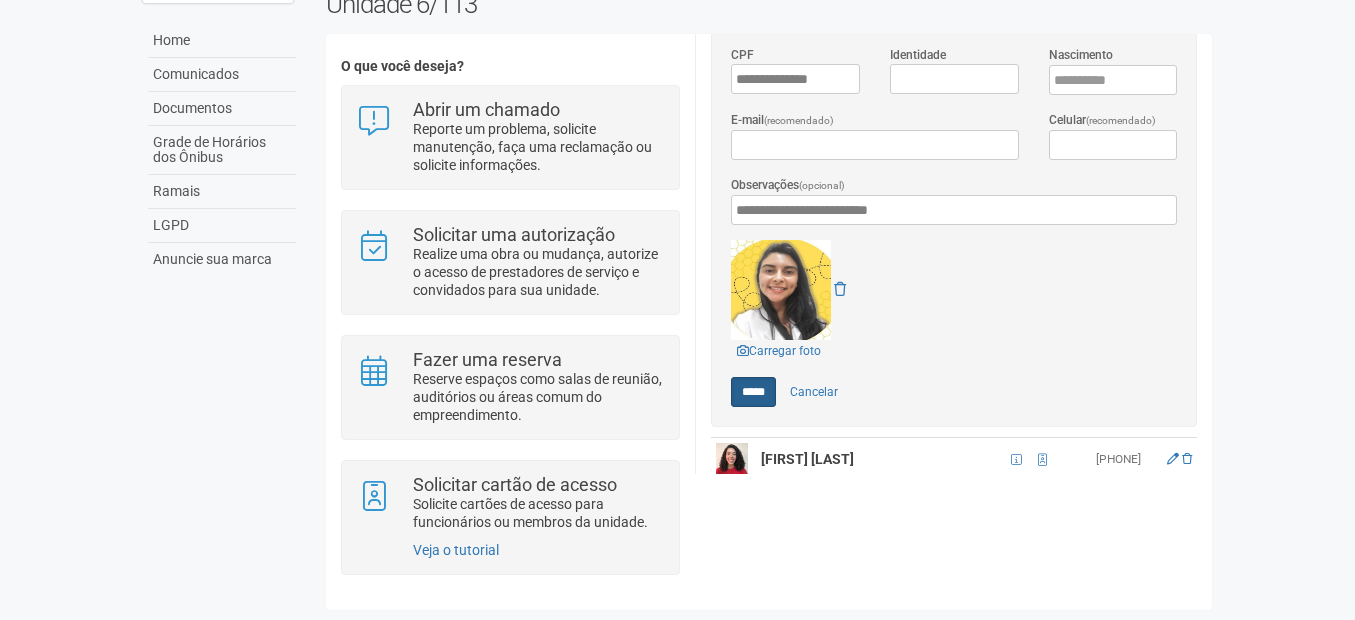 scroll, scrollTop: 0, scrollLeft: 0, axis: both 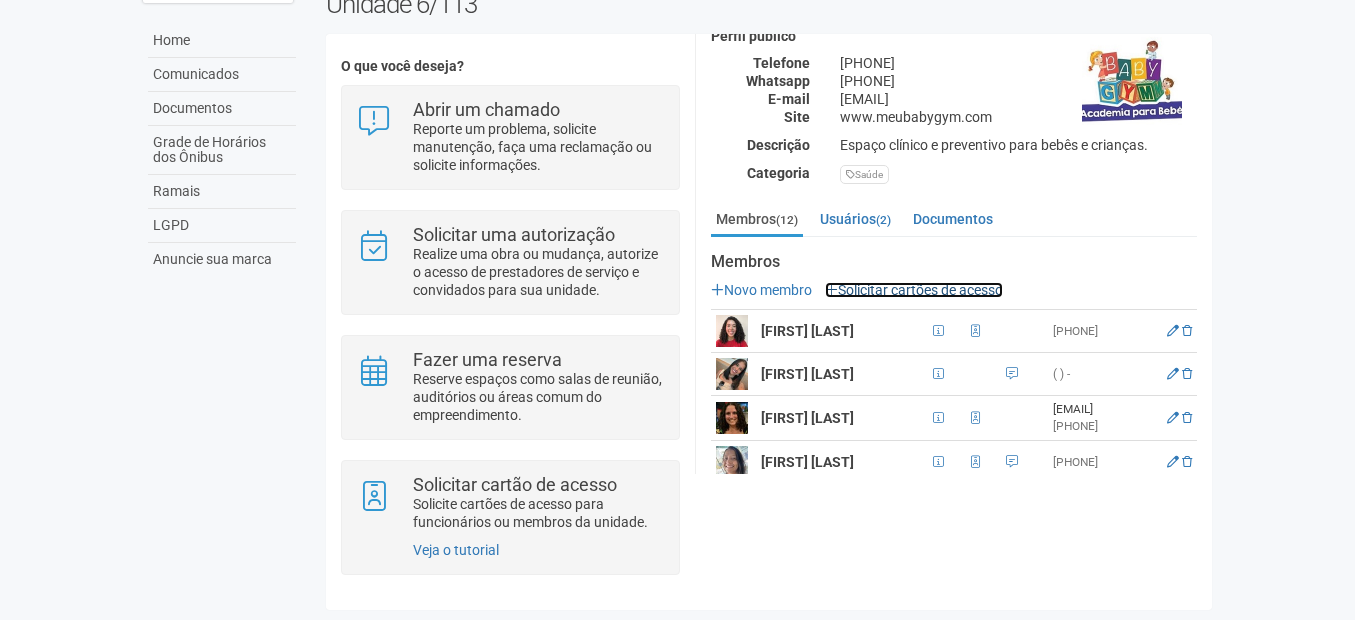 click on "Solicitar cartões de acesso" at bounding box center (914, 290) 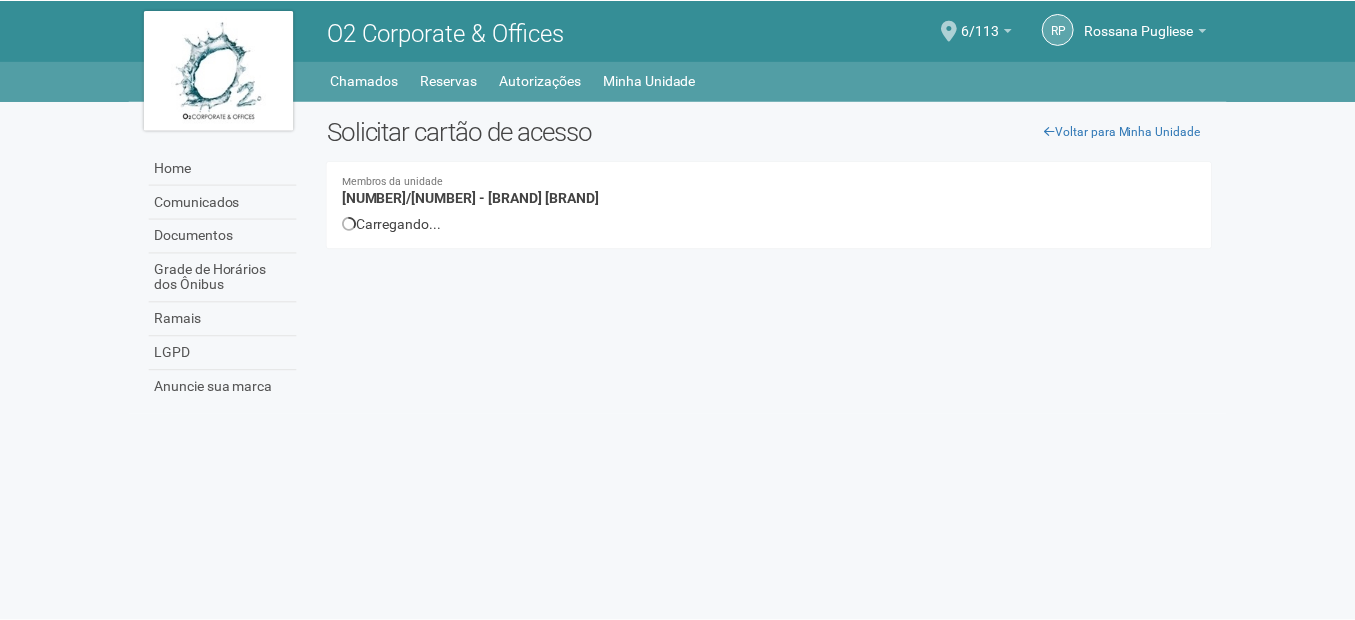 scroll, scrollTop: 0, scrollLeft: 0, axis: both 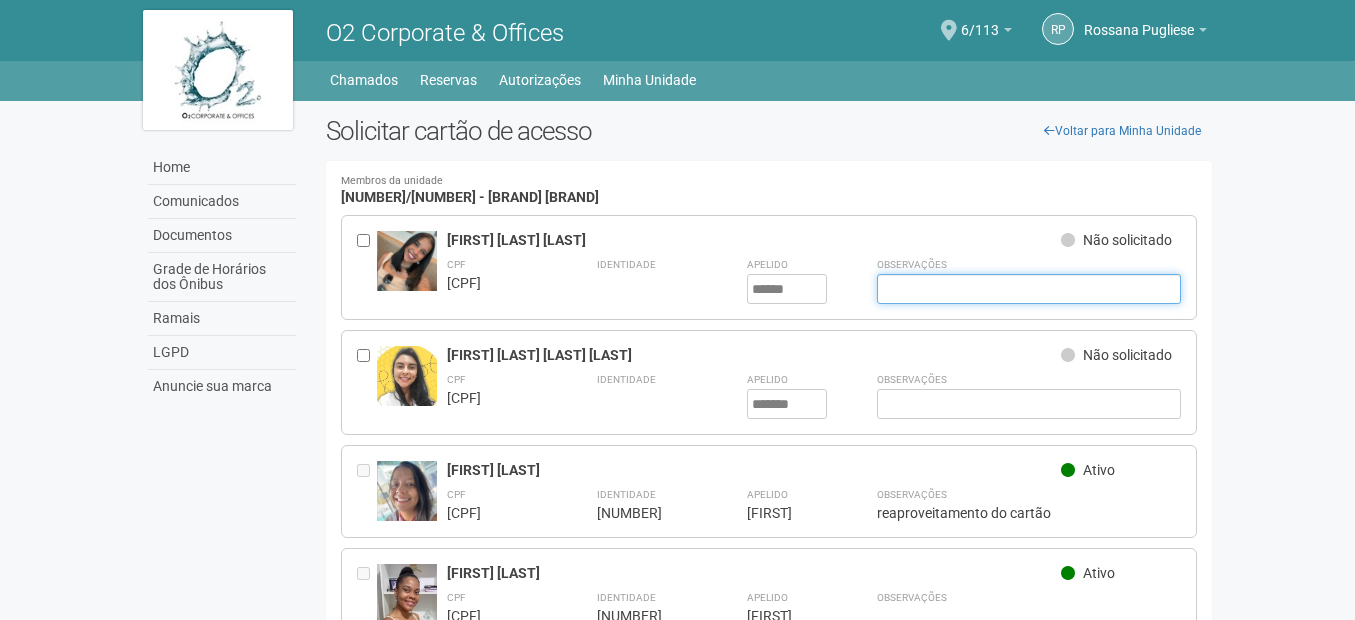 click at bounding box center (1029, 289) 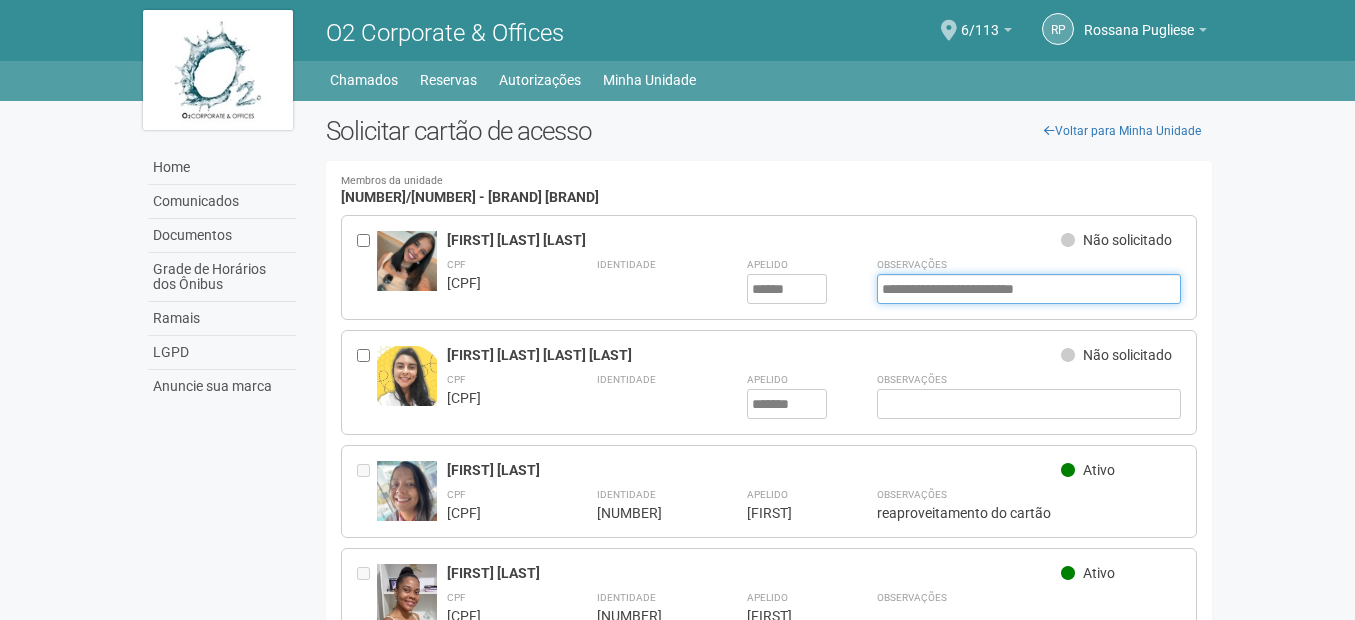 drag, startPoint x: 1043, startPoint y: 284, endPoint x: 874, endPoint y: 284, distance: 169 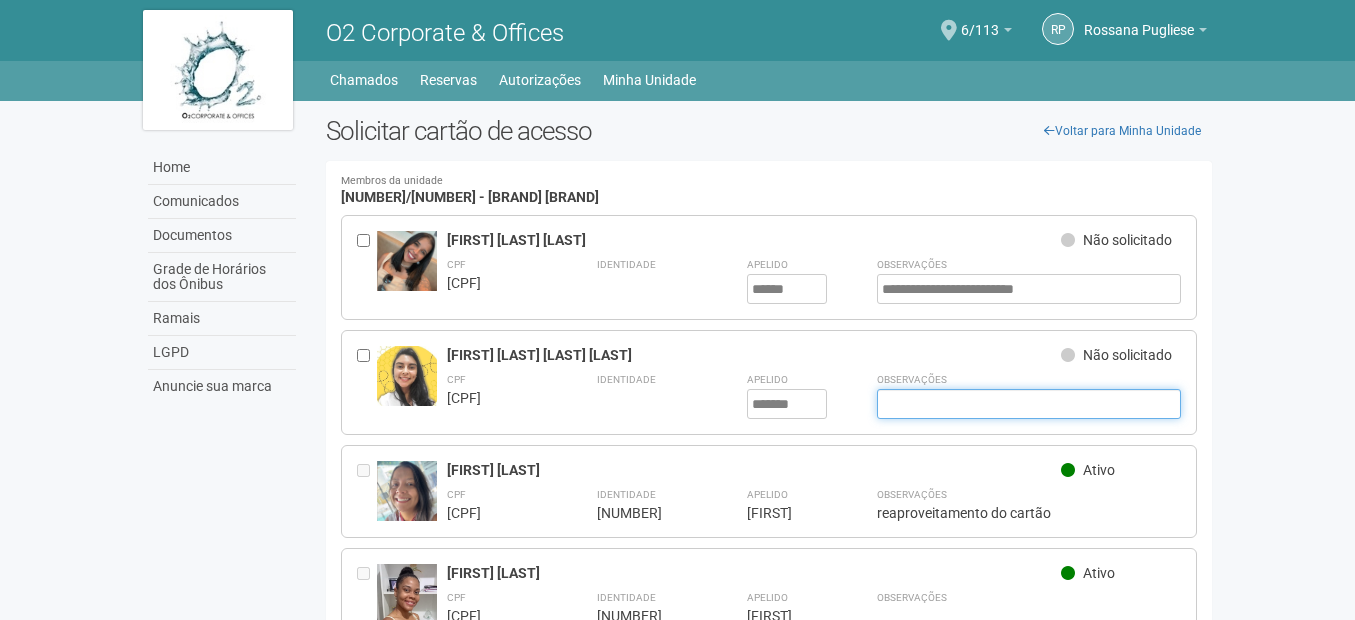 click at bounding box center [1029, 404] 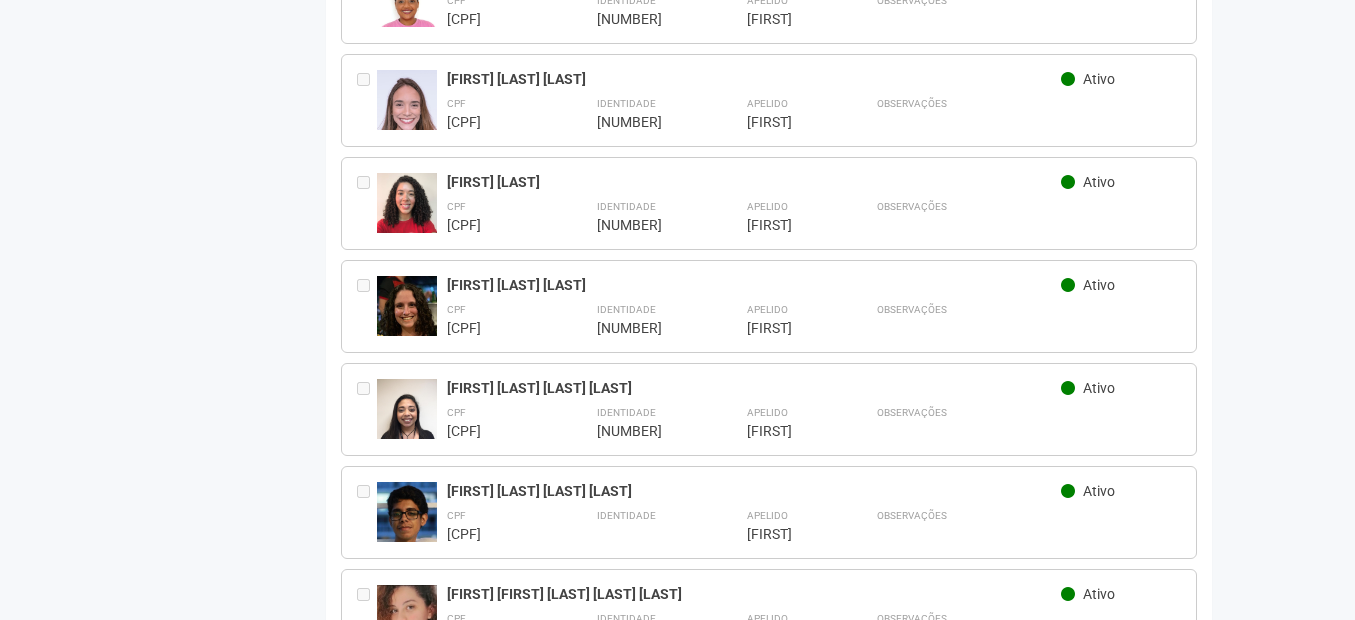 scroll, scrollTop: 956, scrollLeft: 0, axis: vertical 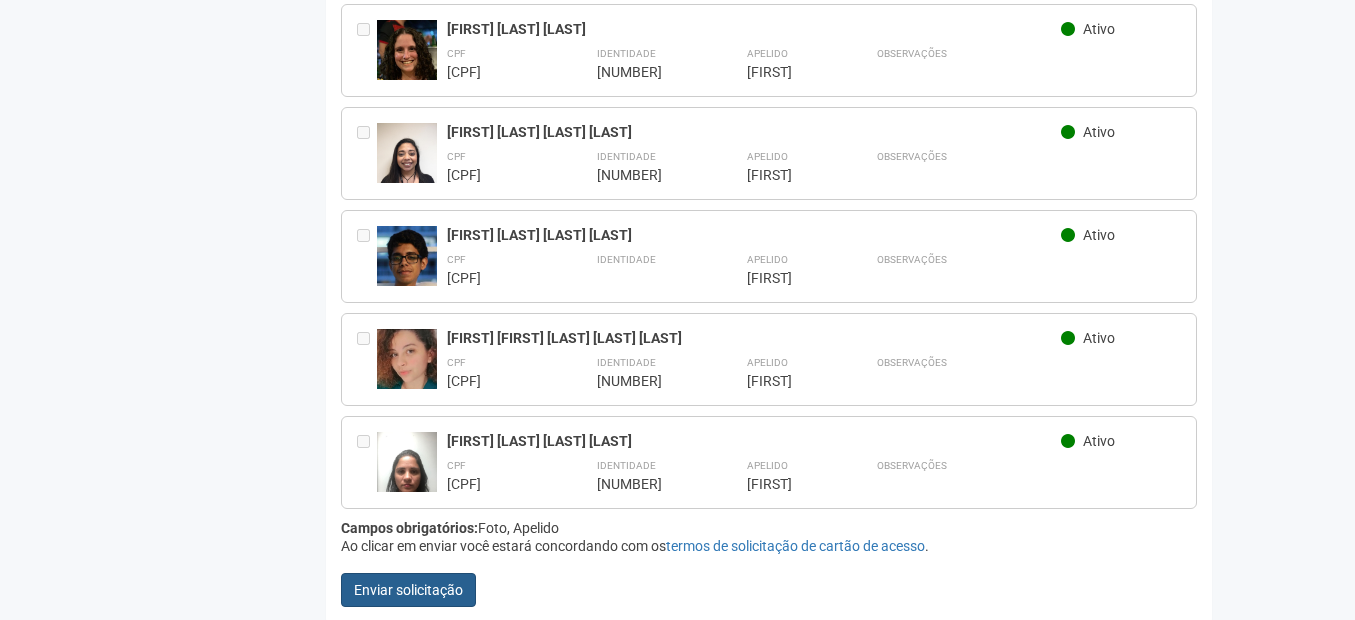 type on "**********" 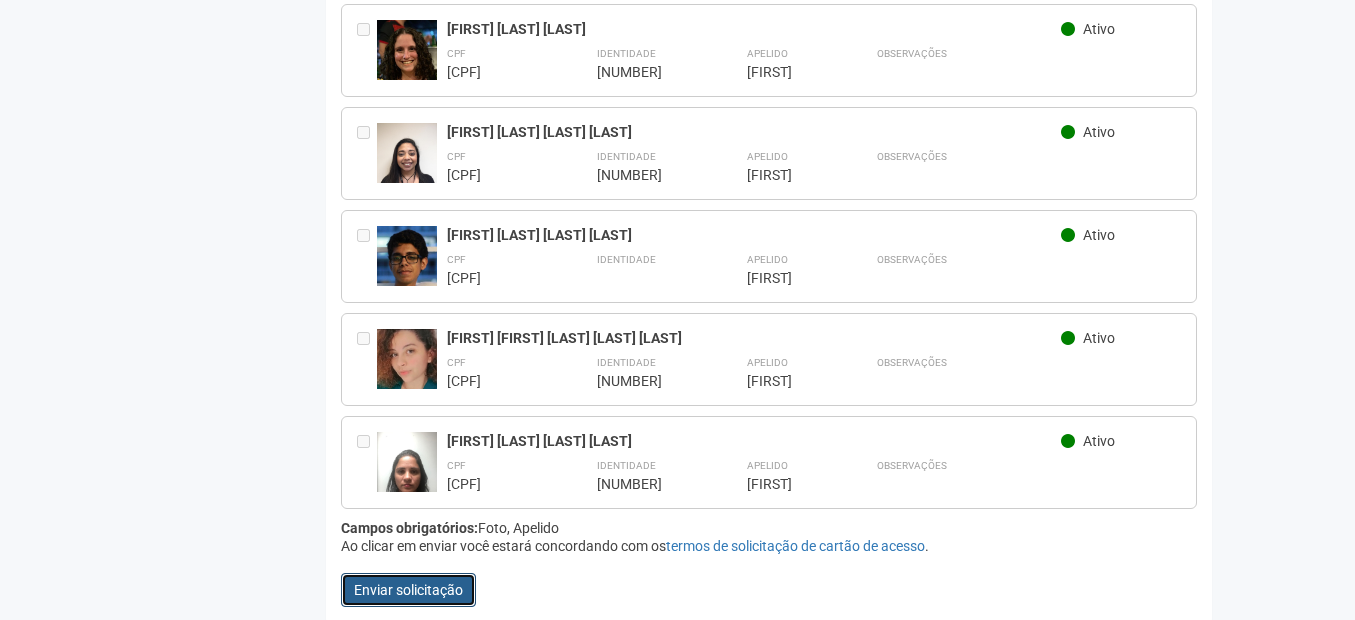 click on "Enviar solicitação" at bounding box center [408, 590] 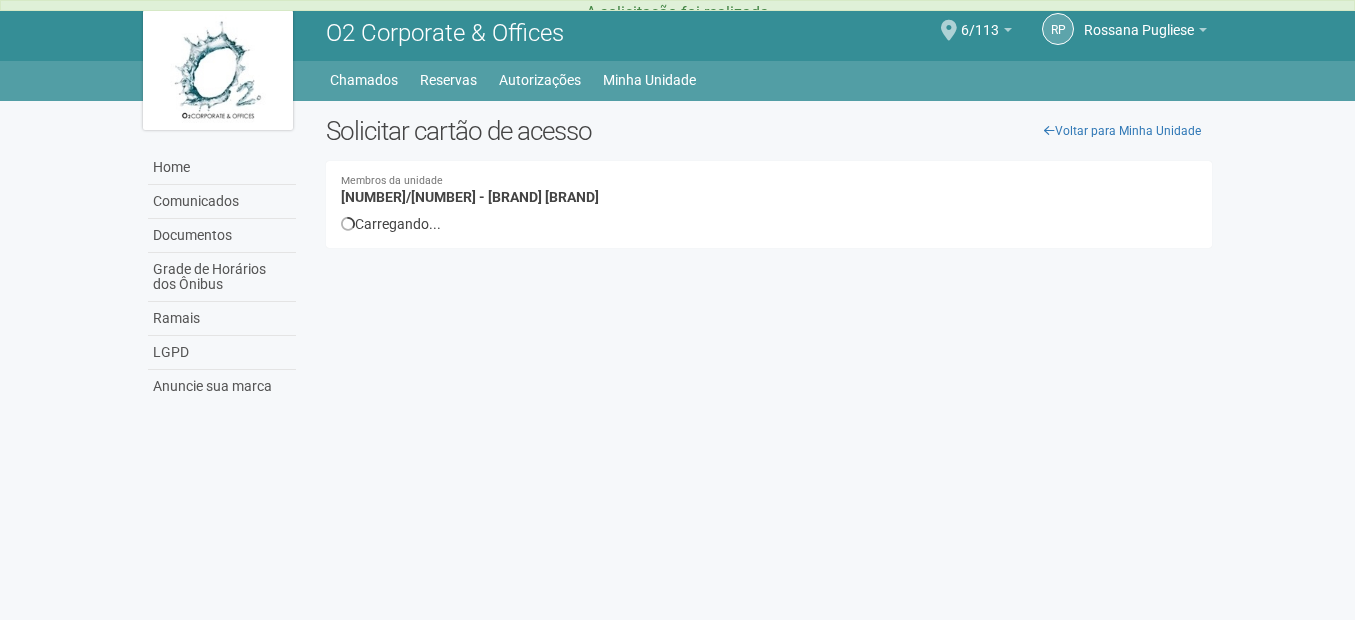 scroll, scrollTop: 0, scrollLeft: 0, axis: both 